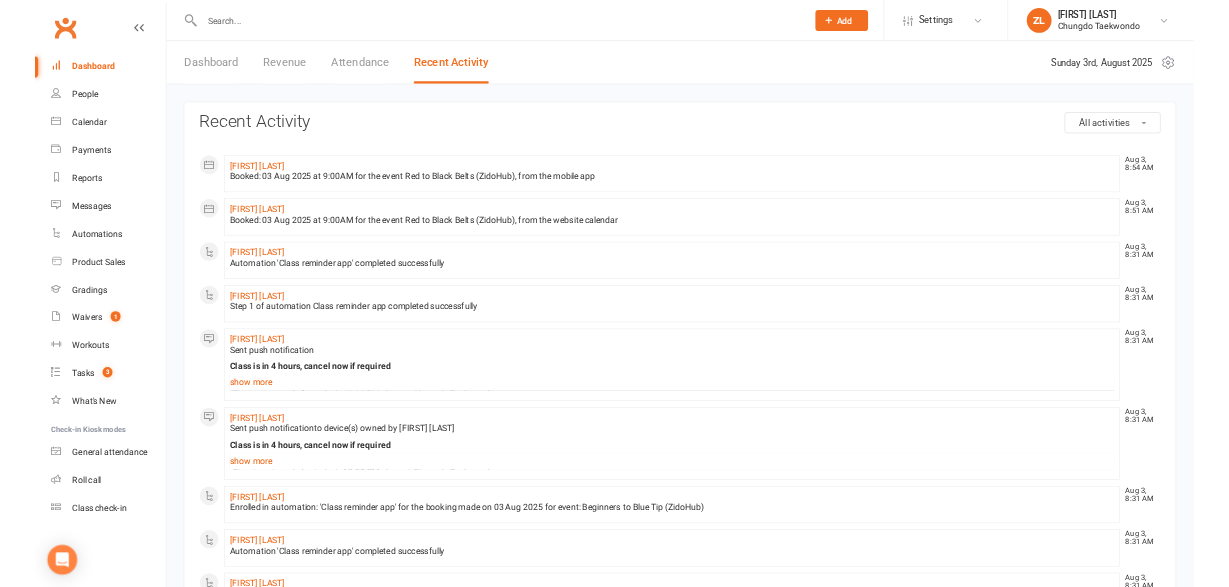 scroll, scrollTop: 0, scrollLeft: 0, axis: both 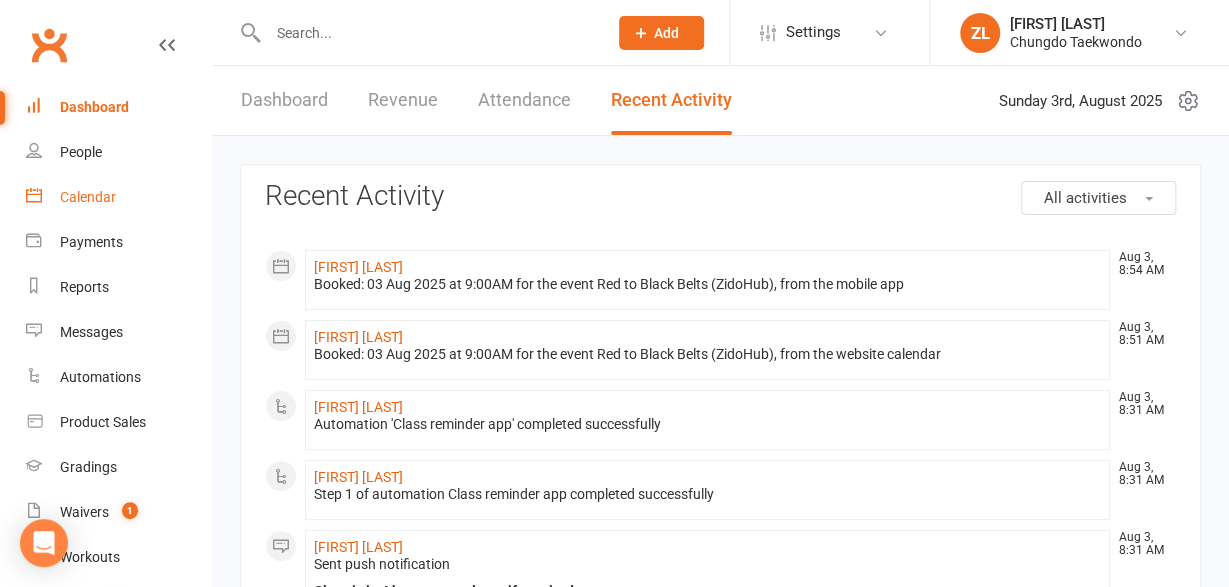 click on "Calendar" at bounding box center (118, 197) 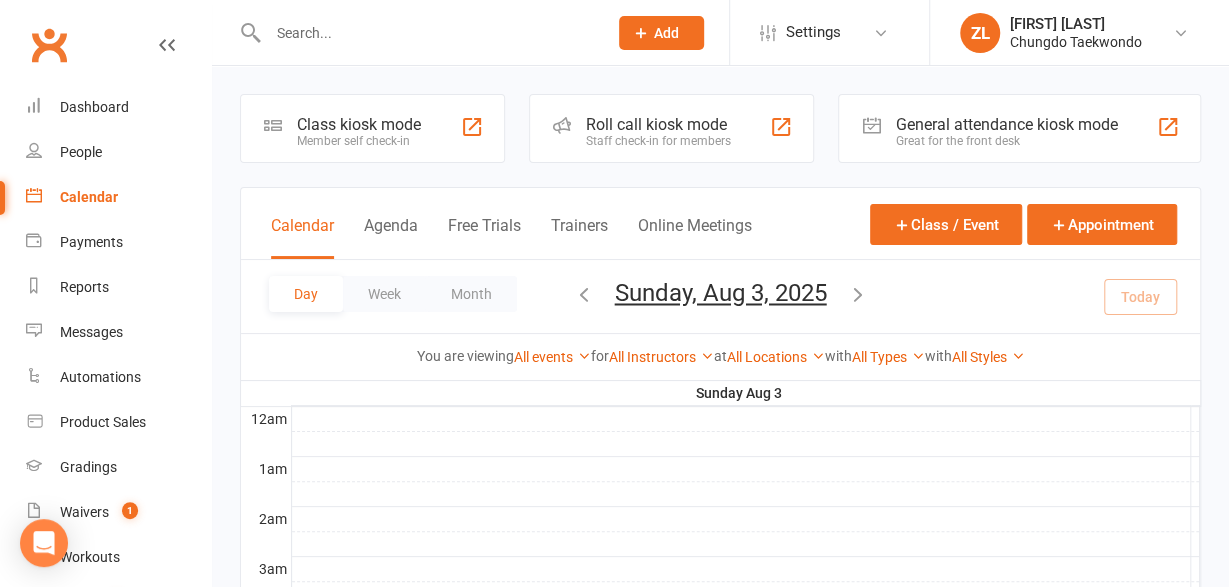 click on "Staff check-in for members" at bounding box center (658, 141) 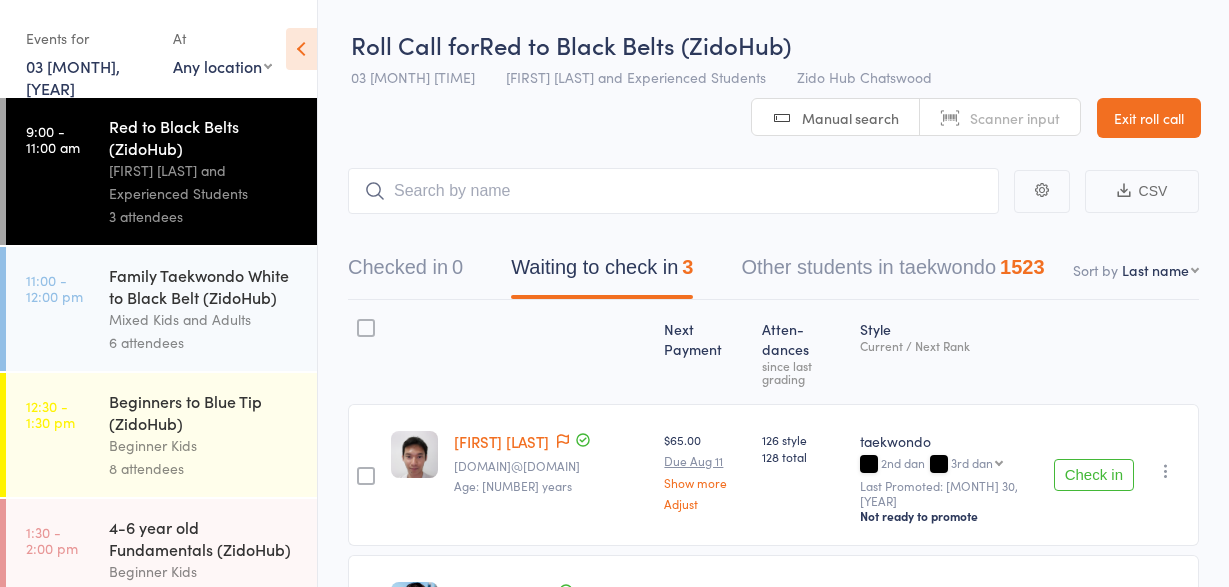 scroll, scrollTop: 0, scrollLeft: 0, axis: both 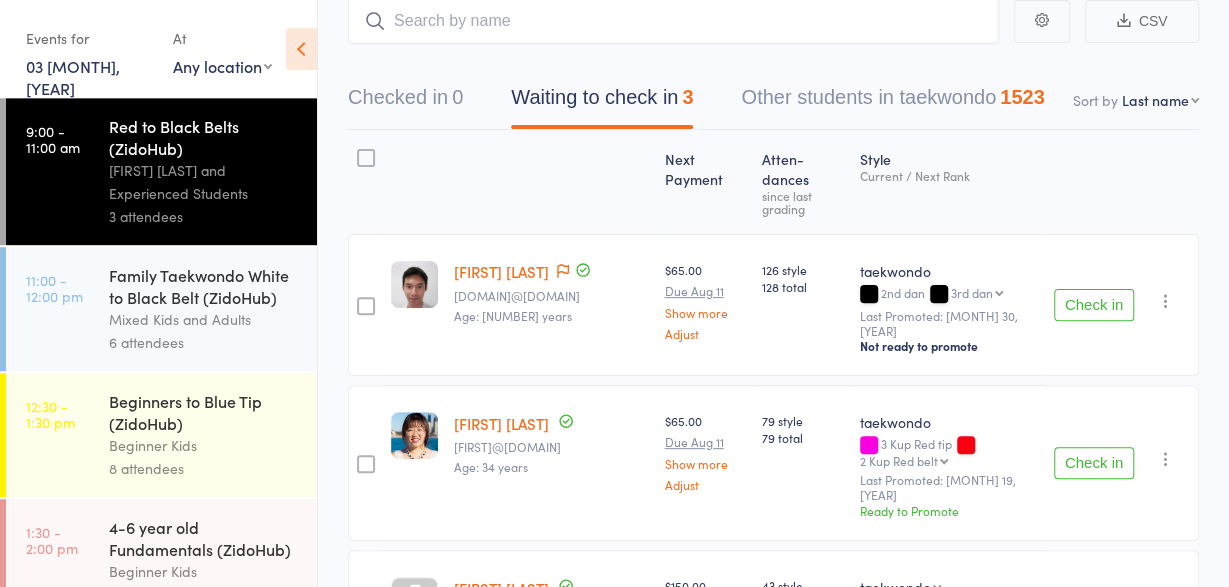 click on "Check in" at bounding box center (1094, 463) 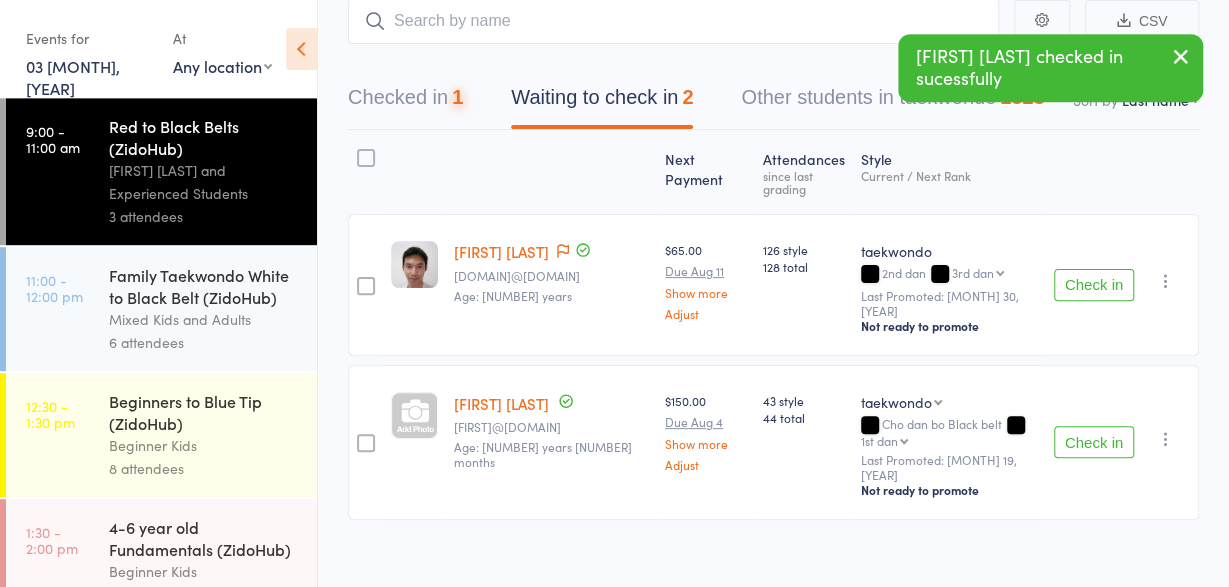 scroll, scrollTop: 162, scrollLeft: 0, axis: vertical 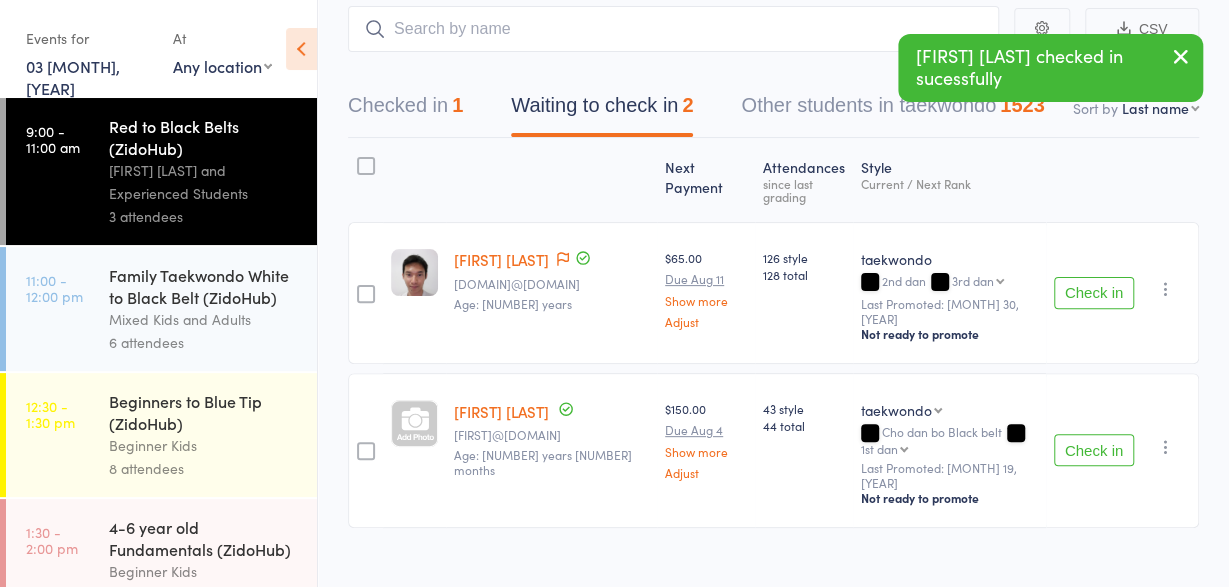 click on "Check in" at bounding box center [1094, 450] 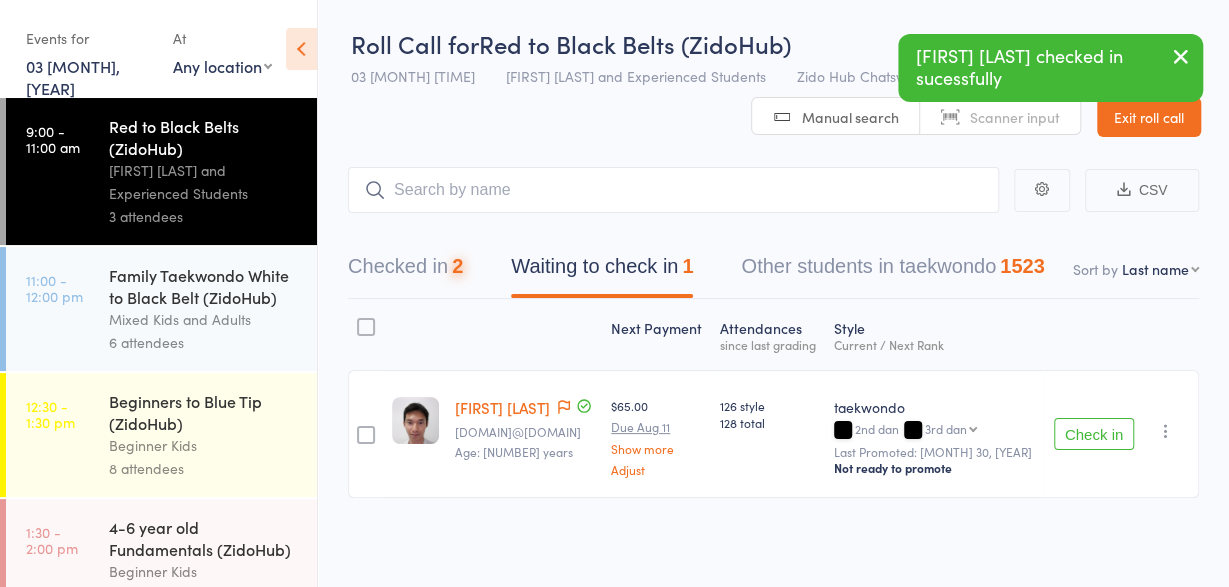 scroll, scrollTop: 0, scrollLeft: 0, axis: both 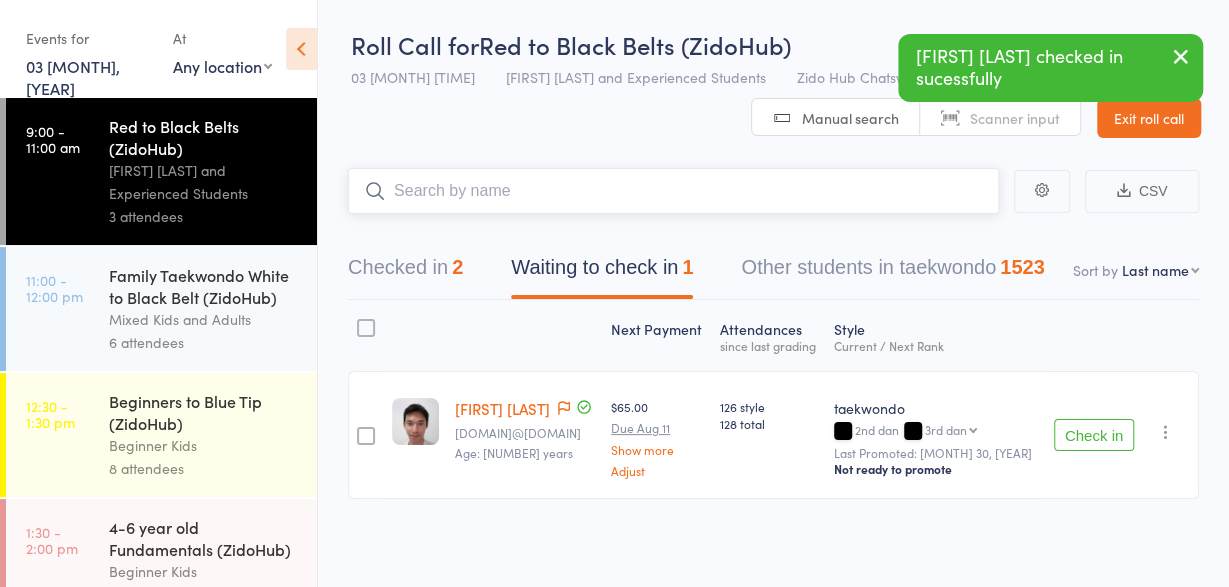 click at bounding box center [673, 191] 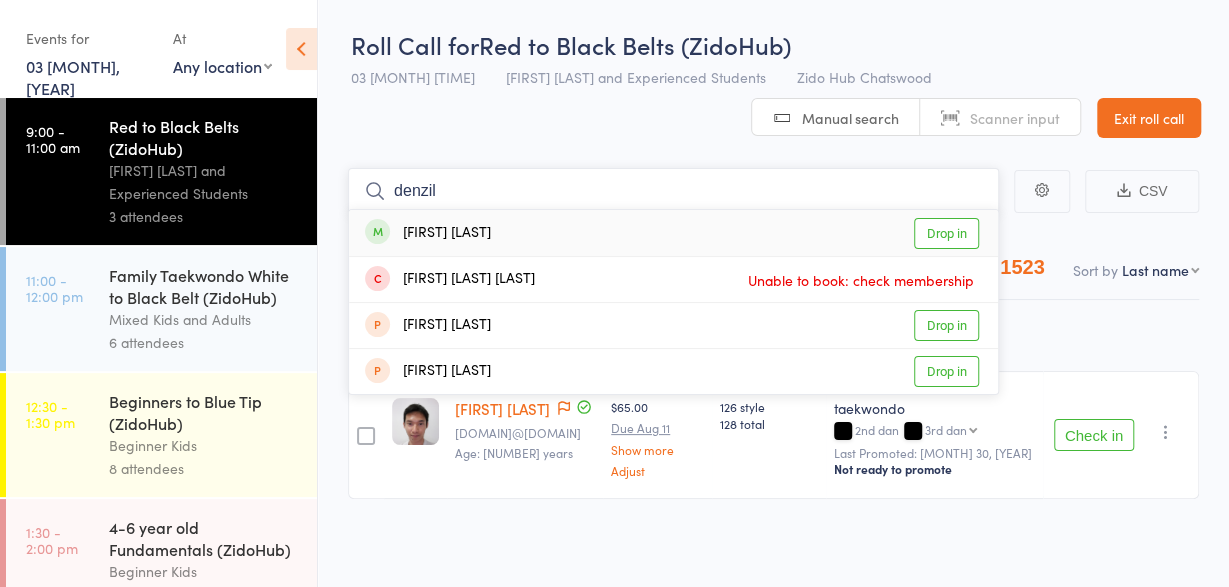type on "denzil" 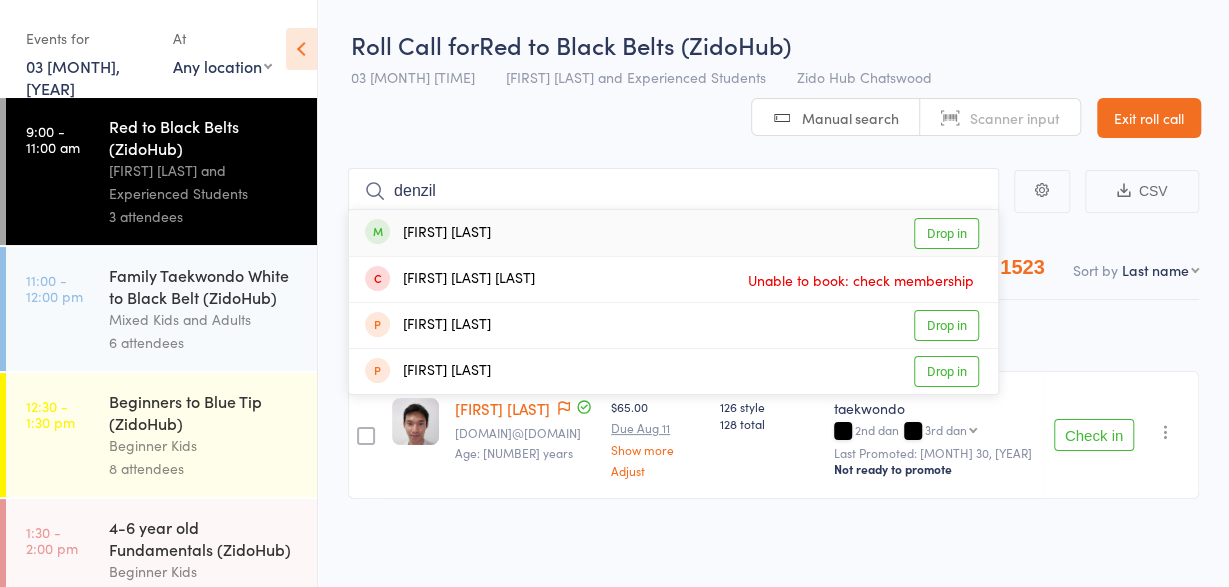 click on "Denzil Tong Drop in" at bounding box center (673, 233) 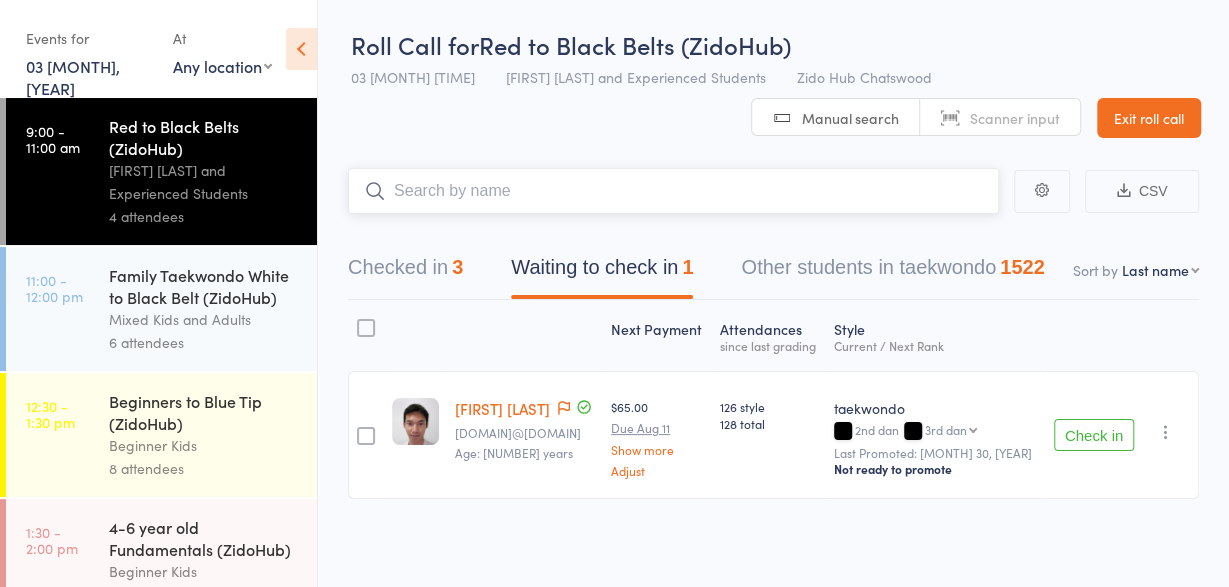 click at bounding box center [673, 191] 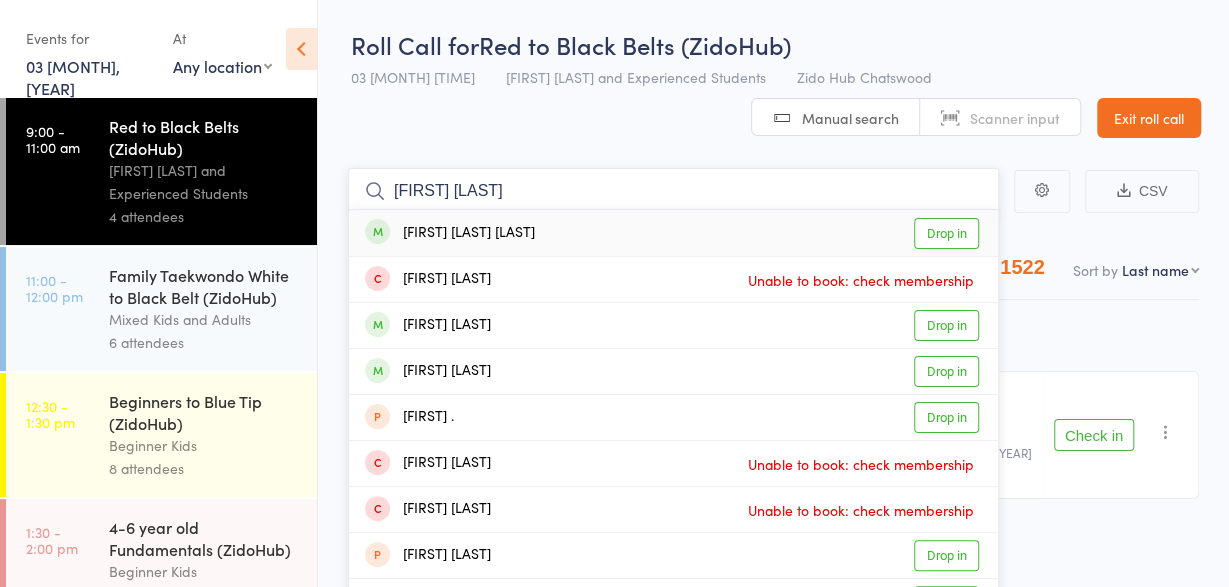 type on "nicholas john" 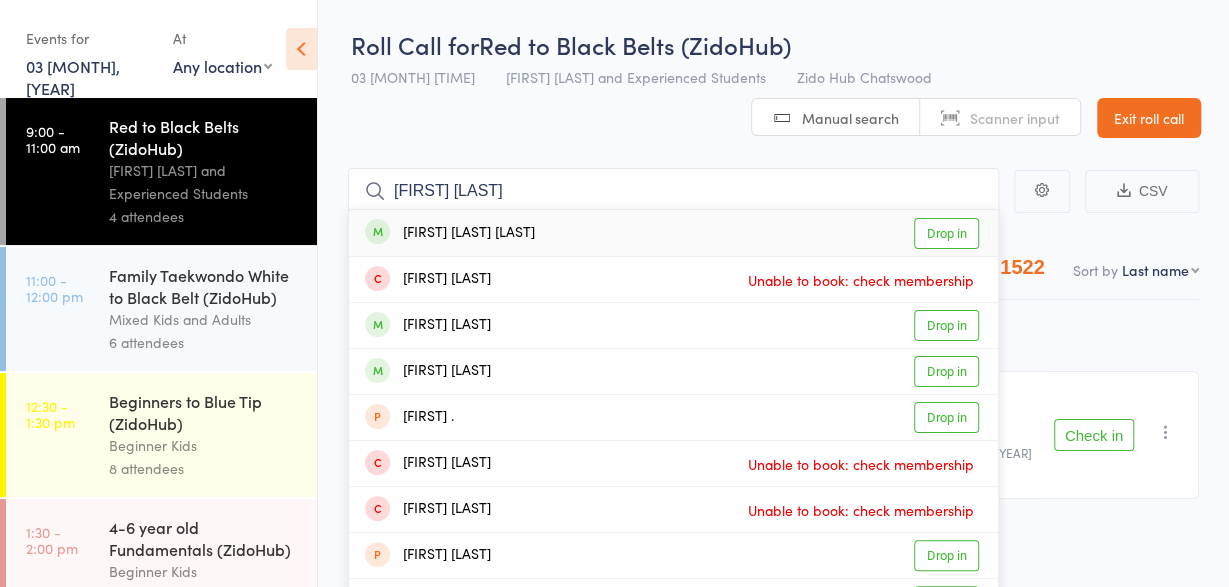 click on "Nicholas John Lee" at bounding box center [450, 233] 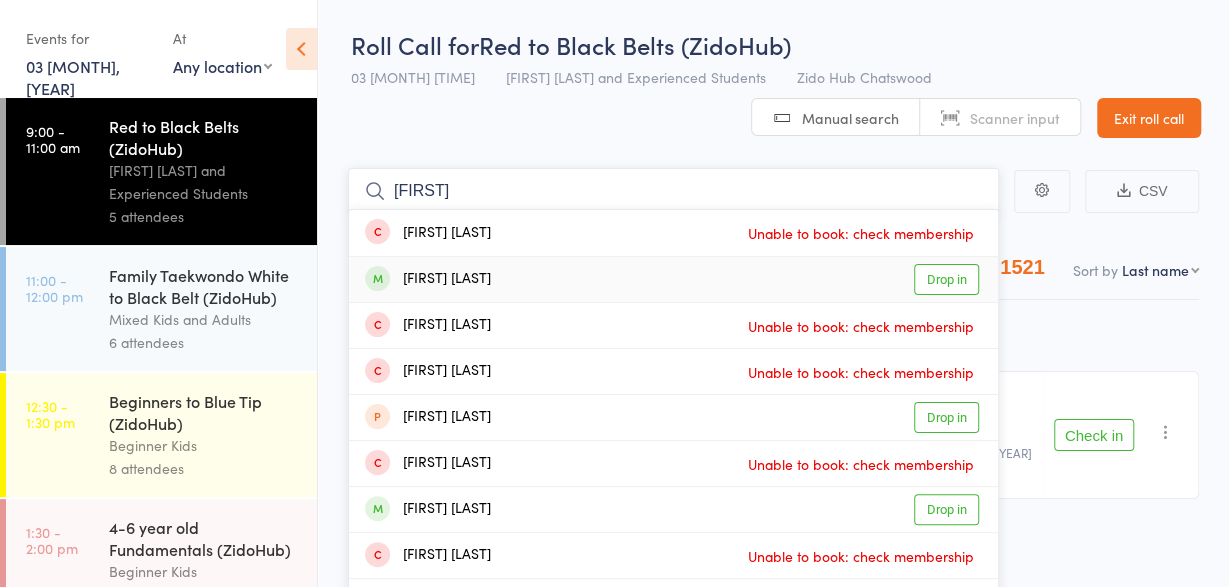type on "sebastian" 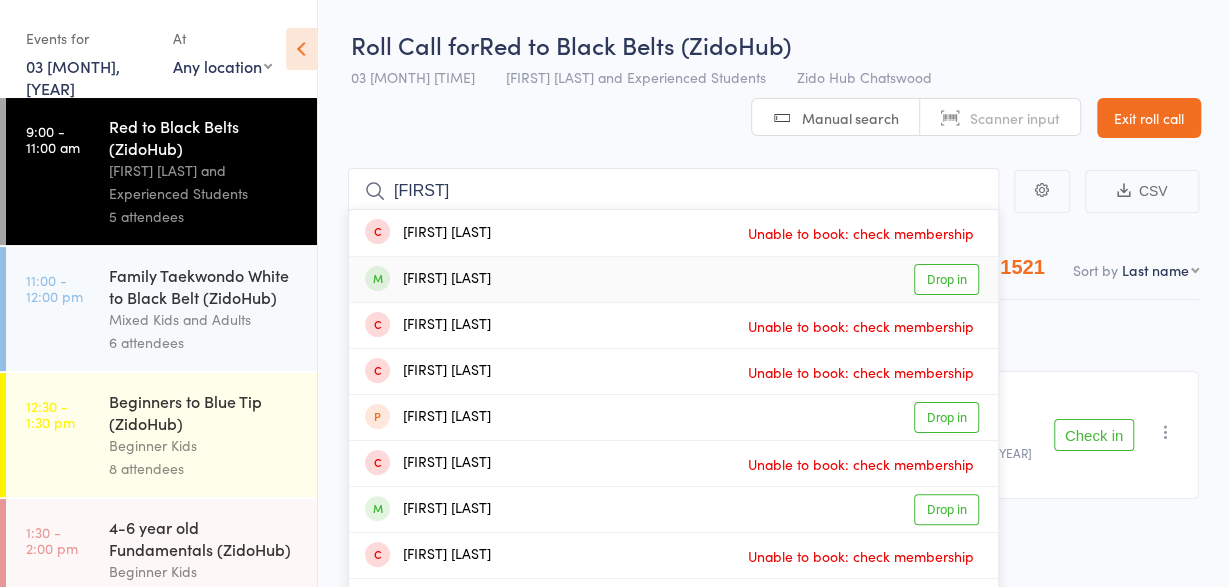 click on "sebastian schroder" at bounding box center (428, 279) 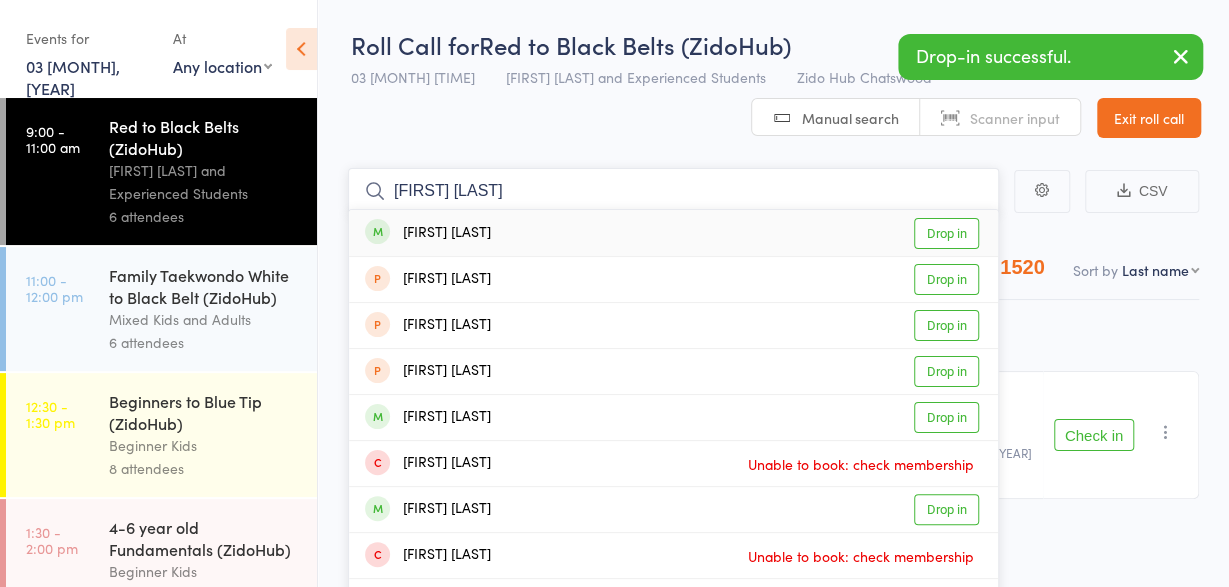type on "[FIRST] [LAST]" 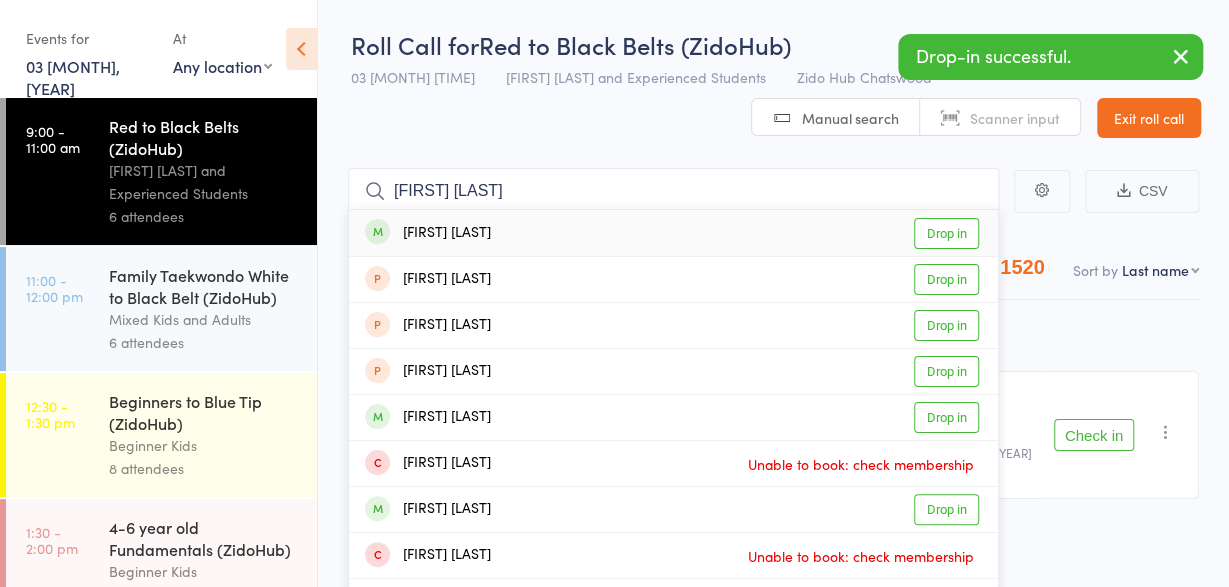 click on "Karen Atas Drop in" at bounding box center [673, 233] 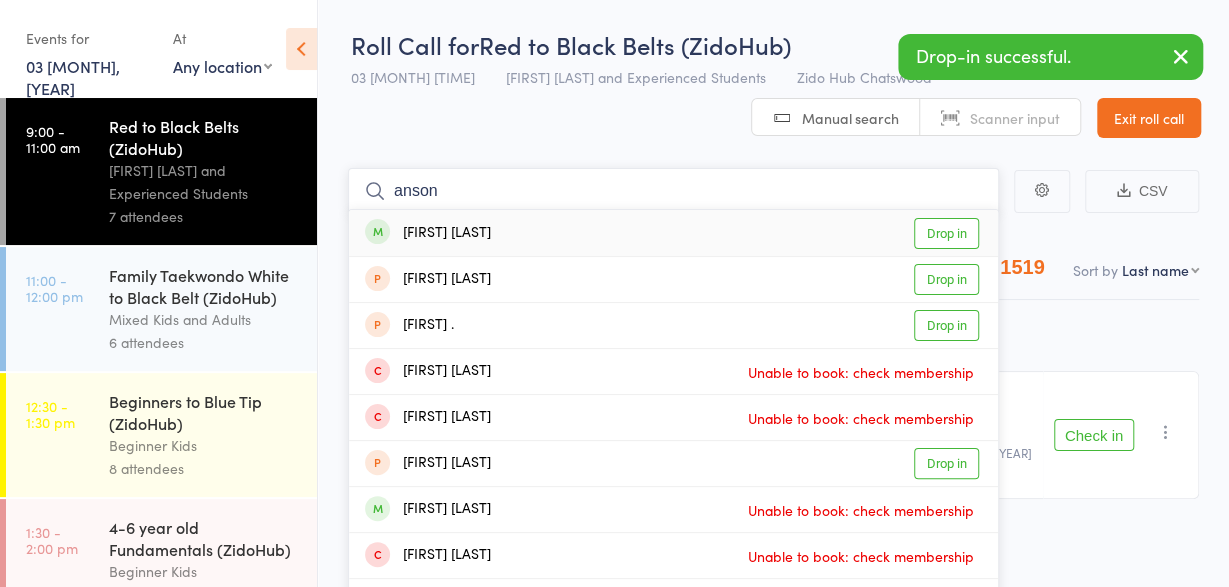 type on "anson" 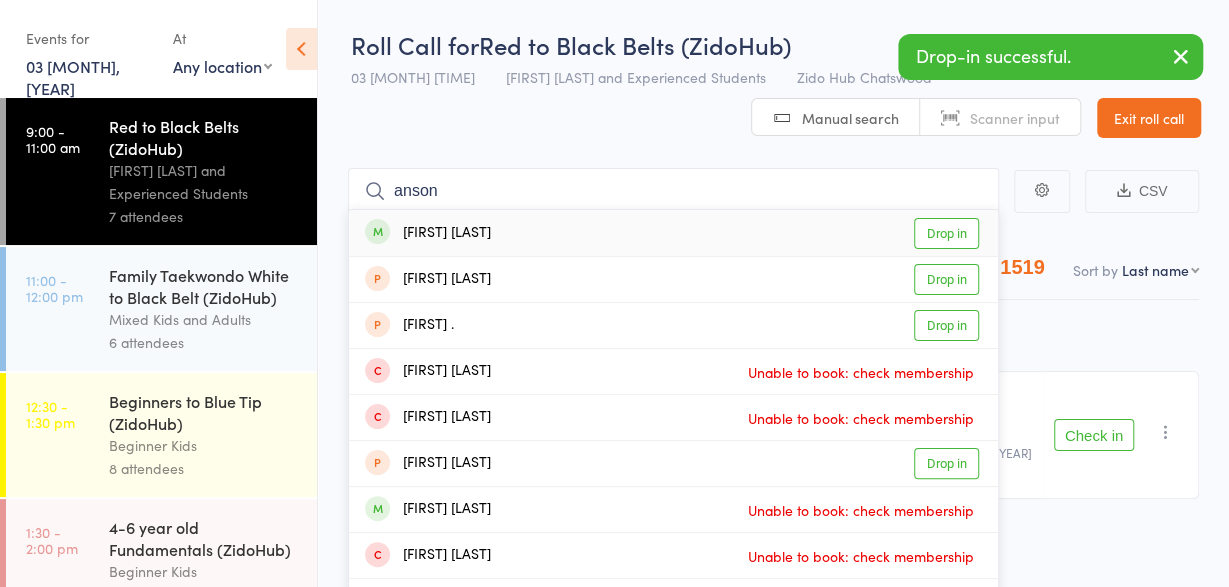 click on "Anson Lie" at bounding box center [428, 233] 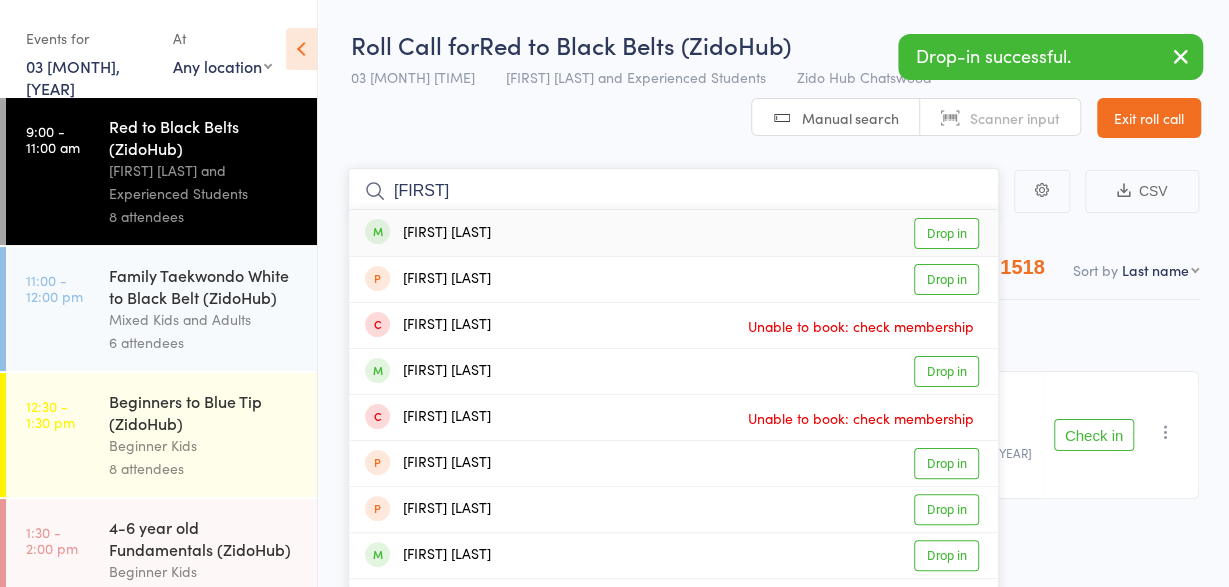 type on "roman" 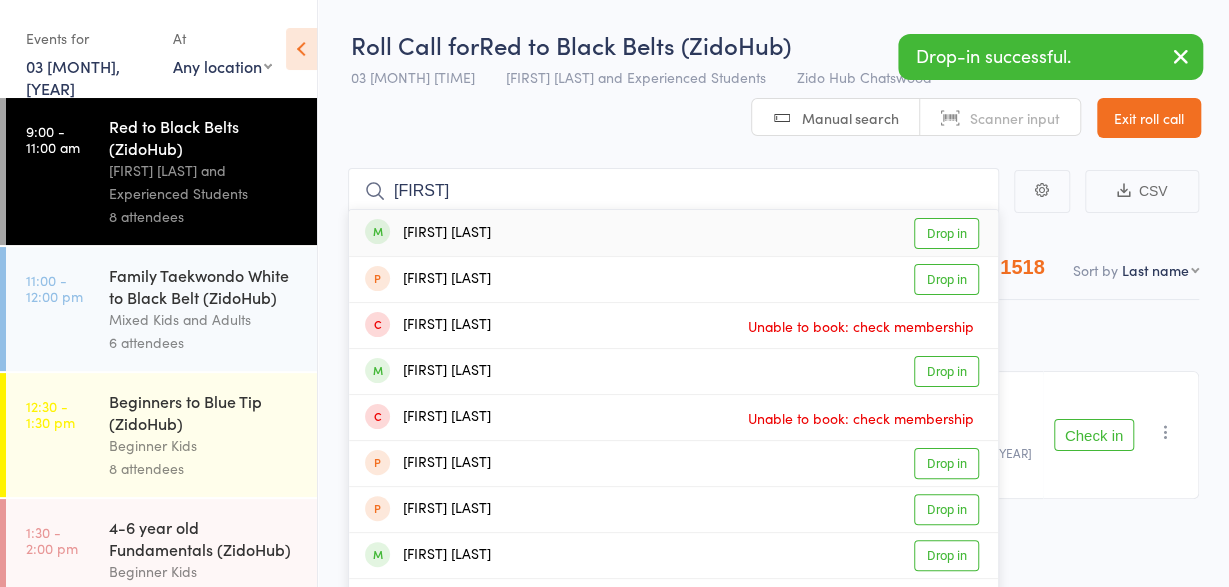 click on "Roman Bukarev" at bounding box center (428, 233) 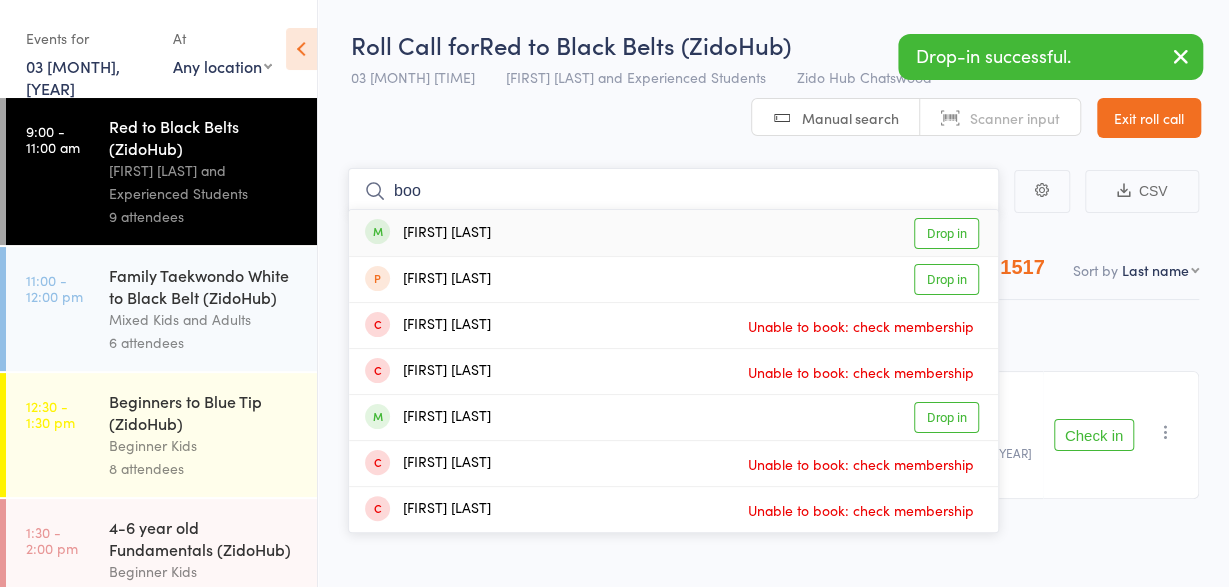 type on "boo" 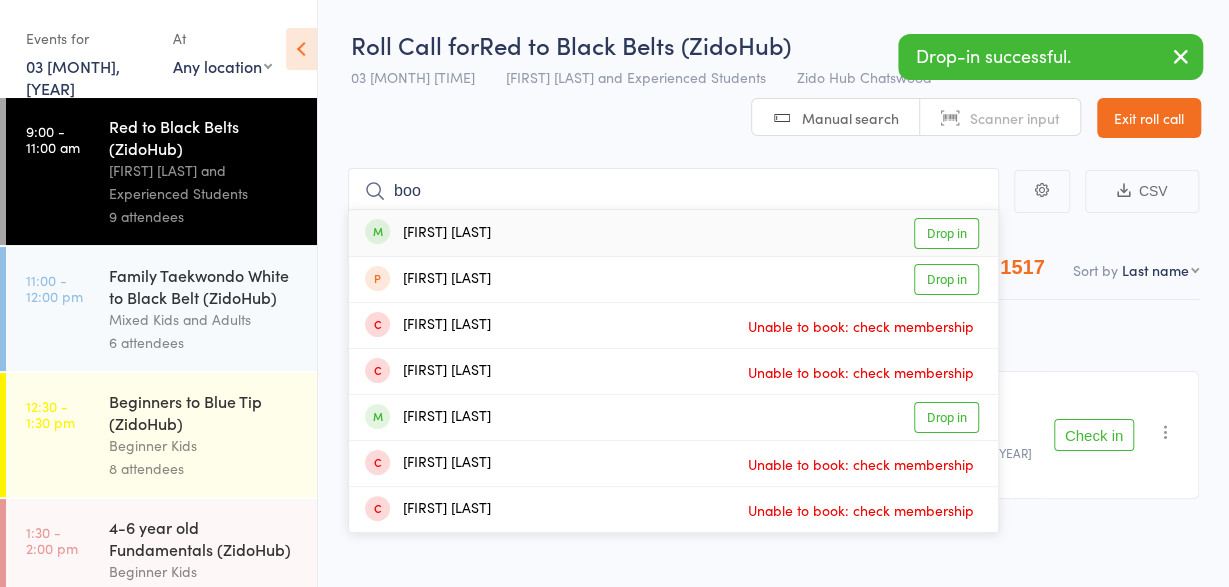 click on "BOO CHAN" at bounding box center (428, 233) 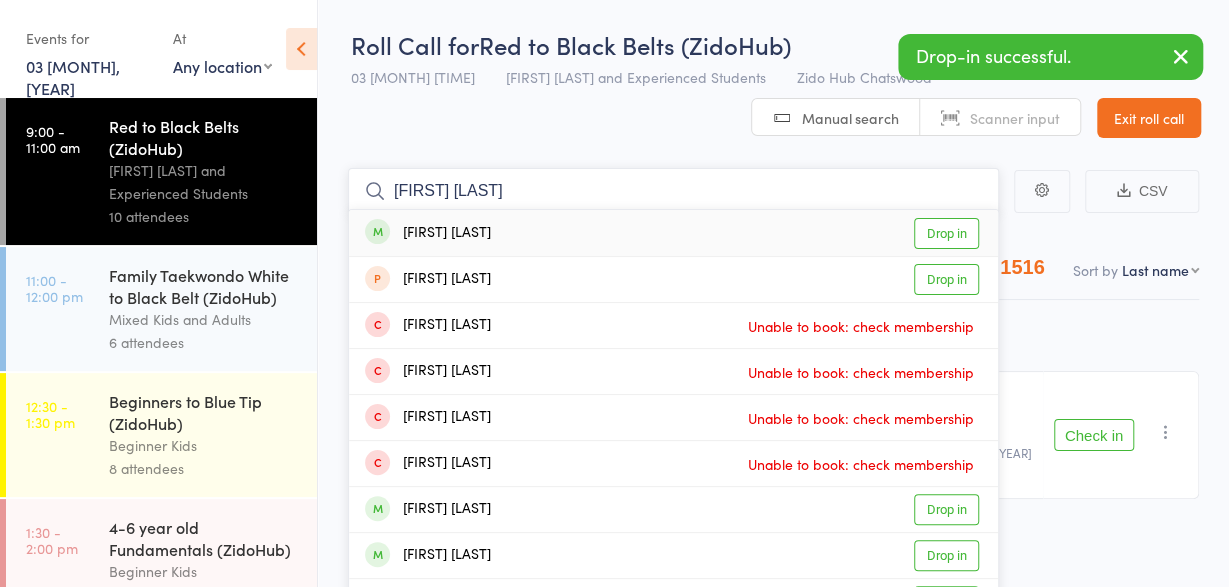 type on "bianca sin" 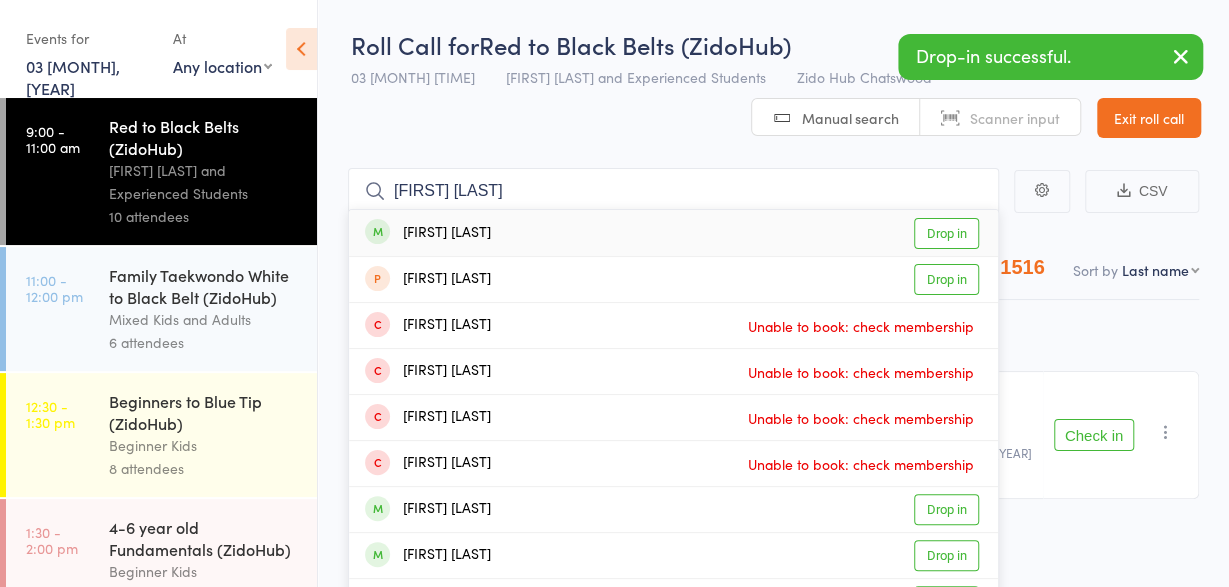 click on "Bianca Sinha" at bounding box center (428, 233) 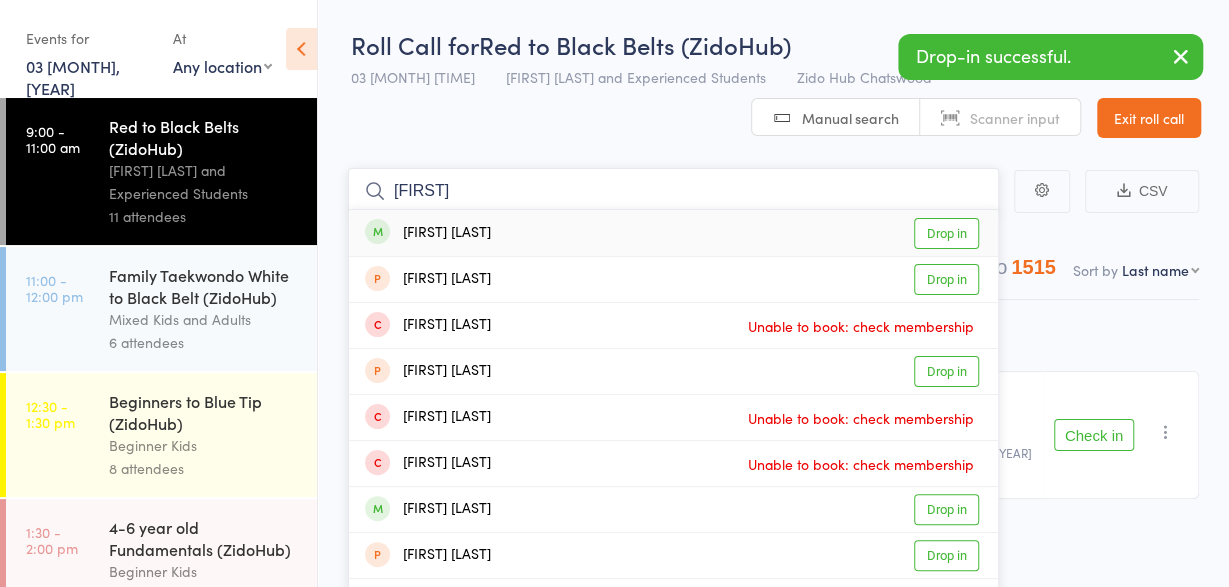 type on "julien" 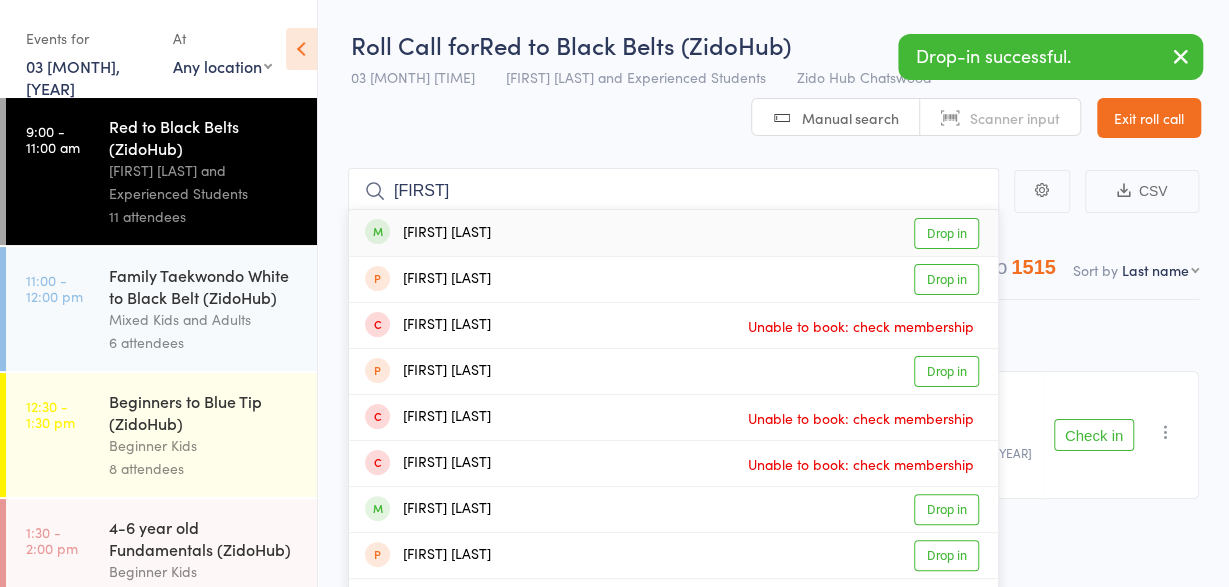 click on "Julien Lau" at bounding box center [428, 233] 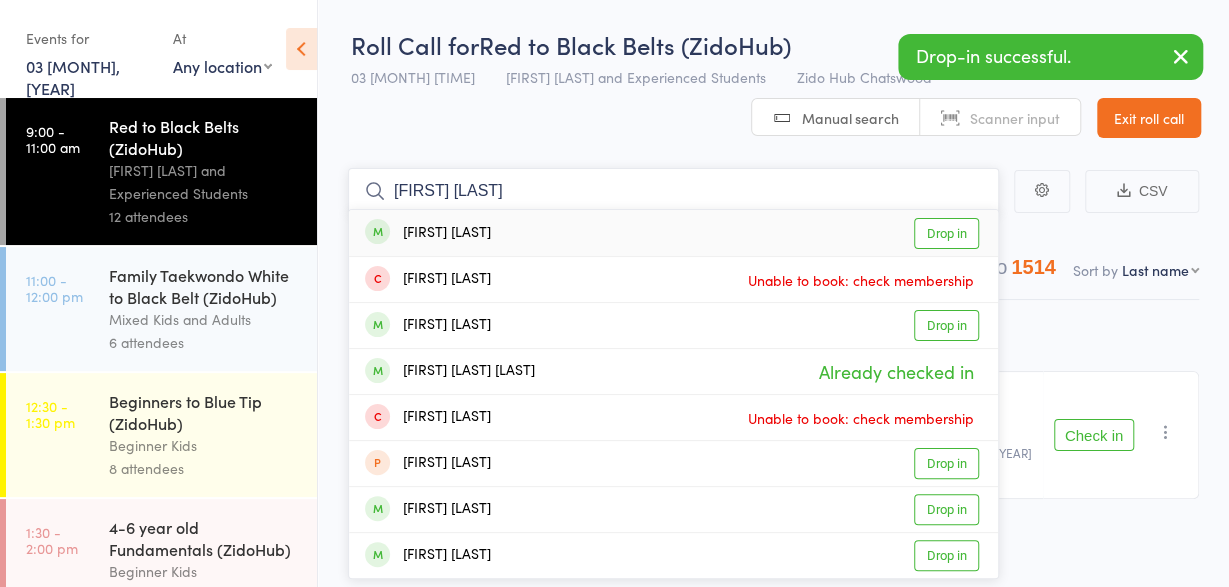 type on "nicholas buk" 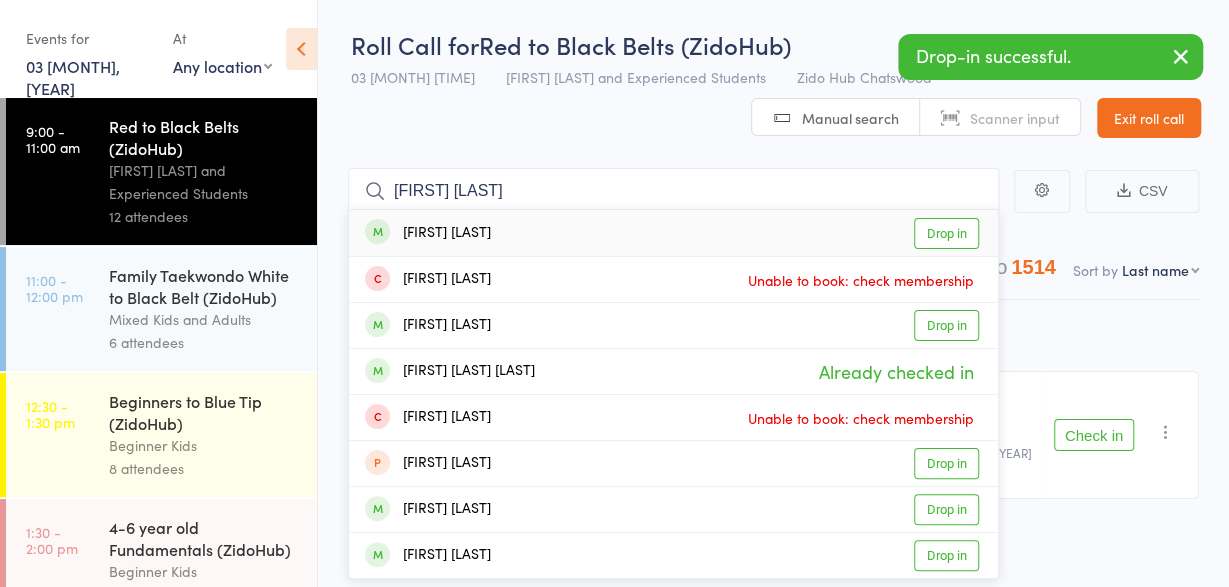 click on "Nicholas Bukarev" at bounding box center (428, 233) 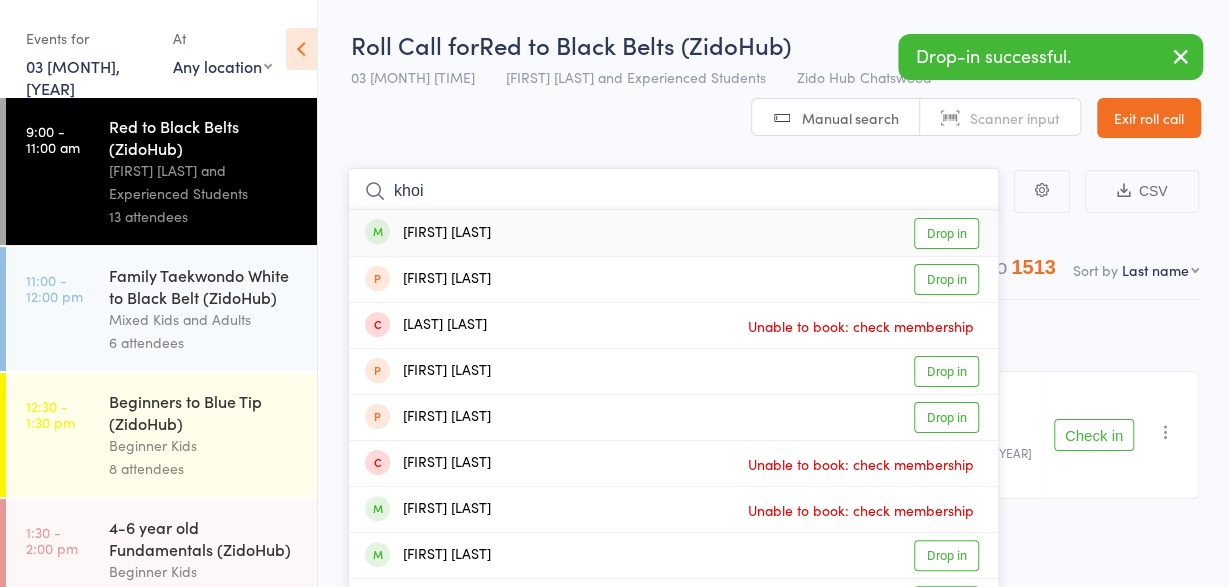 type on "khoi" 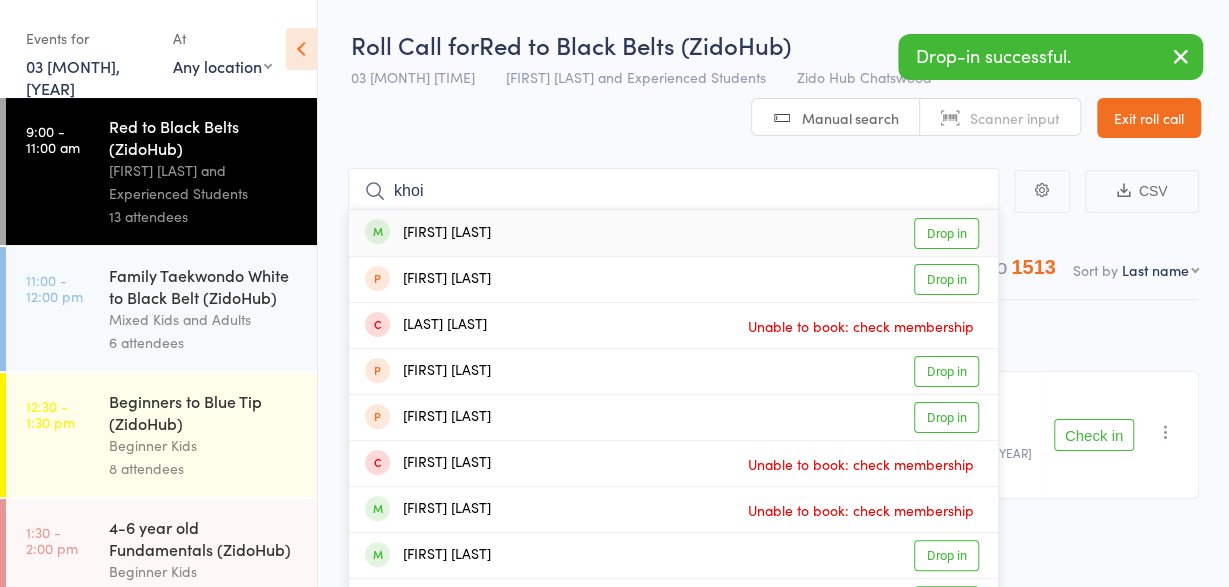 click on "Khoi Nguyen" at bounding box center [428, 233] 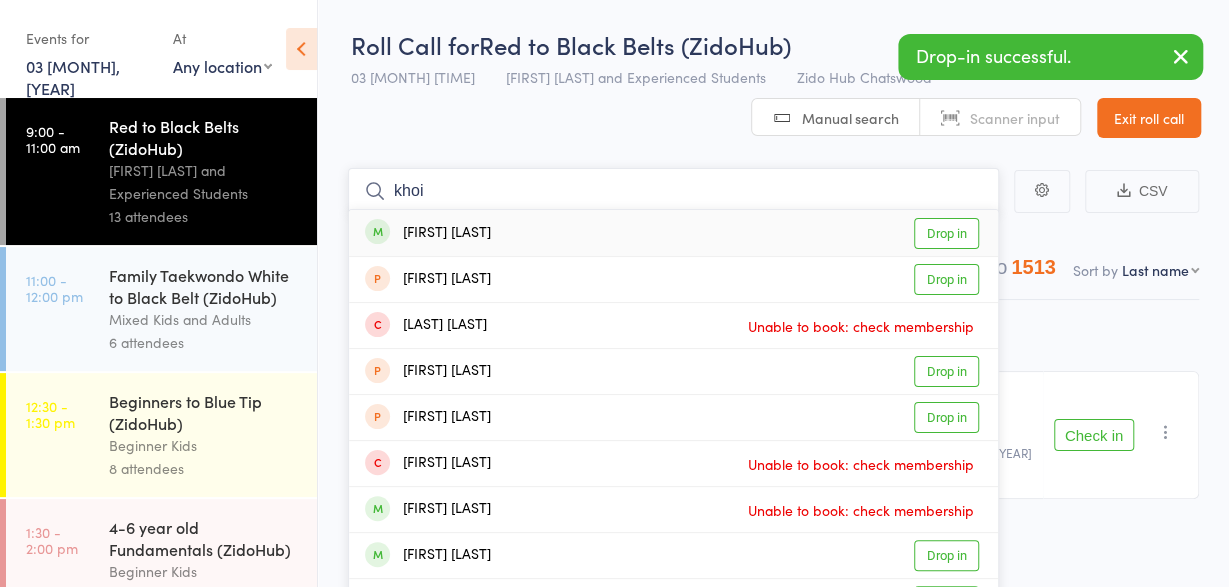 type 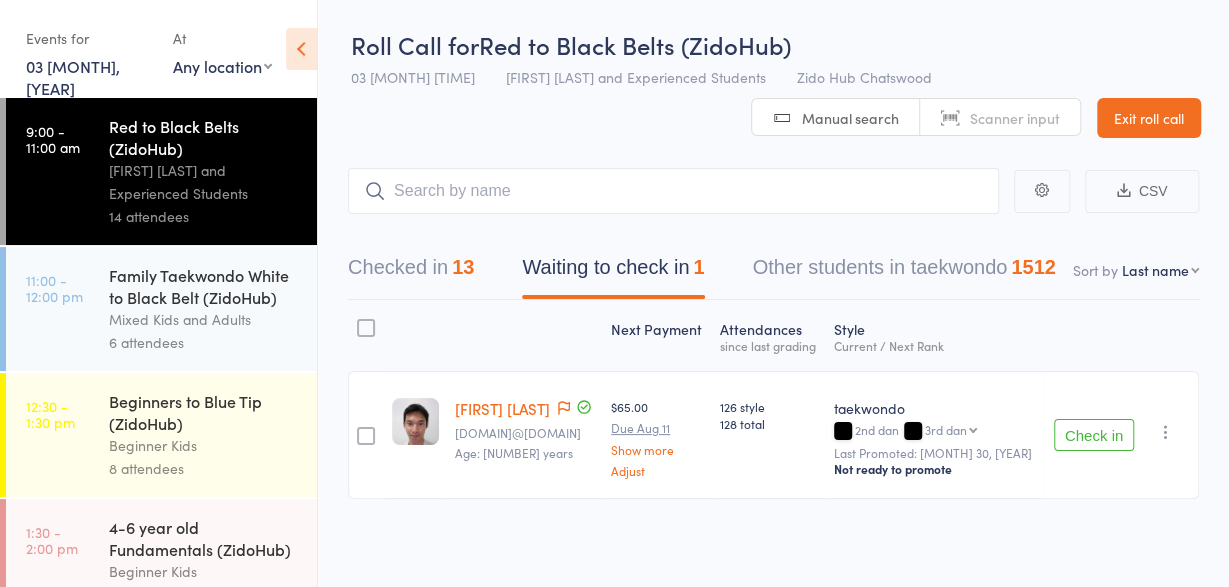 click on "Exit roll call" at bounding box center (1149, 118) 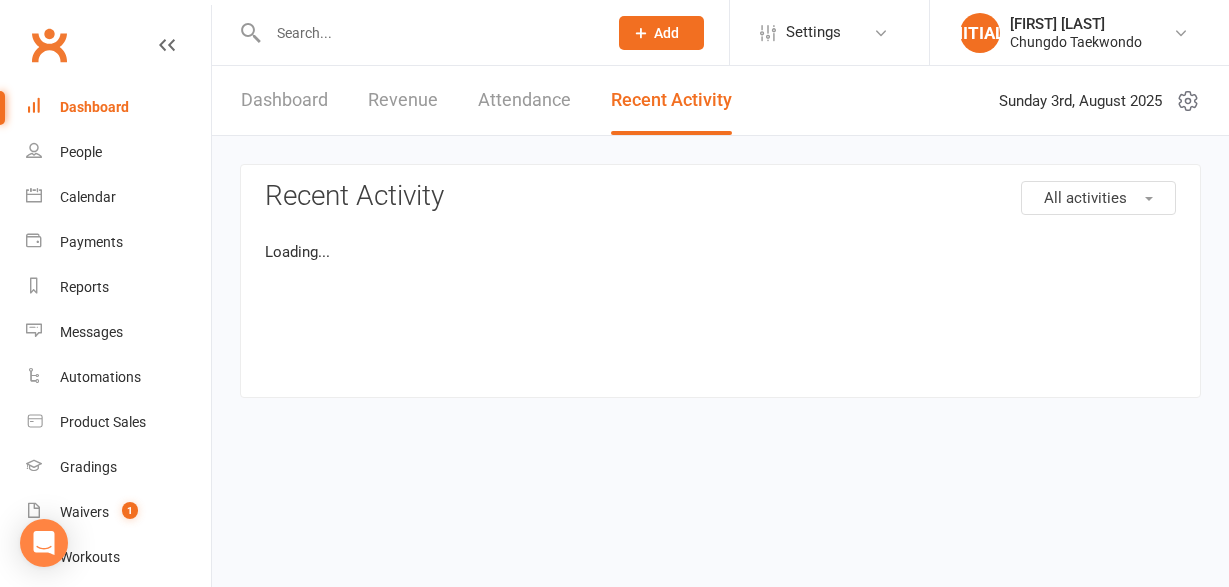 scroll, scrollTop: 0, scrollLeft: 0, axis: both 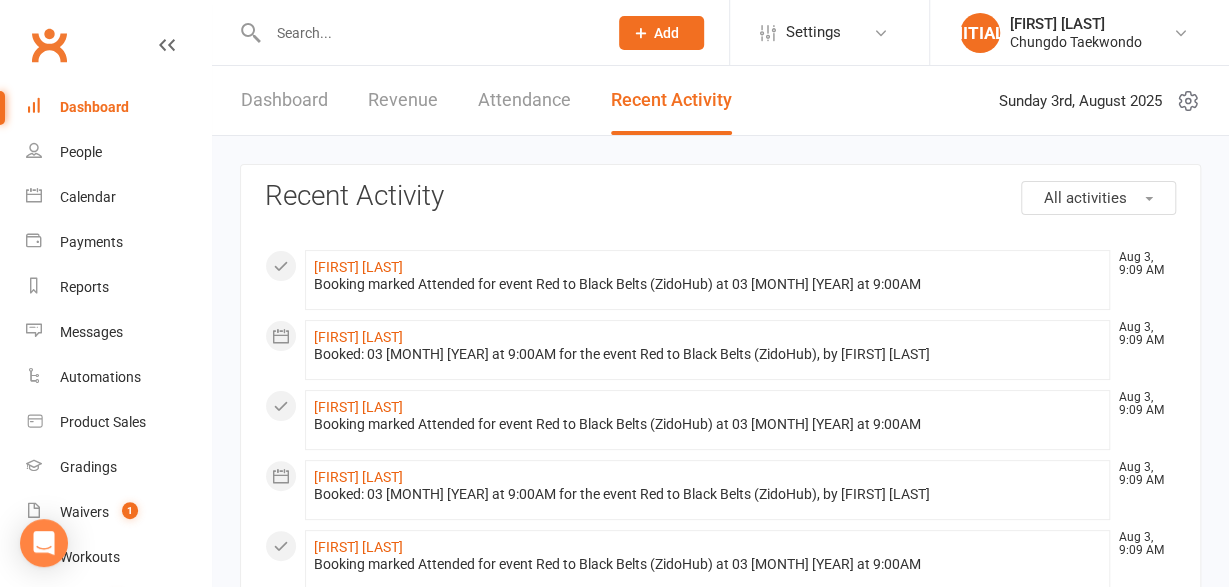 click at bounding box center (427, 33) 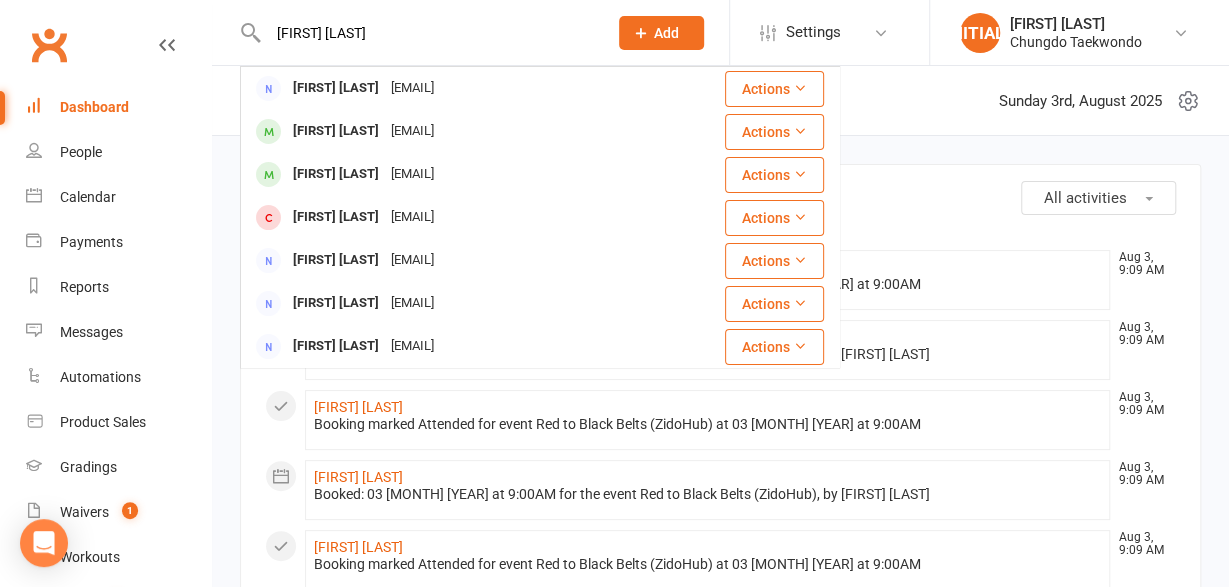 type on "sharon hal" 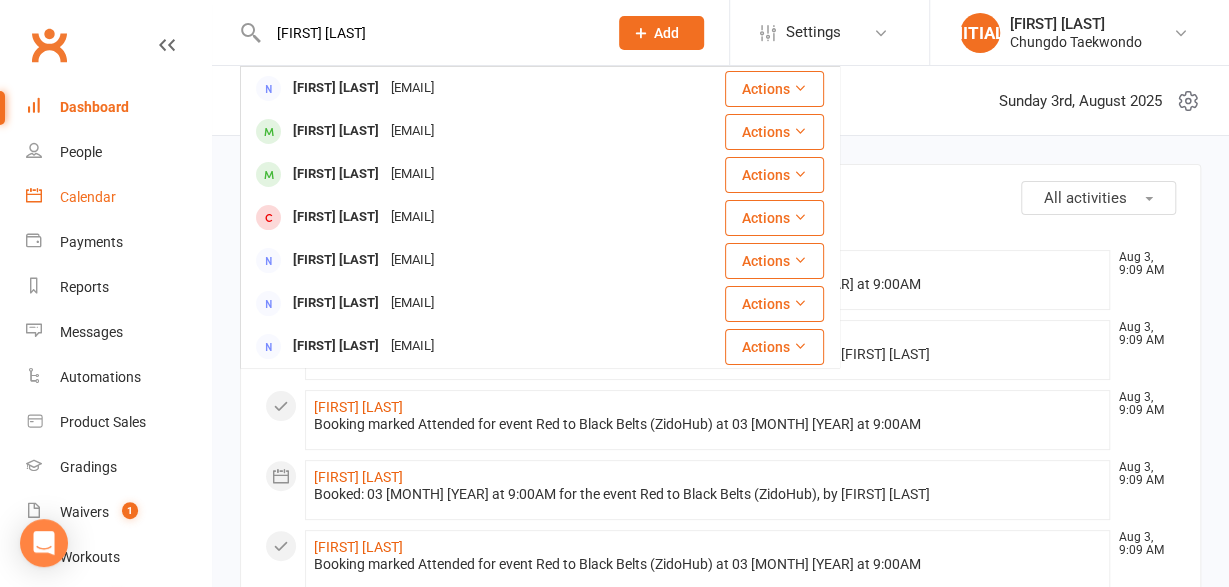 click on "Calendar" at bounding box center (118, 197) 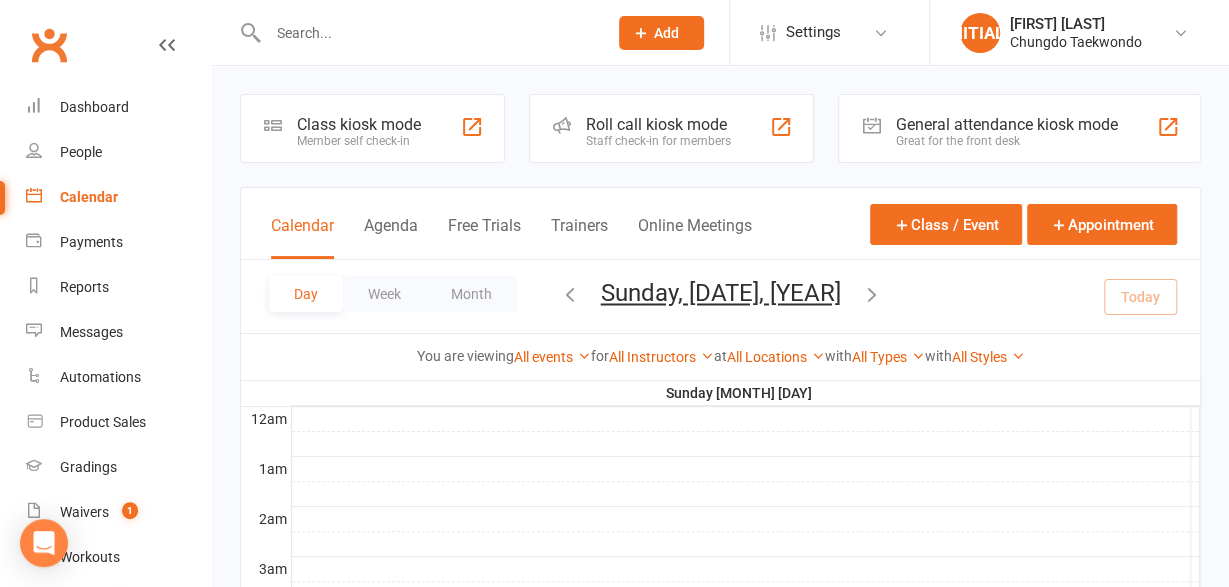 click on "Sunday, Aug 3, 2025" at bounding box center [721, 293] 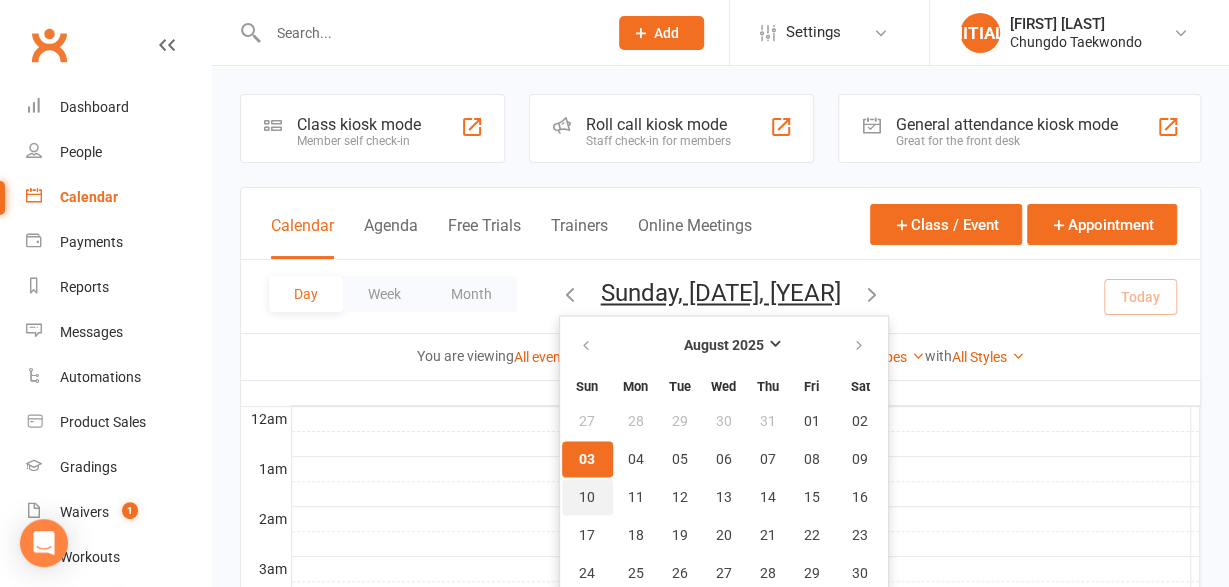 click on "10" at bounding box center (587, 497) 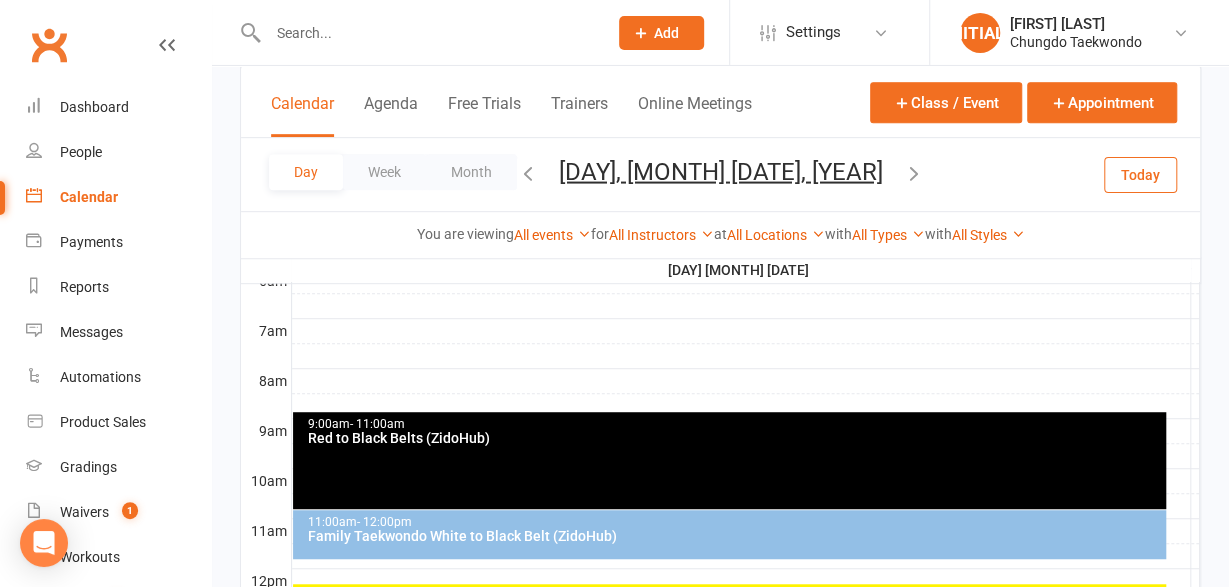 scroll, scrollTop: 434, scrollLeft: 0, axis: vertical 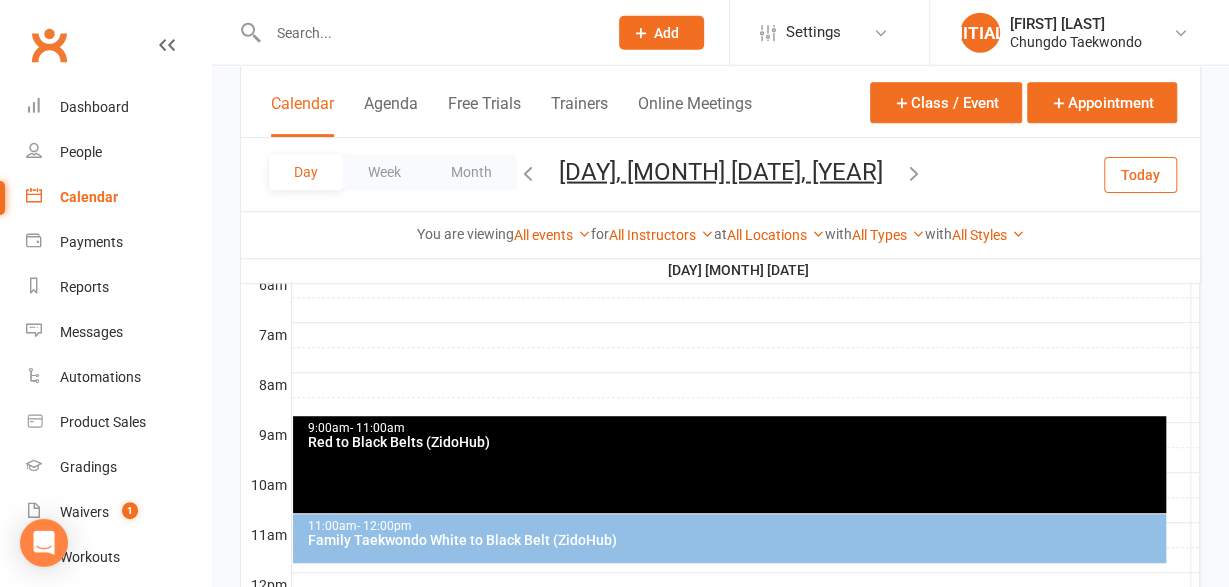 click at bounding box center [746, 360] 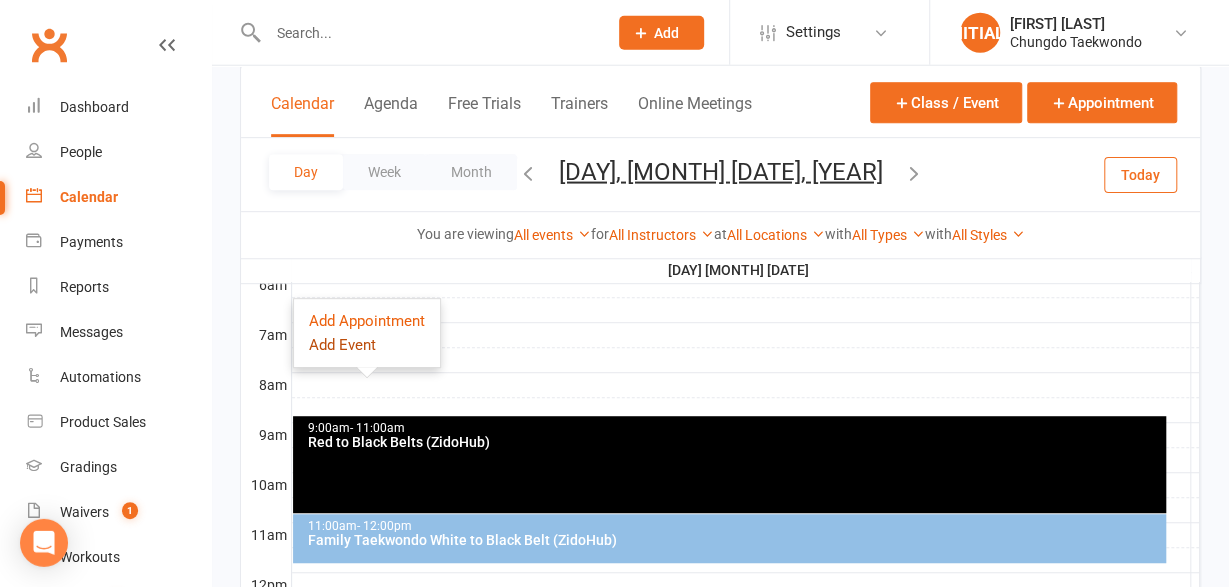 click on "Add Event" at bounding box center [342, 345] 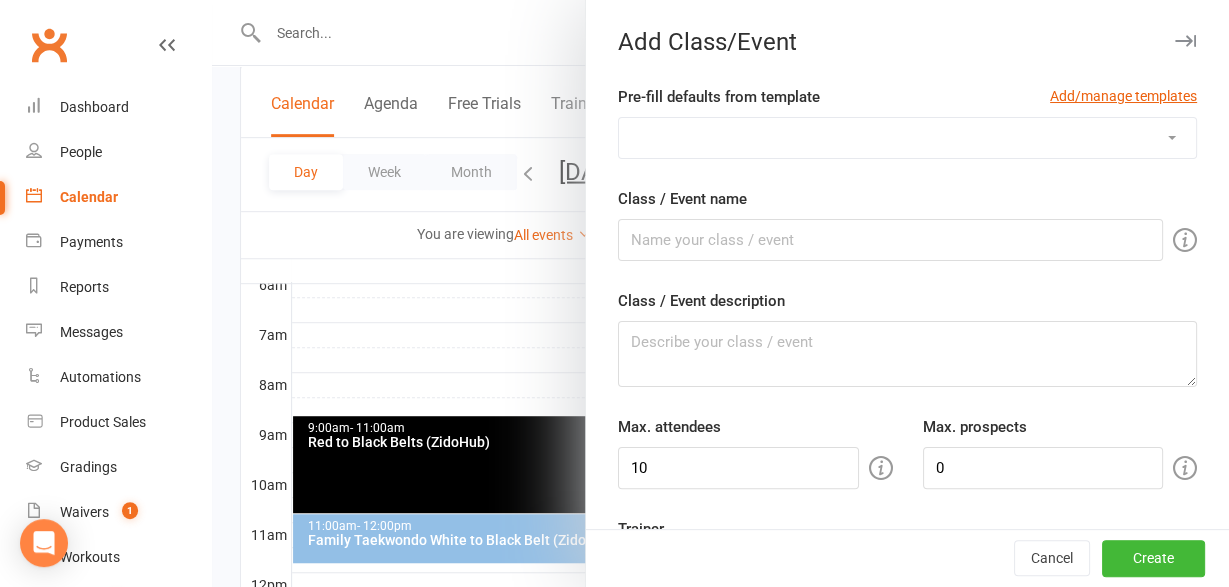 click on "4-6 year old Fundamentals (ZidoHub) Adults & Gentle Taekwondo (ZidoHub) Beginners to Green Tip (ZidoHub) Blue to Black belt (ZidoHub) Family Taekwondo White to Black Belt (ZidoHub) Green tip to Blue tip (ZidoHub) NSG Poomsae Team (ZidoHub) Red to Black Belts (ZidoHub) Rhodes Sparring team level 2 Teens and adults (ZidoHub)" at bounding box center [907, 138] 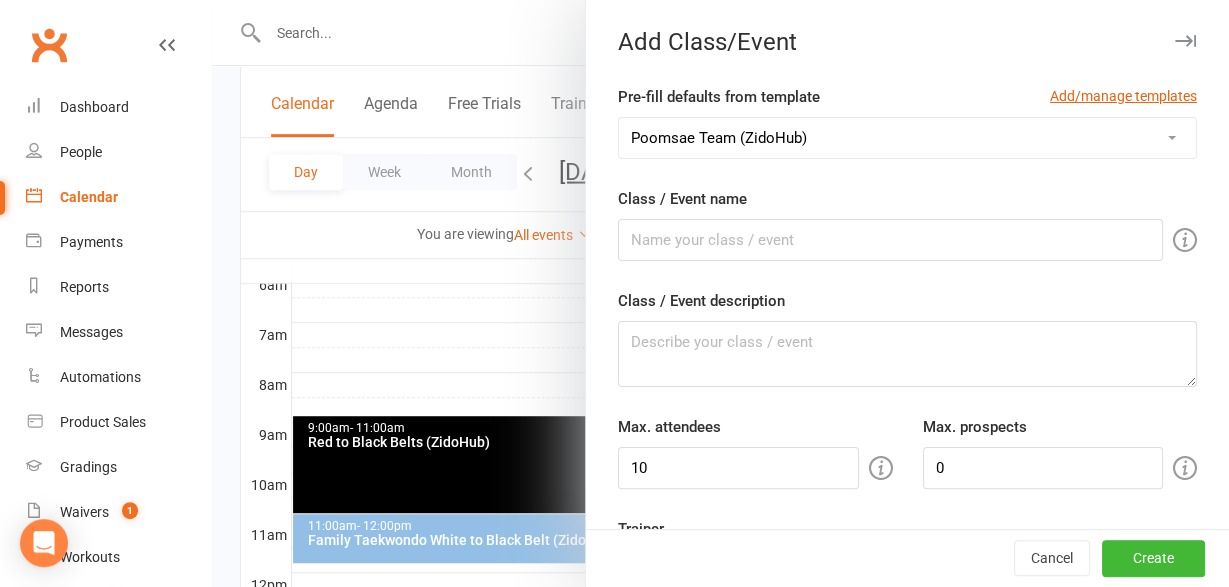 click on "Poomsae Team (ZidoHub)" at bounding box center (0, 0) 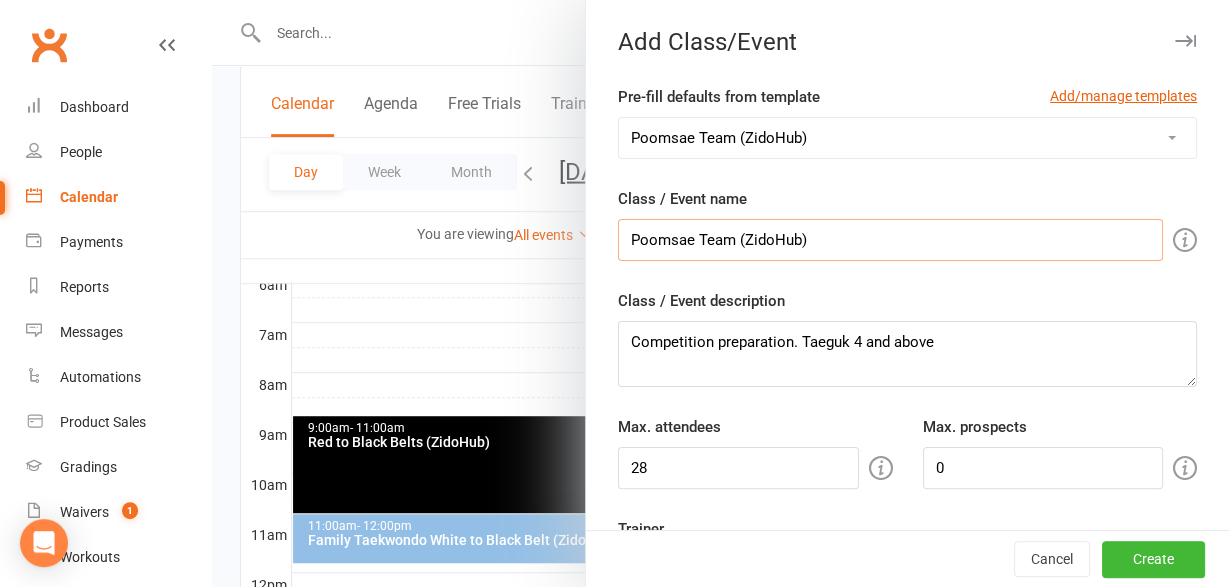 click on "Poomsae Team (ZidoHub)" at bounding box center [890, 240] 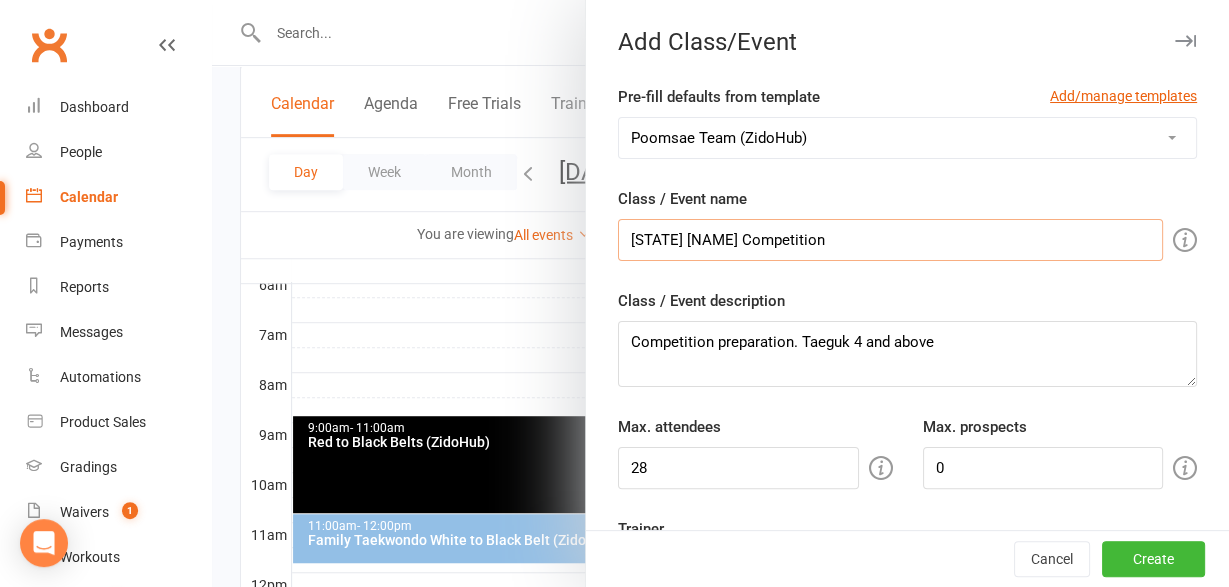 type on "August State Competition" 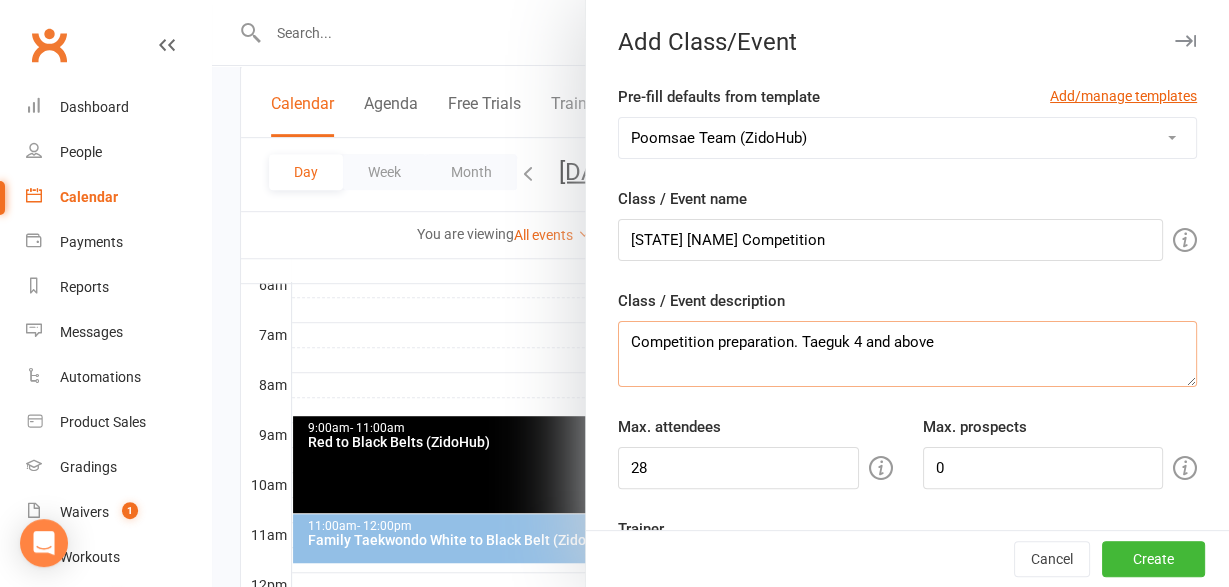 click on "Competition preparation. Taeguk 4 and above" at bounding box center [907, 354] 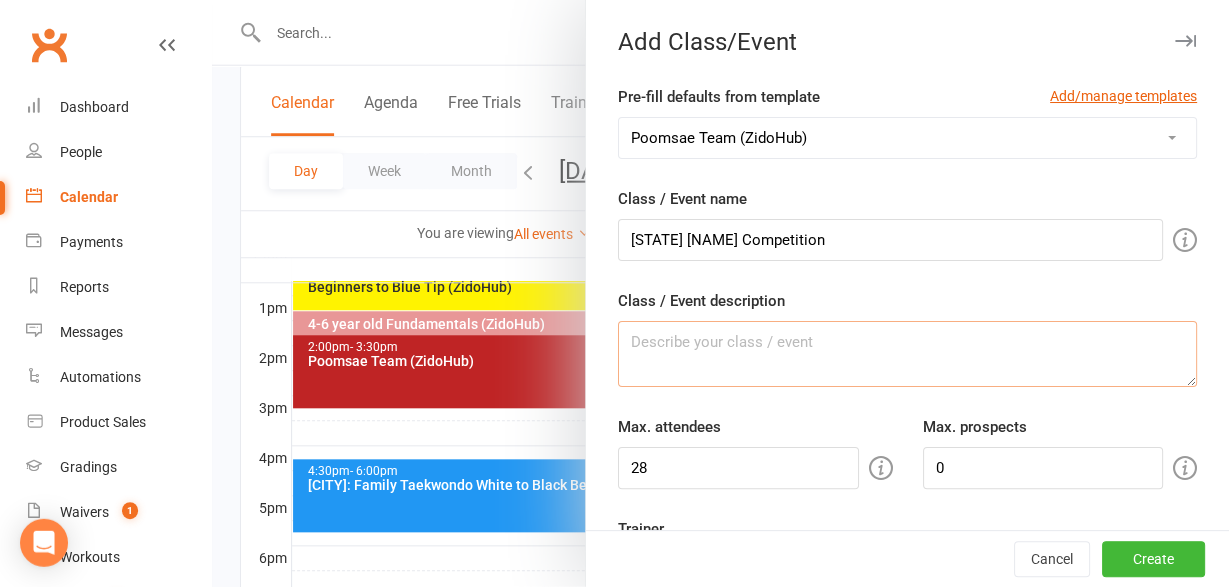 scroll, scrollTop: 768, scrollLeft: 0, axis: vertical 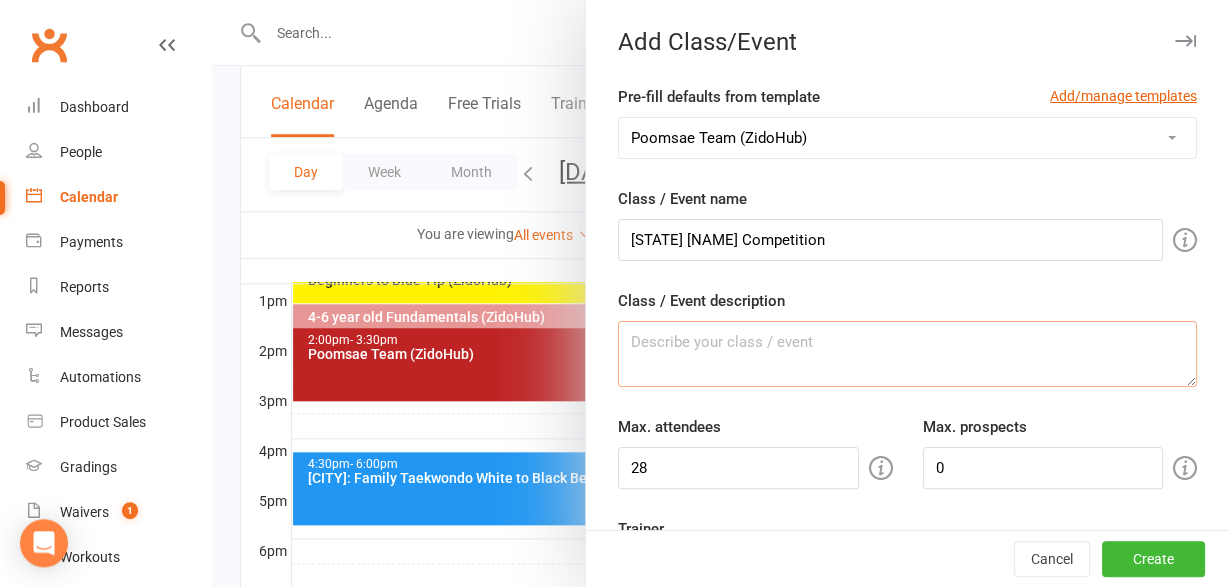 type 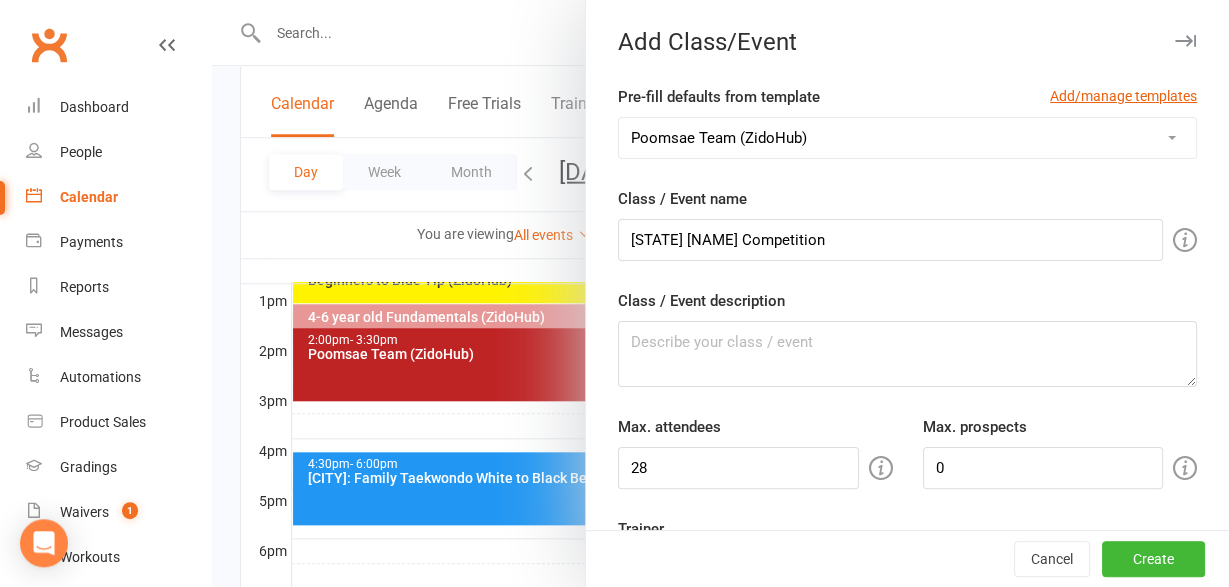 click on "Class / Event description" at bounding box center (907, 338) 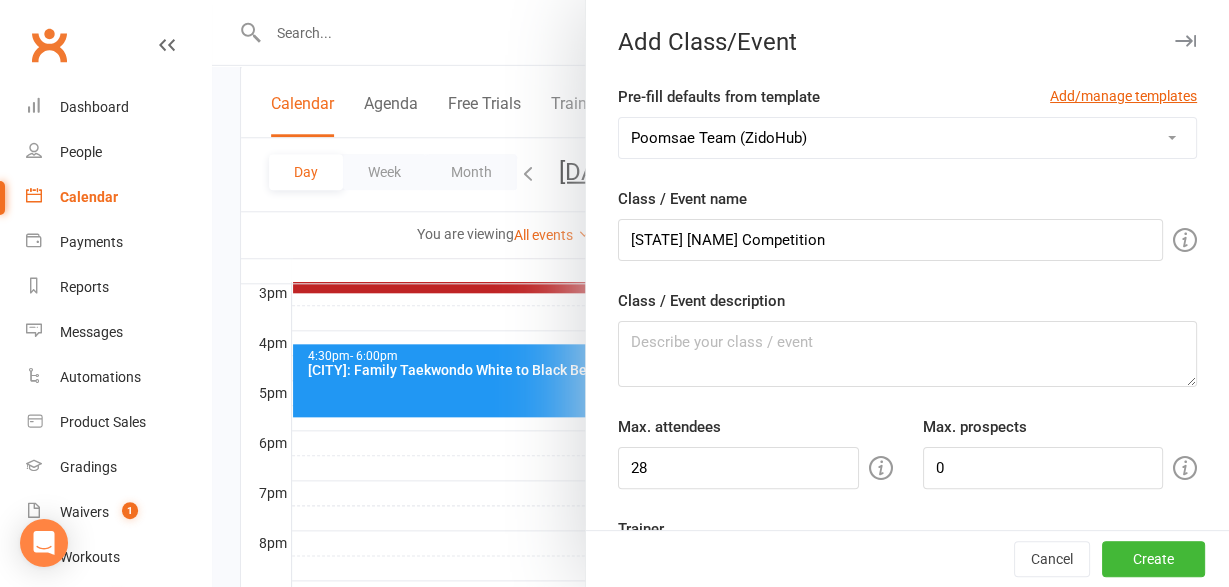 scroll, scrollTop: 884, scrollLeft: 0, axis: vertical 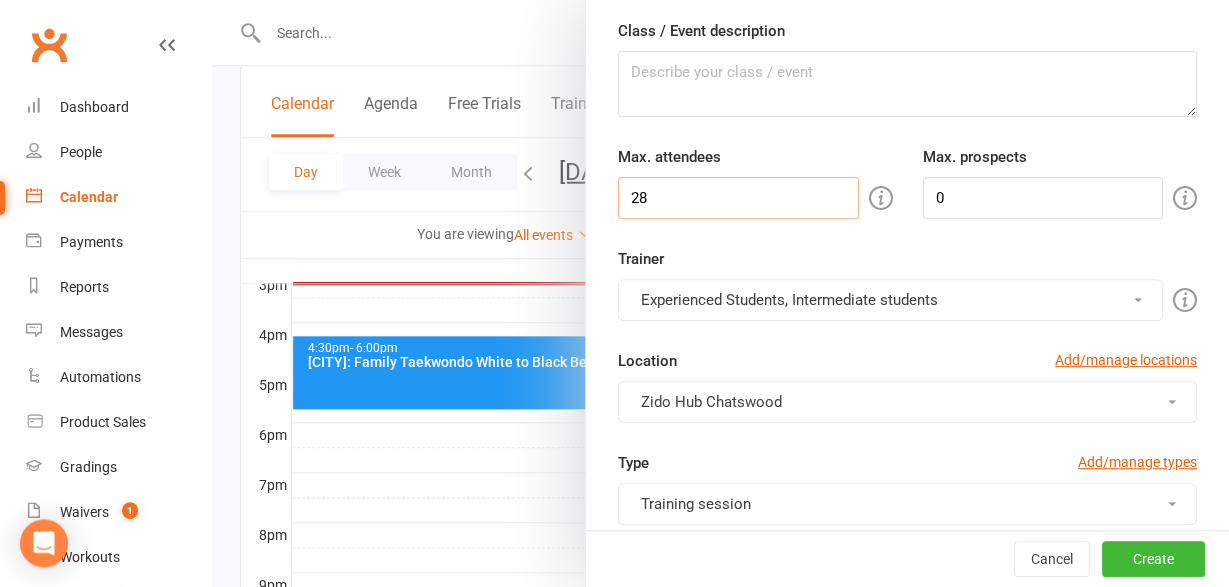 drag, startPoint x: 763, startPoint y: 209, endPoint x: 502, endPoint y: 248, distance: 263.8977 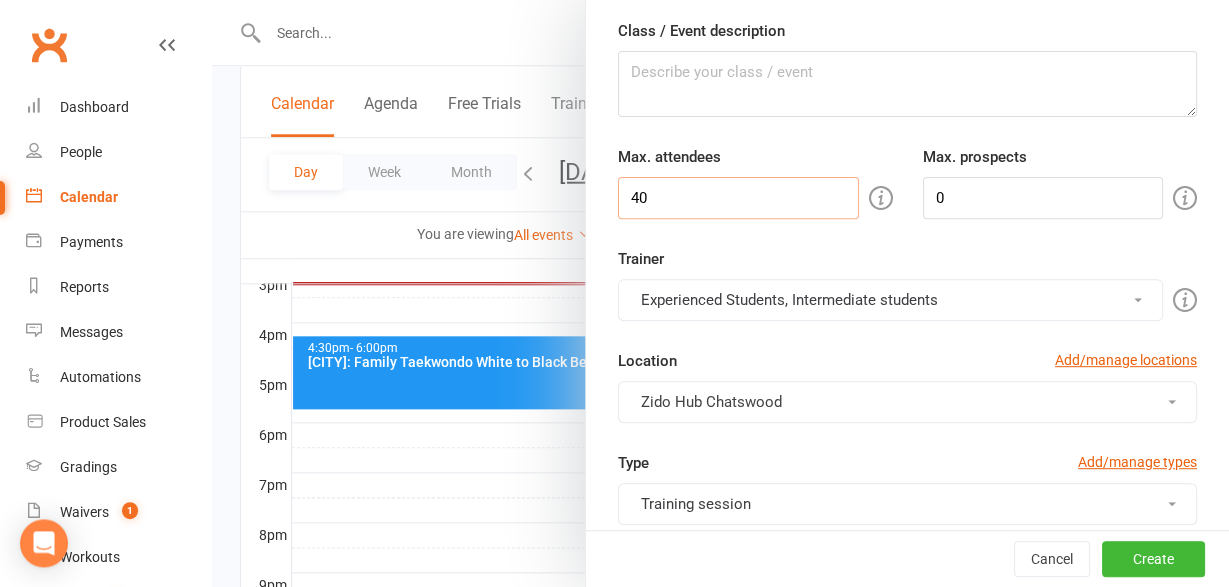 type on "40" 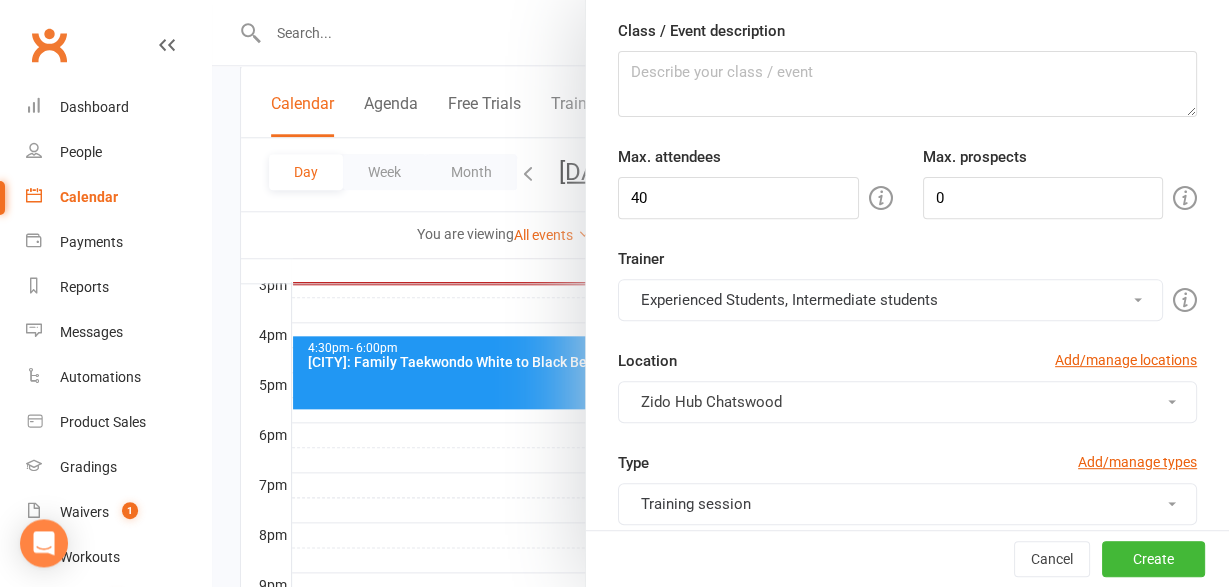 click on "Type Add/manage types" at bounding box center (907, 467) 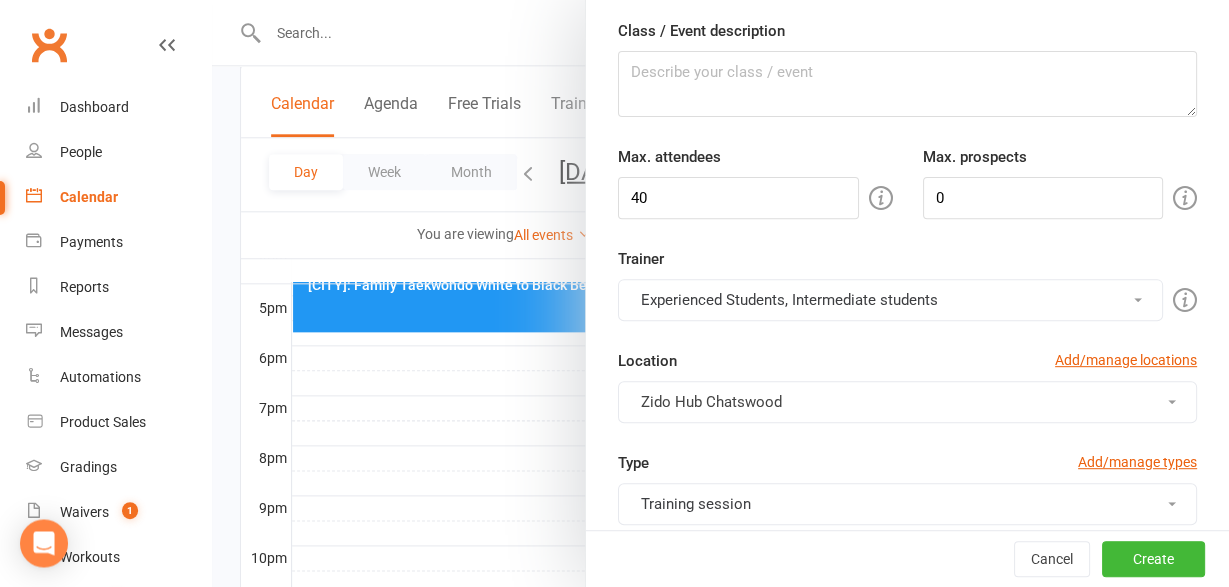 scroll, scrollTop: 1040, scrollLeft: 0, axis: vertical 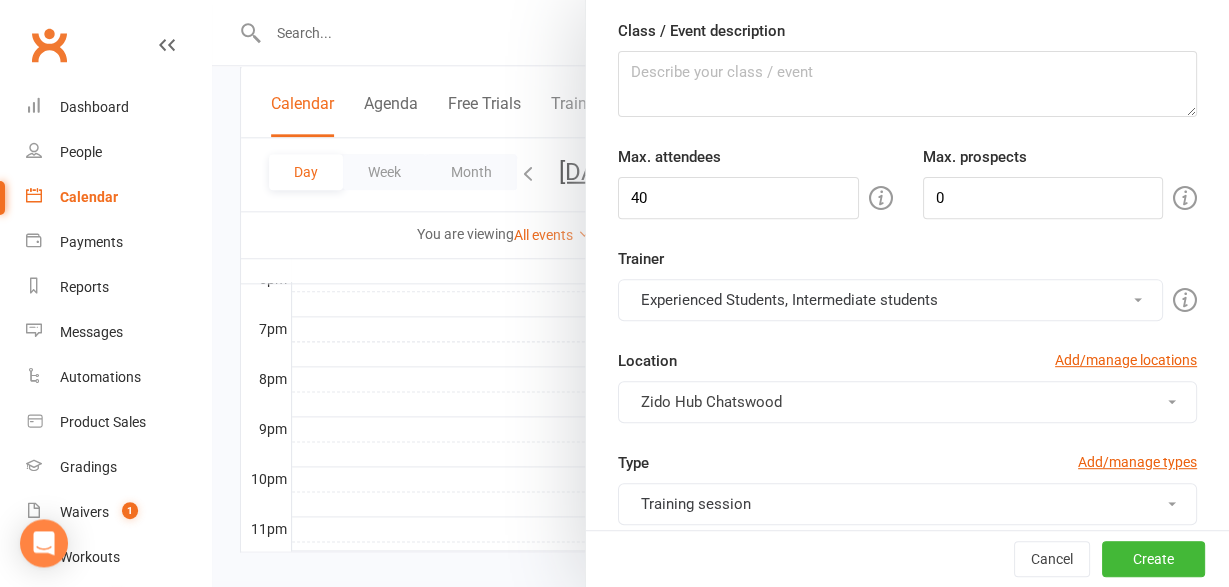click on "Type Add/manage types" at bounding box center [907, 467] 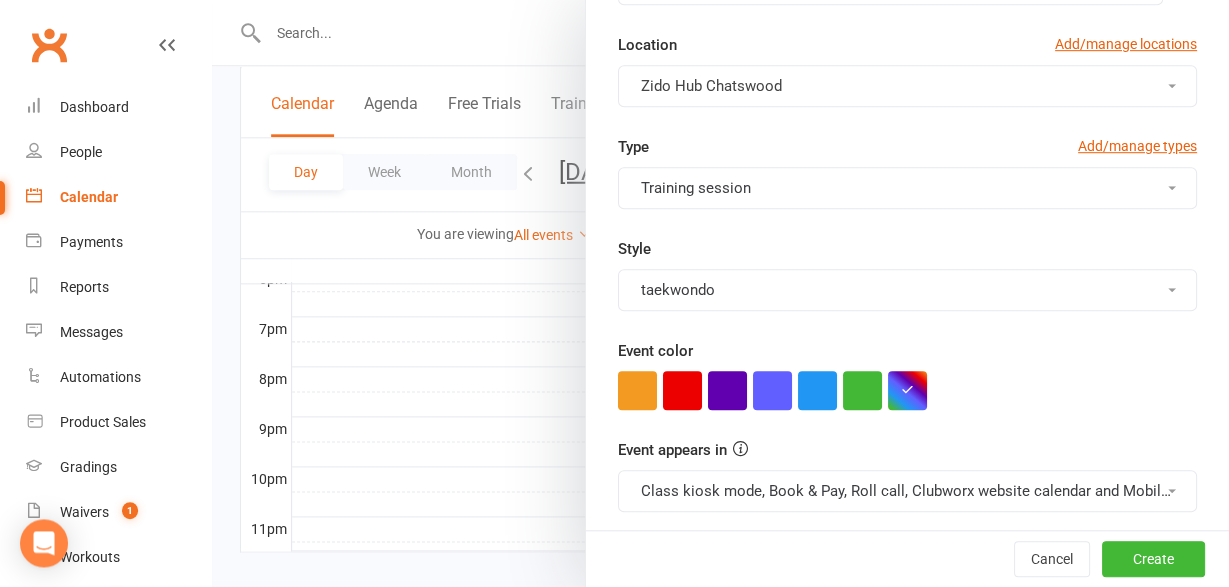 scroll, scrollTop: 594, scrollLeft: 0, axis: vertical 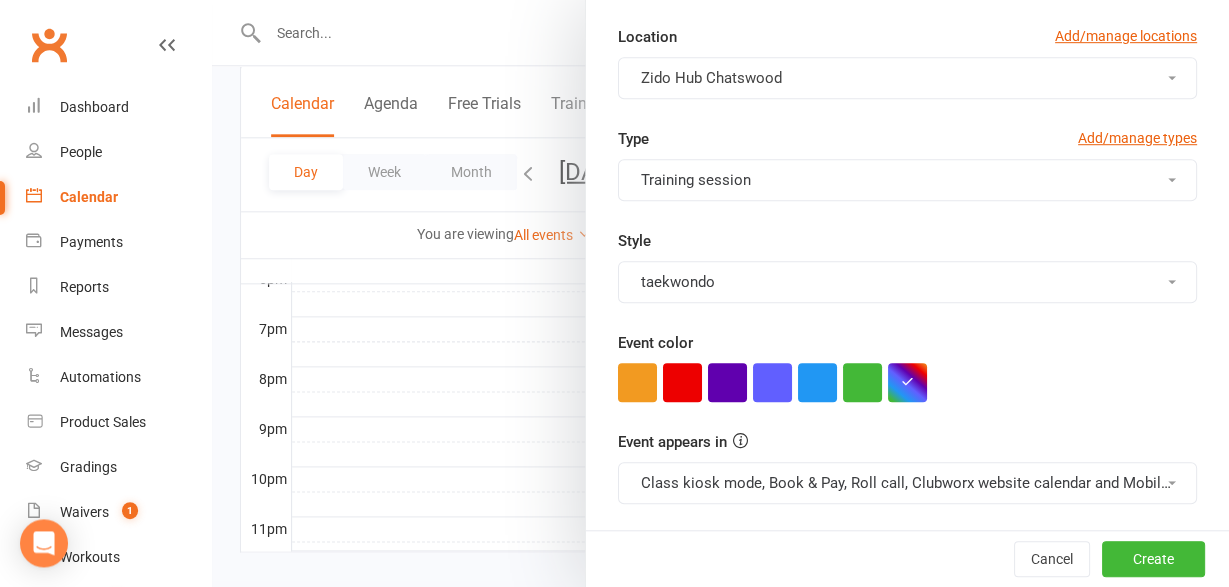 click on "Training session" at bounding box center (907, 180) 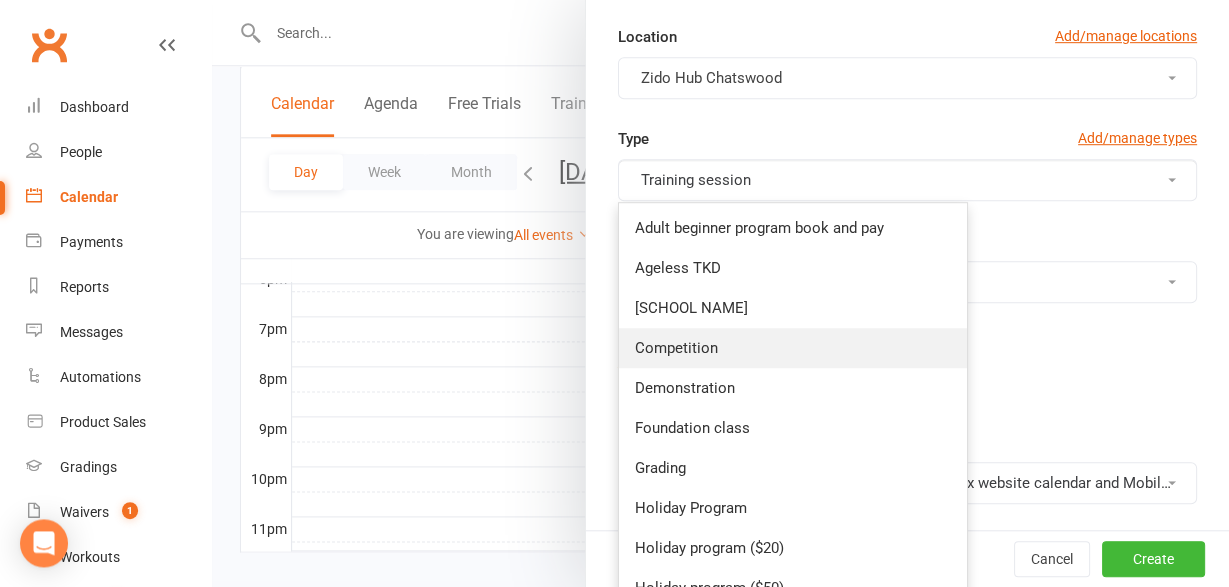 click on "Competition" at bounding box center [793, 348] 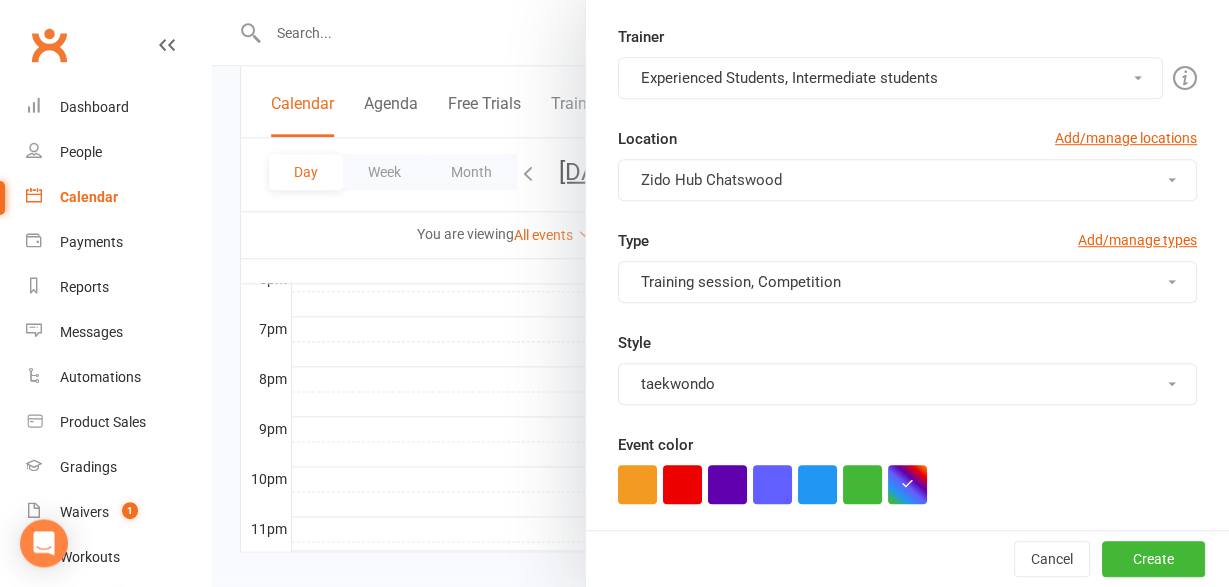 scroll, scrollTop: 695, scrollLeft: 0, axis: vertical 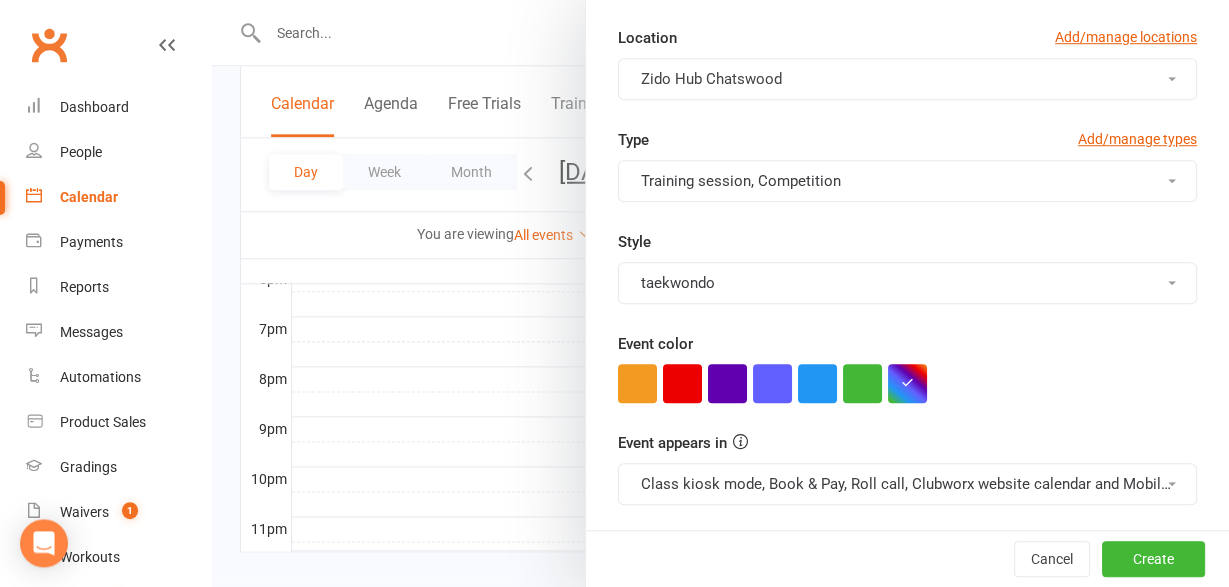 click on "Training session, Competition" at bounding box center (907, 181) 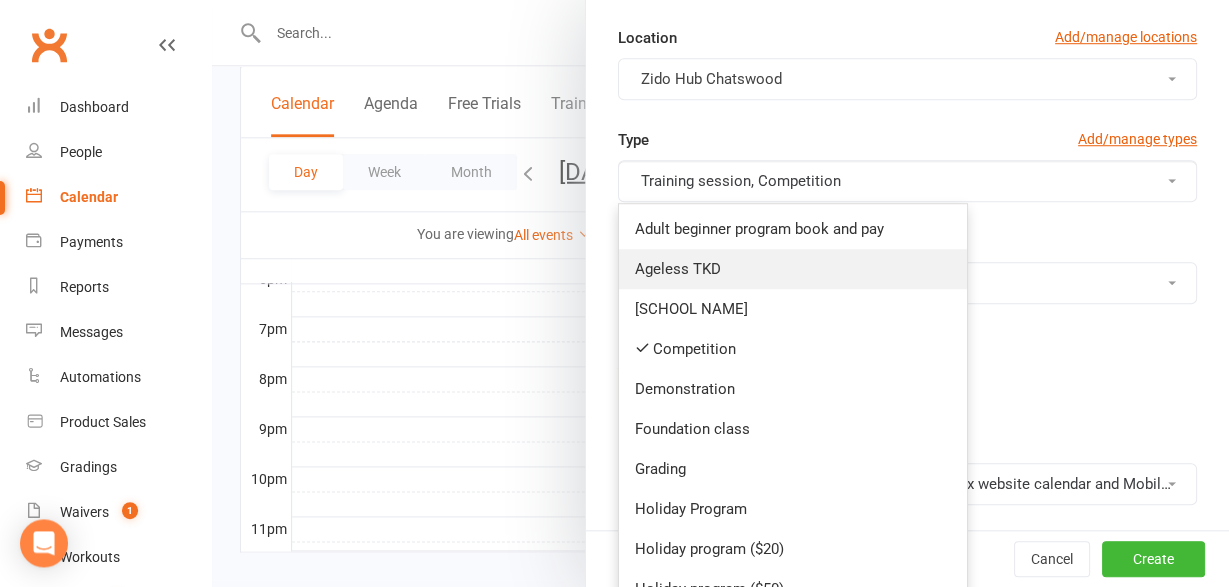 type 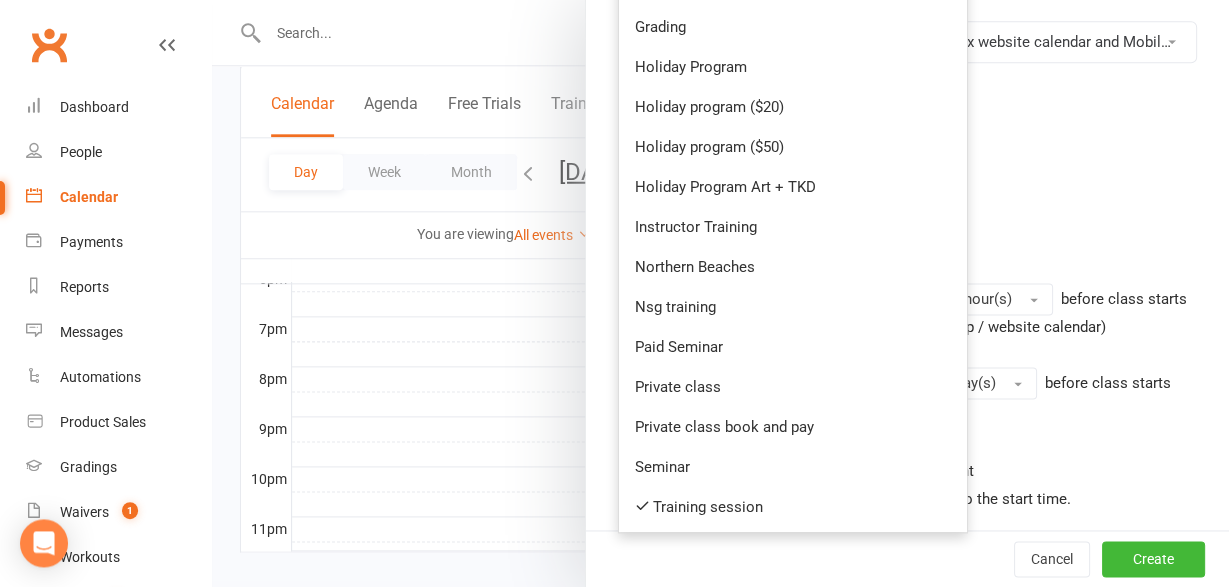 scroll, scrollTop: 1181, scrollLeft: 0, axis: vertical 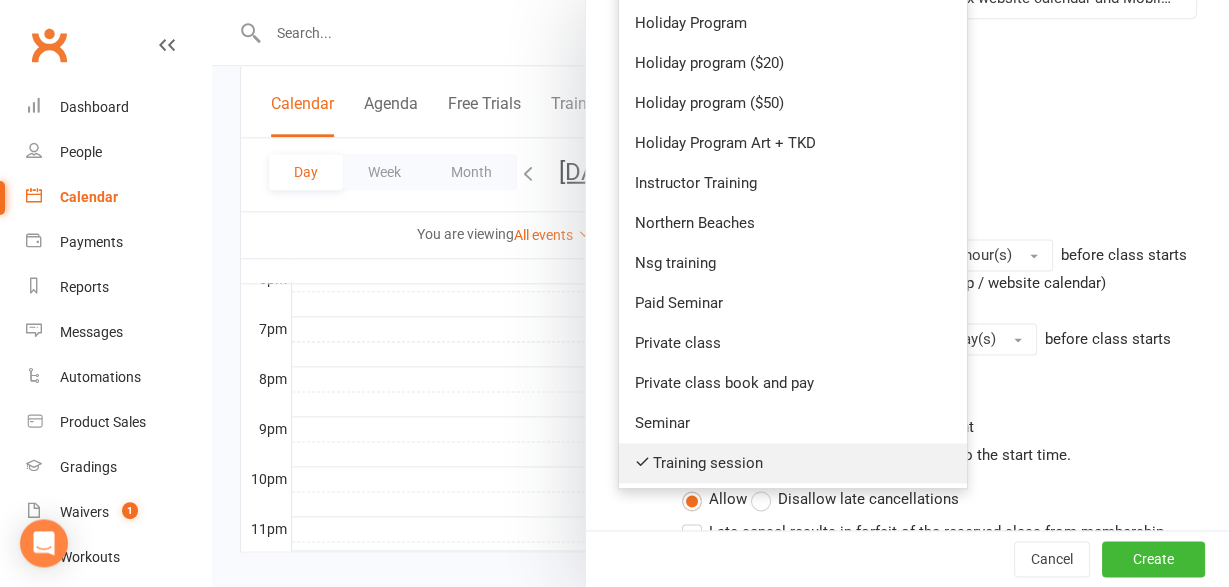 click on "Training session" at bounding box center [793, 463] 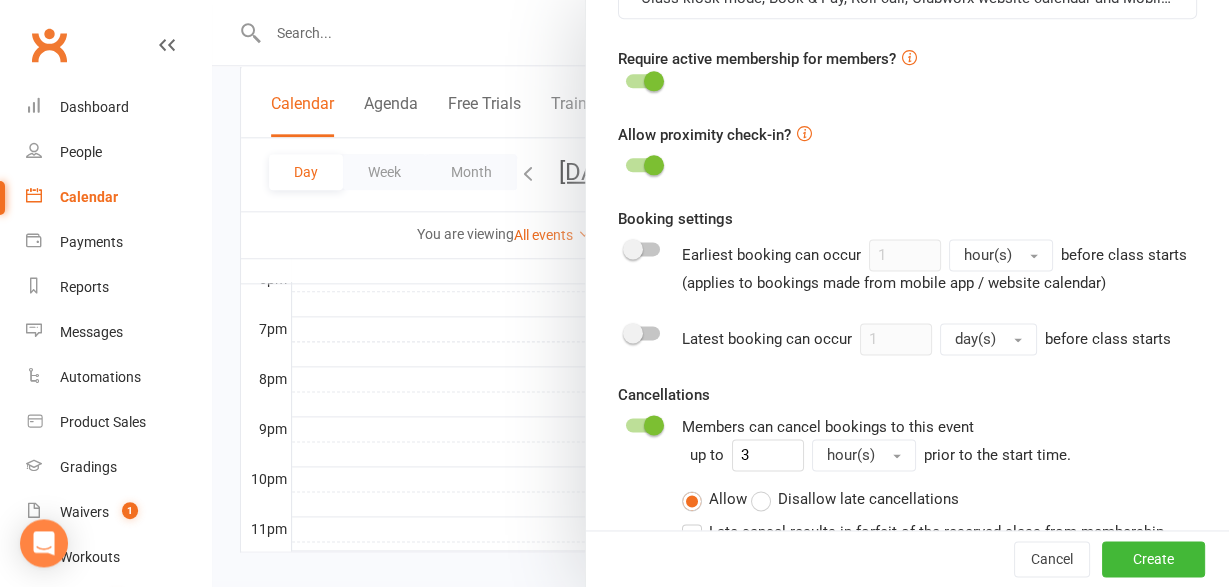 click at bounding box center [643, 81] 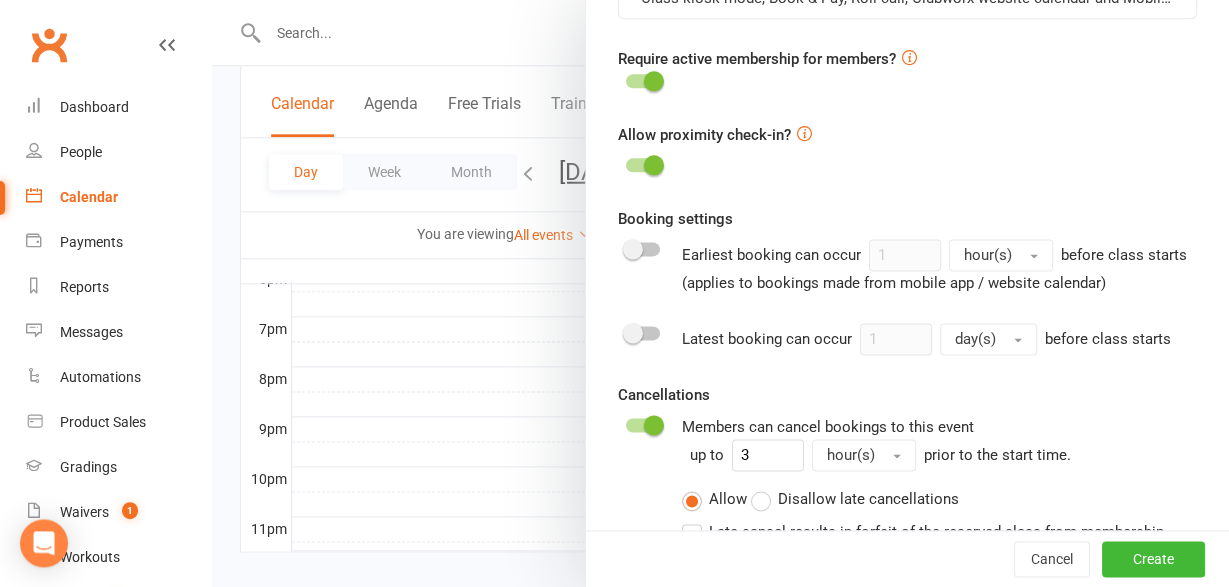 click at bounding box center [626, 78] 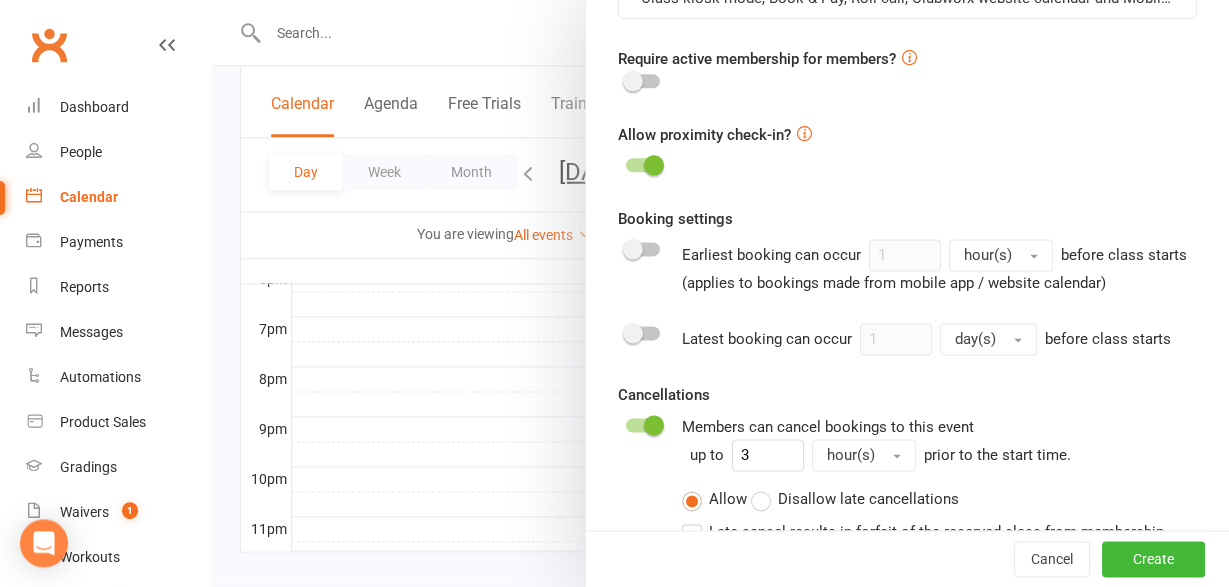 click at bounding box center [643, 165] 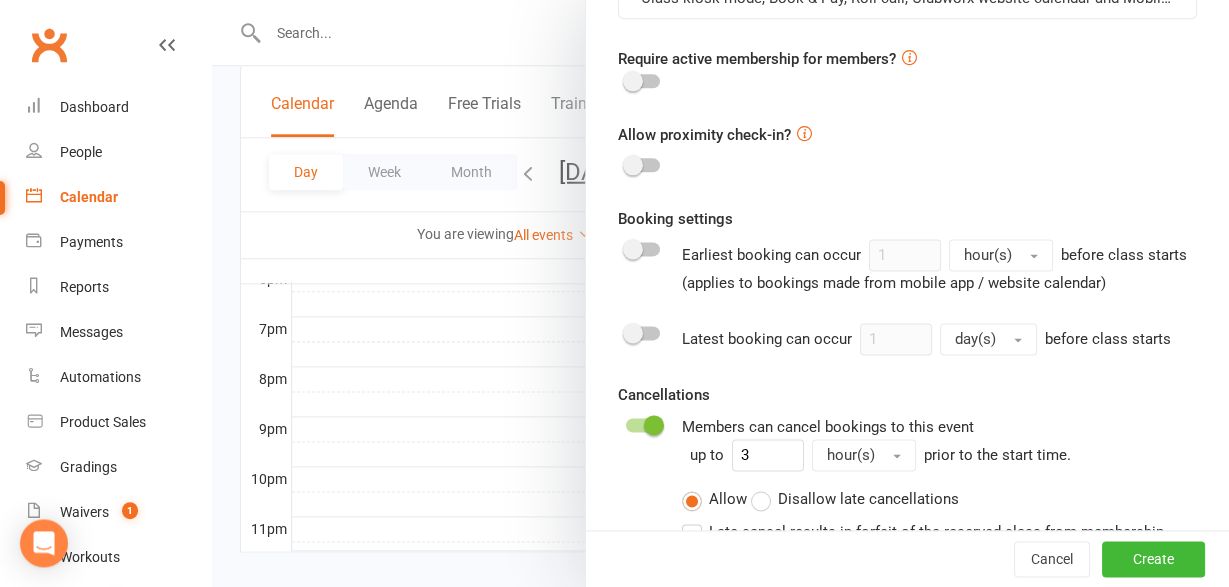 click on "Cancellations
Members can cancel bookings to this event up to 3
hour(s)
prior to the start time. Allow   Disallow late cancellations Late cancel results in forfeit of the reserved class from membership Fee for late cancellation: $ 2 Leave blank if no cancelation fee applies" at bounding box center [907, 500] 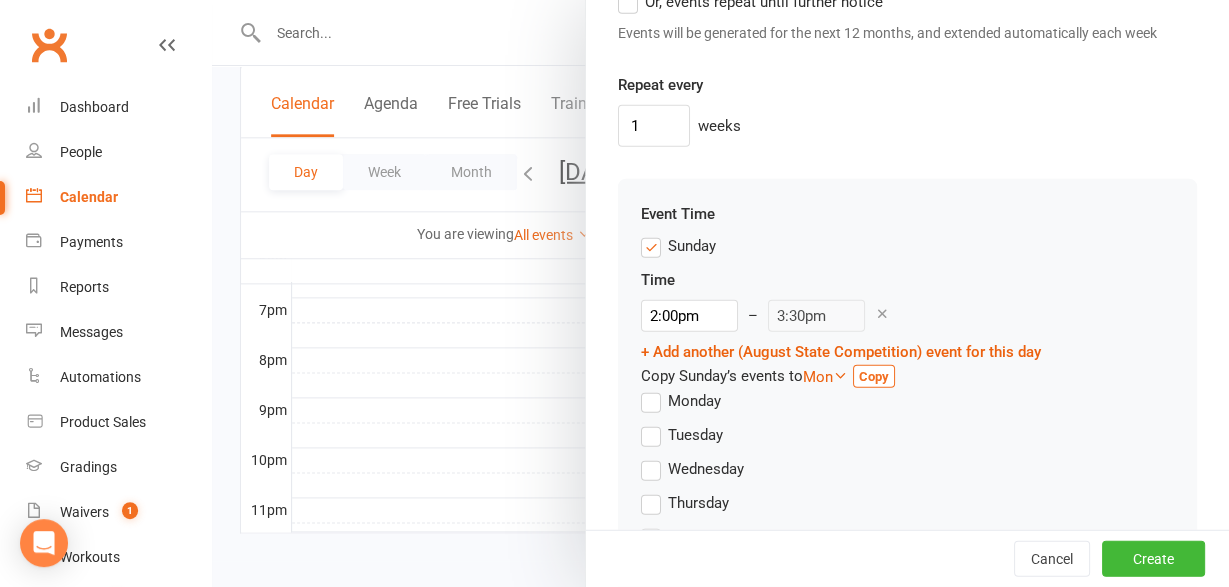 scroll, scrollTop: 2315, scrollLeft: 0, axis: vertical 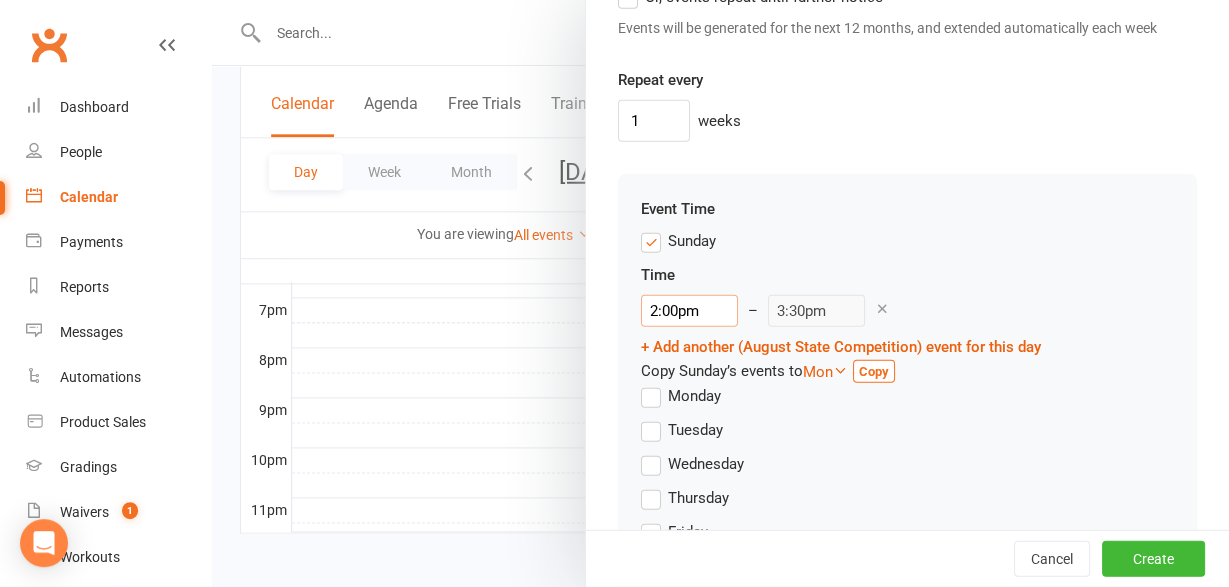 click on "2:00pm" at bounding box center [689, 311] 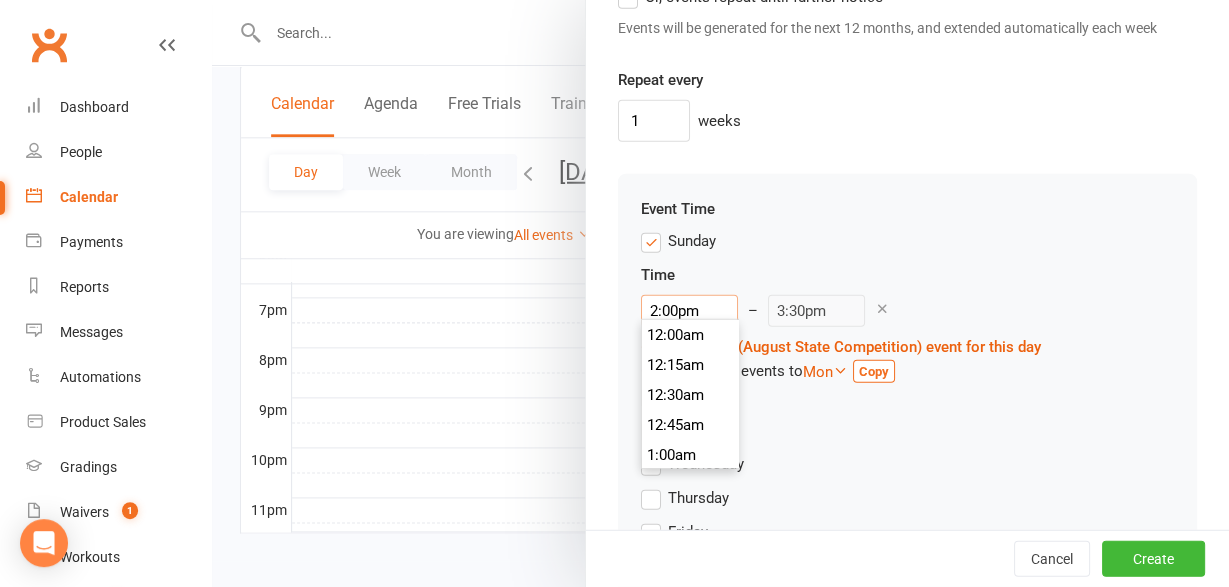 scroll, scrollTop: 1650, scrollLeft: 0, axis: vertical 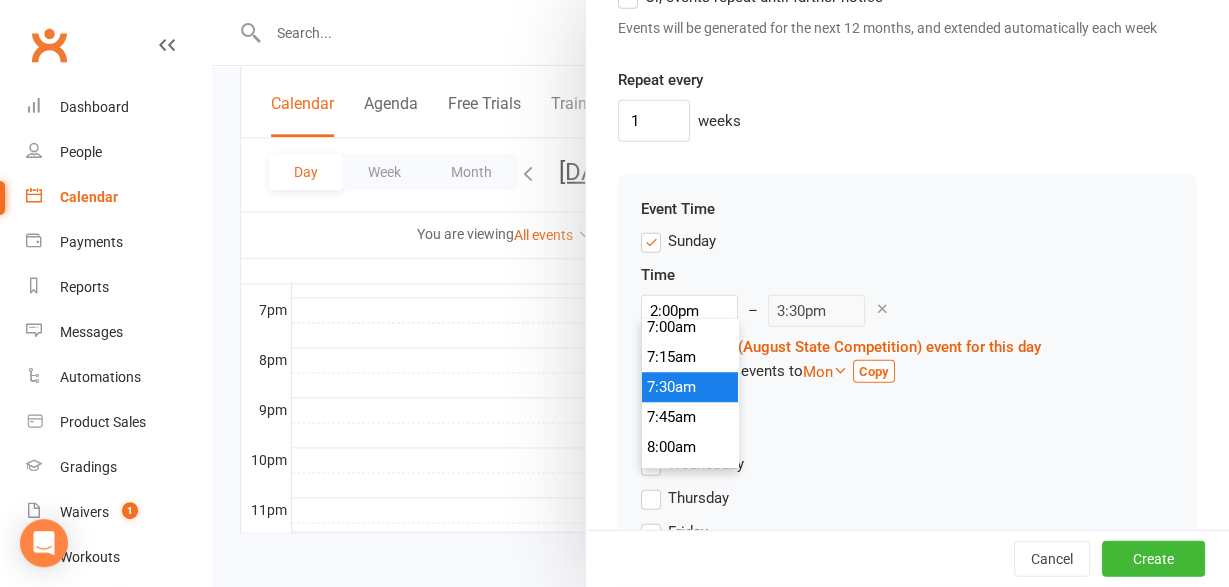 type on "7:30am" 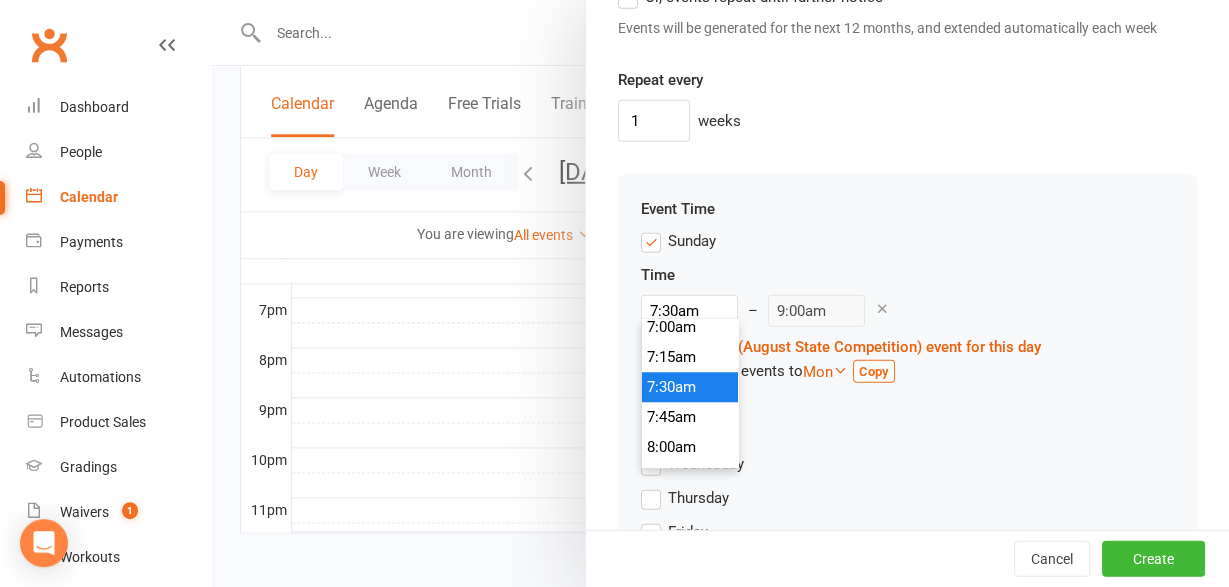 click on "7:30am" at bounding box center (690, 388) 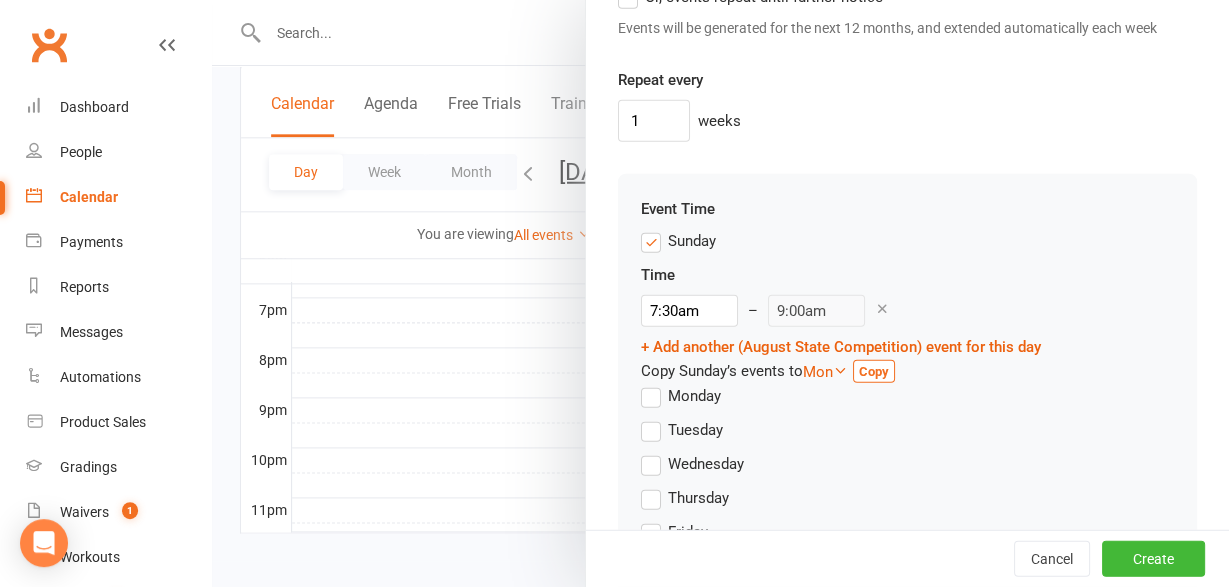 click on "7:30am 12:00am 12:15am 12:30am 12:45am 1:00am 1:15am 1:30am 1:45am 2:00am 2:15am 2:30am 2:45am 3:00am 3:15am 3:30am 3:45am 4:00am 4:15am 4:30am 4:45am 5:00am 5:15am 5:30am 5:45am 6:00am 6:15am 6:30am 6:45am 7:00am 7:15am 7:30am 7:45am 8:00am 8:15am 8:30am 8:45am 9:00am 9:15am 9:30am 9:45am 10:00am 10:15am 10:30am 10:45am 11:00am 11:15am 11:30am 11:45am 12:00pm 12:15pm 12:30pm 12:45pm 1:00pm 1:15pm 1:30pm 1:45pm 2:00pm 2:15pm 2:30pm 2:45pm 3:00pm 3:15pm 3:30pm 3:45pm 4:00pm 4:15pm 4:30pm 4:45pm 5:00pm 5:15pm 5:30pm 5:45pm 6:00pm 6:15pm 6:30pm 6:45pm 7:00pm 7:15pm 7:30pm 7:45pm 8:00pm 8:15pm 8:30pm 8:45pm 9:00pm 9:15pm 9:30pm 9:45pm 10:00pm 10:15pm 10:30pm 10:45pm 11:00pm 11:15pm 11:30pm 11:45pm –  9:00am" at bounding box center [841, 311] 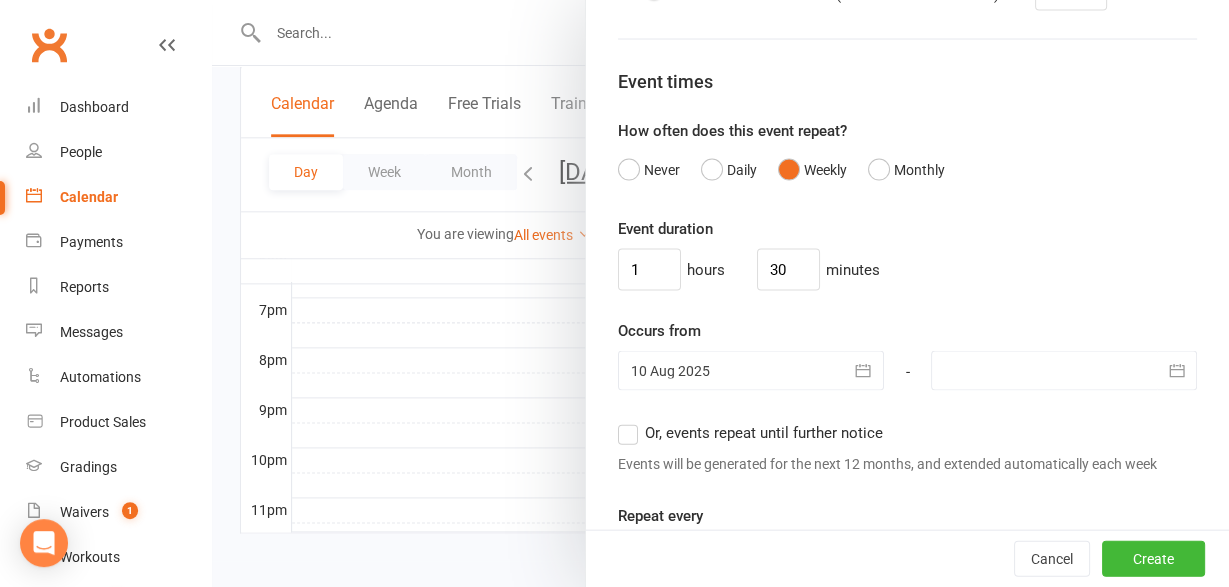 scroll, scrollTop: 1825, scrollLeft: 0, axis: vertical 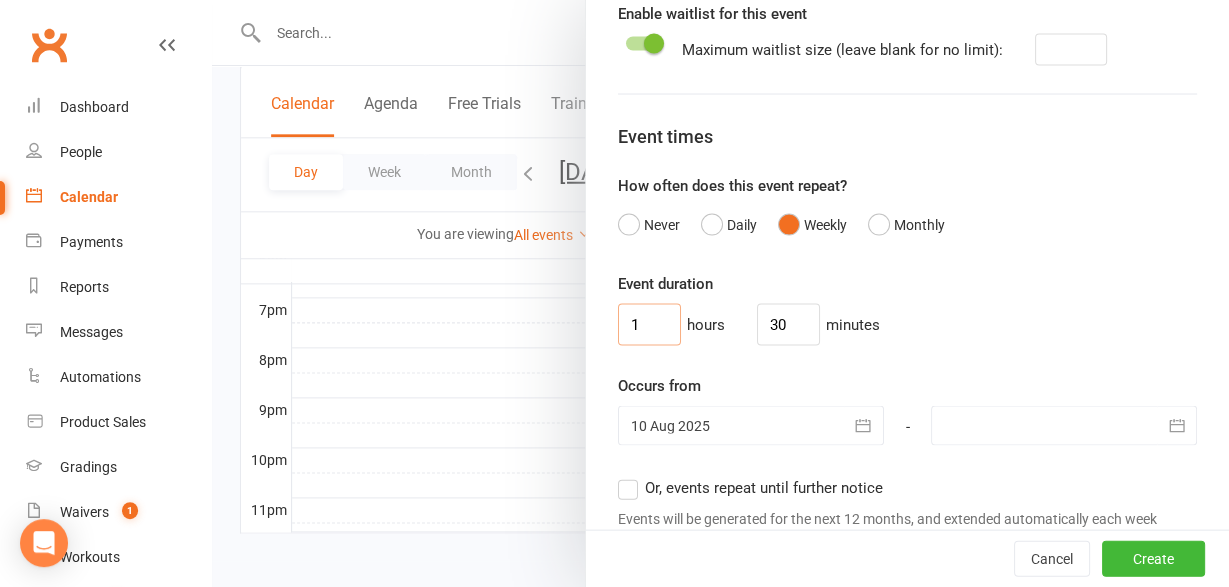 drag, startPoint x: 641, startPoint y: 316, endPoint x: 573, endPoint y: 316, distance: 68 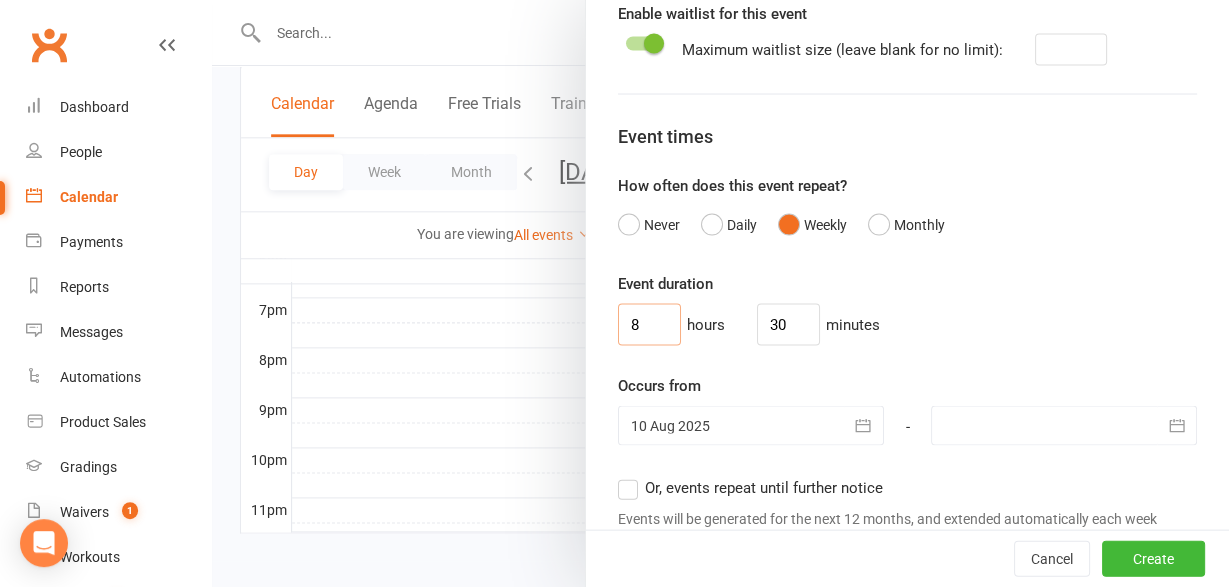 type on "8" 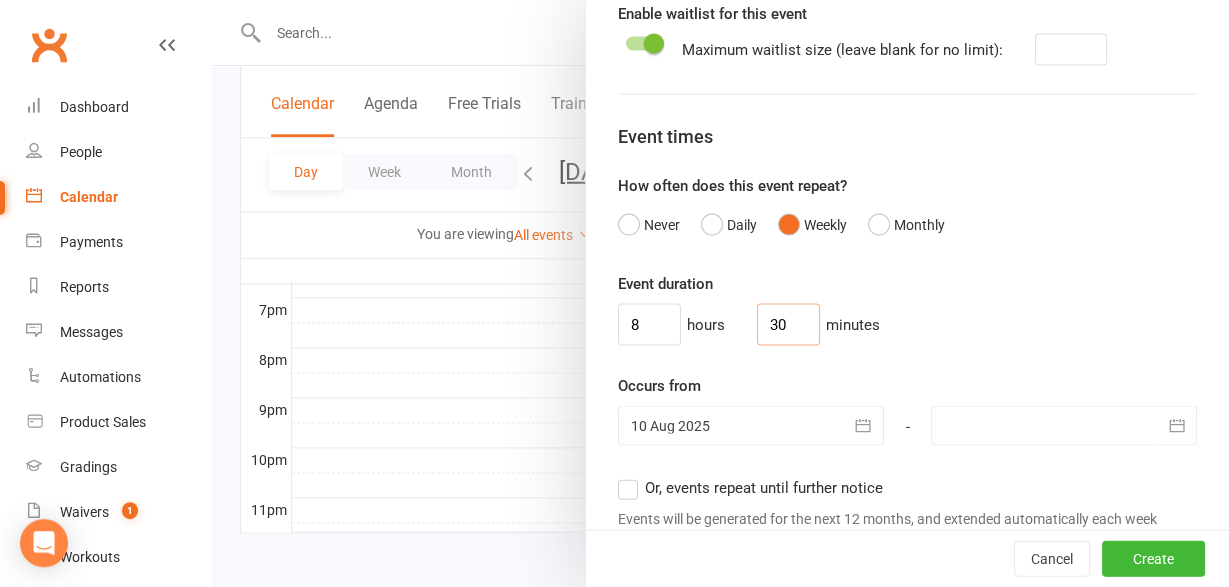 click on "30" at bounding box center [788, 324] 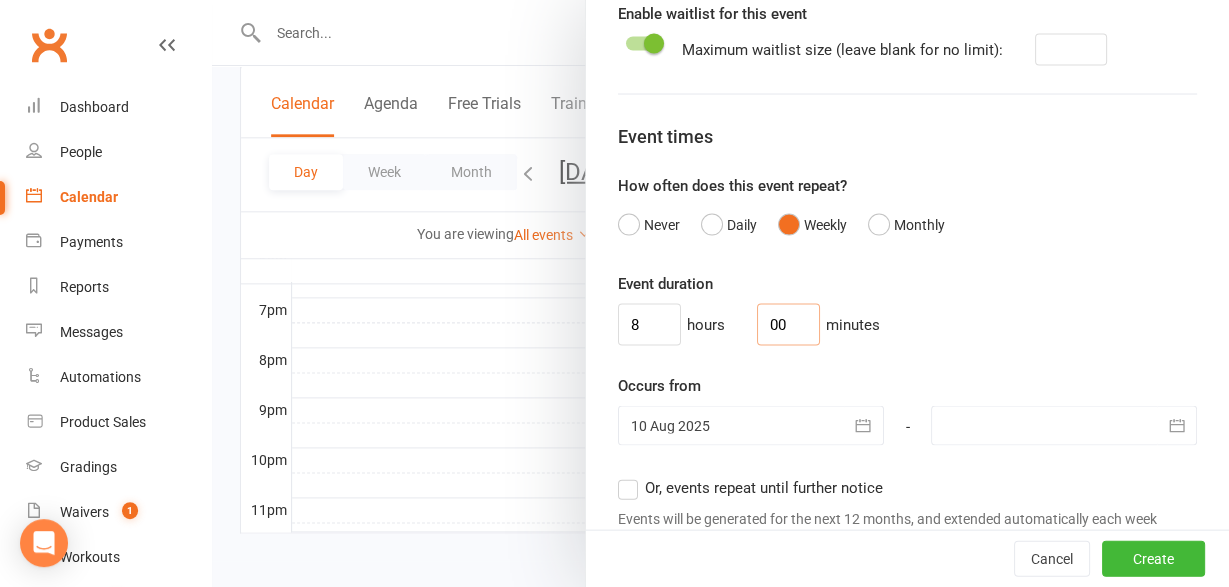 type on "00" 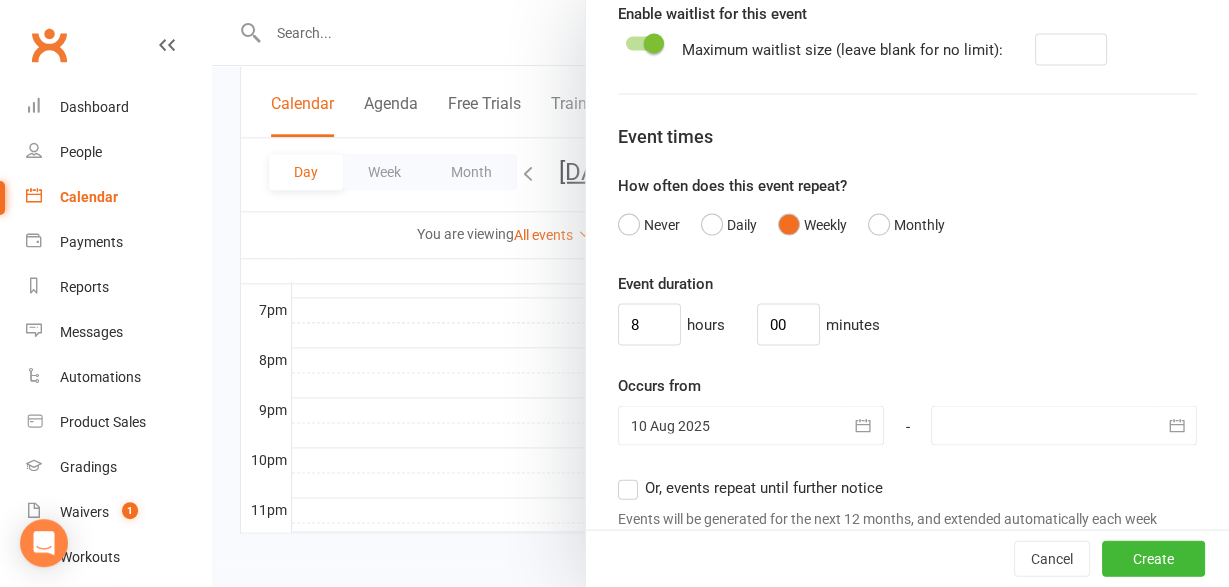 click on "8 hours 00 minutes" at bounding box center (907, 324) 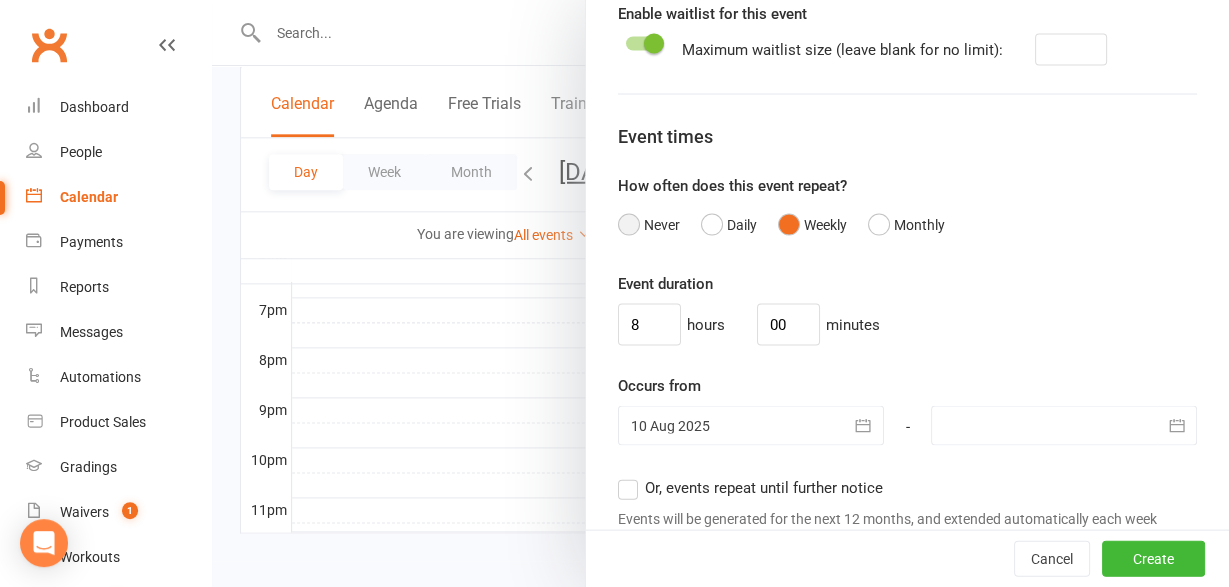click on "Never" at bounding box center (649, 224) 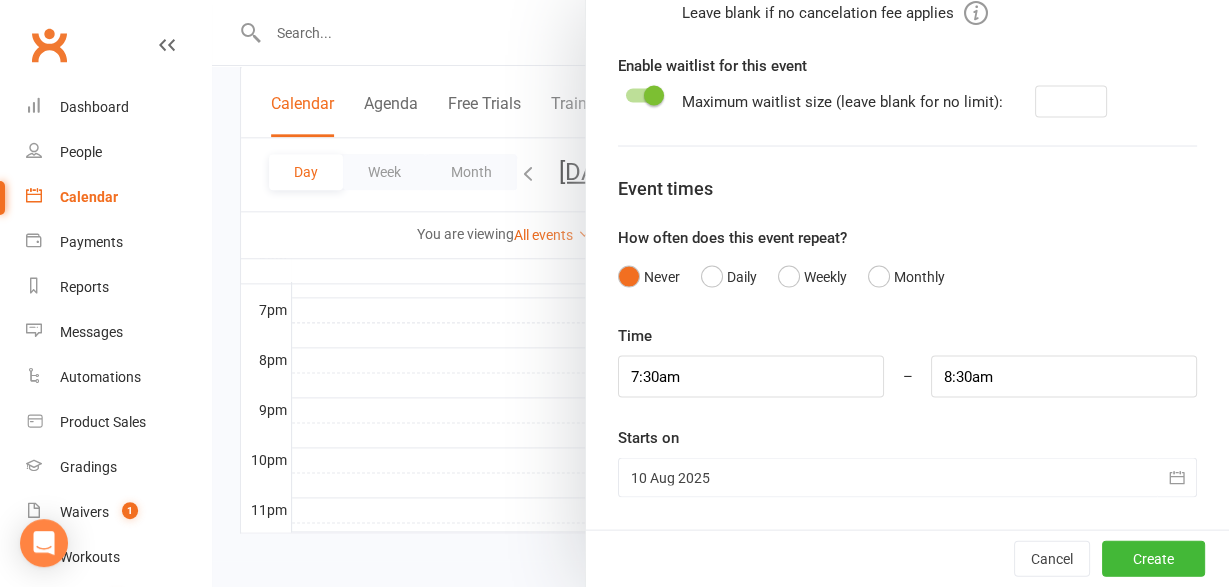 scroll, scrollTop: 1764, scrollLeft: 0, axis: vertical 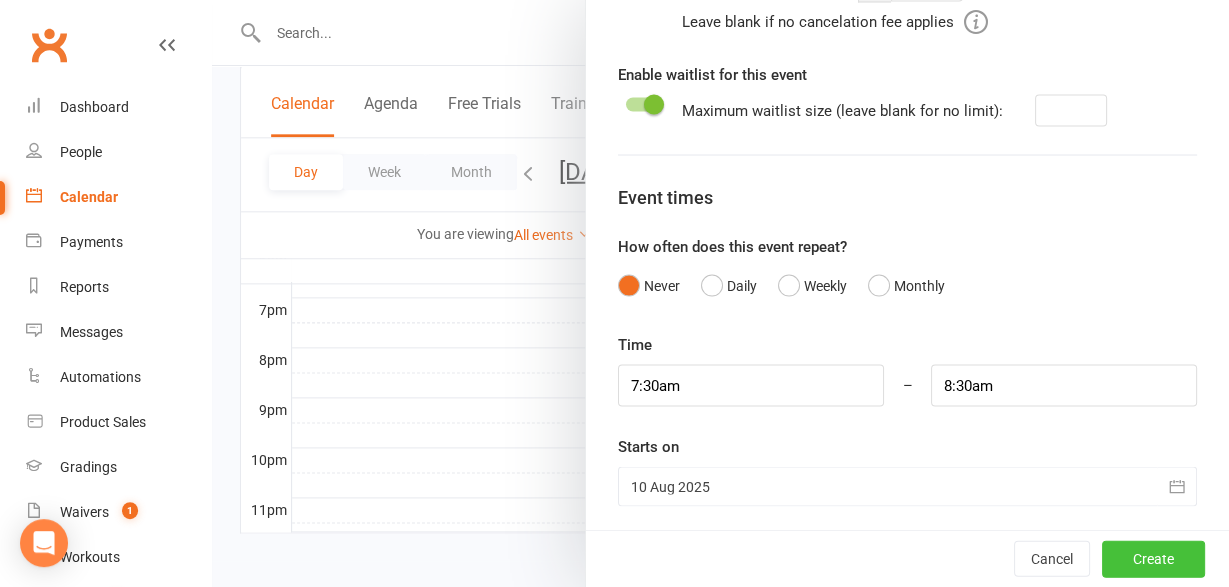 click on "Create" at bounding box center (1153, 559) 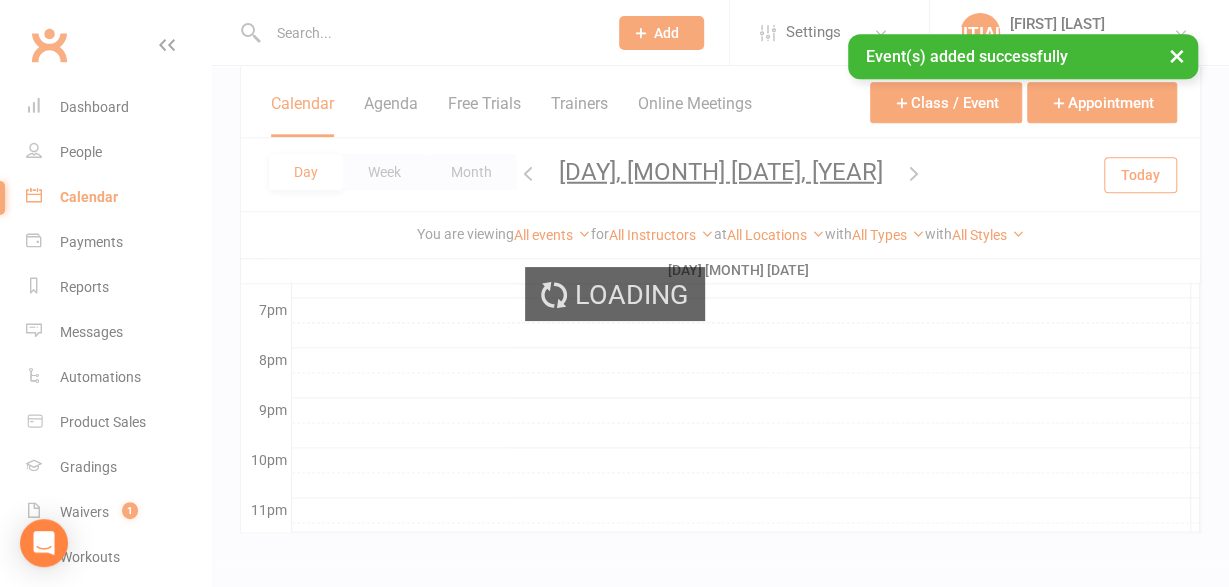 scroll, scrollTop: 1764, scrollLeft: 0, axis: vertical 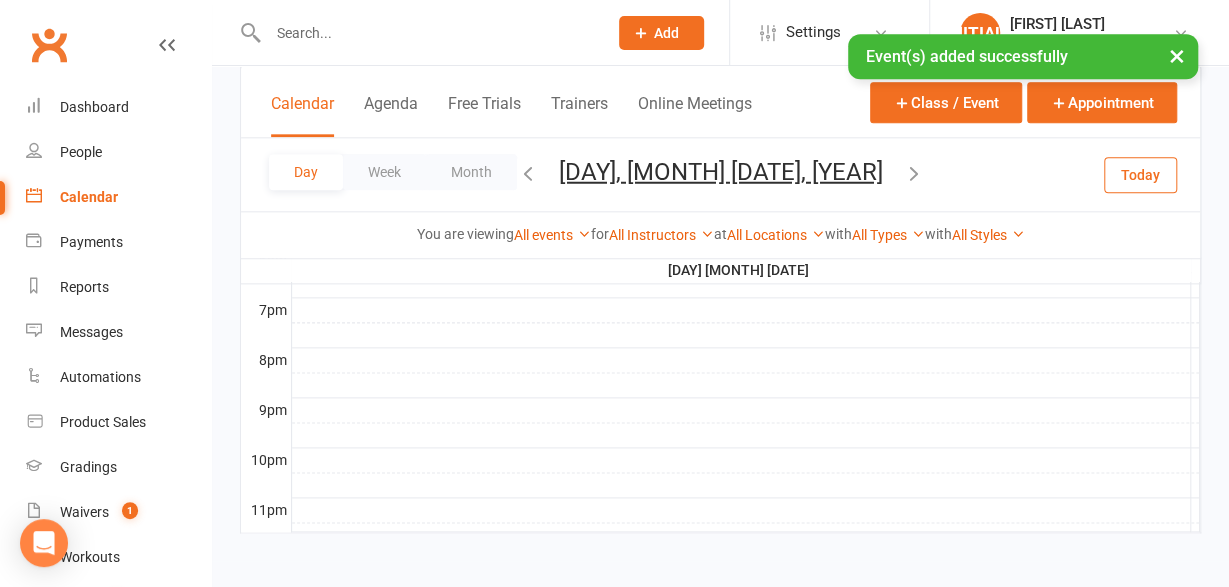 click on "Day Week Month Sunday, Aug 10, 2025
August 2025
Sun Mon Tue Wed Thu Fri Sat
27
28
29
30
31
01
02
03
04
05
06
07
08
09
10
11
12
13
14
15
16
17
18
19
20
21
22
23
24
25
26
27
28
29
30" at bounding box center [720, 174] 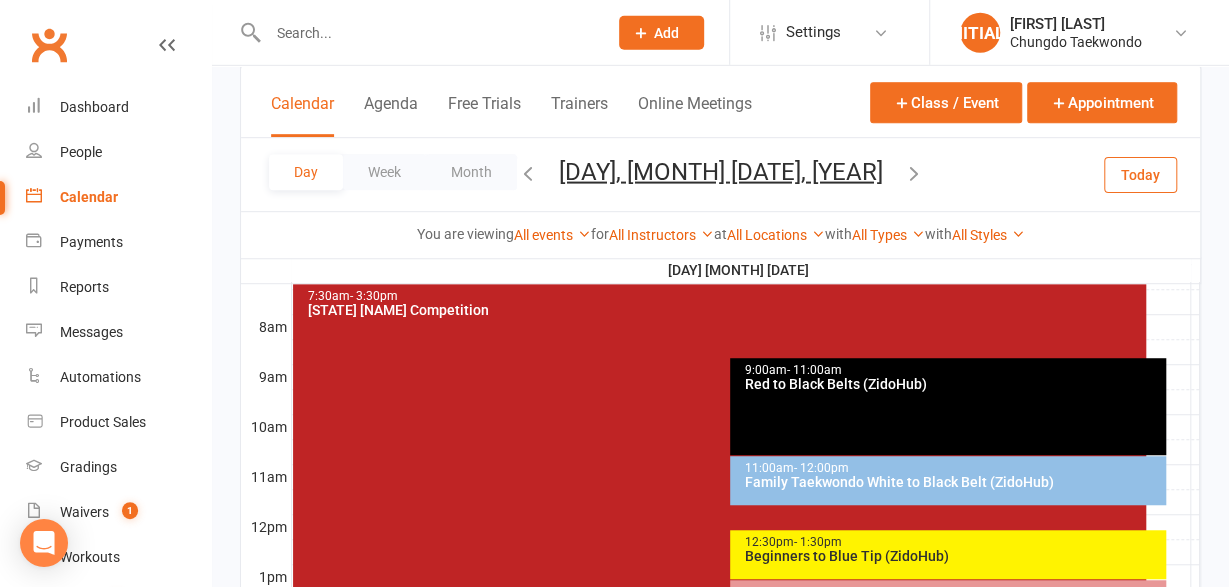 scroll, scrollTop: 430, scrollLeft: 0, axis: vertical 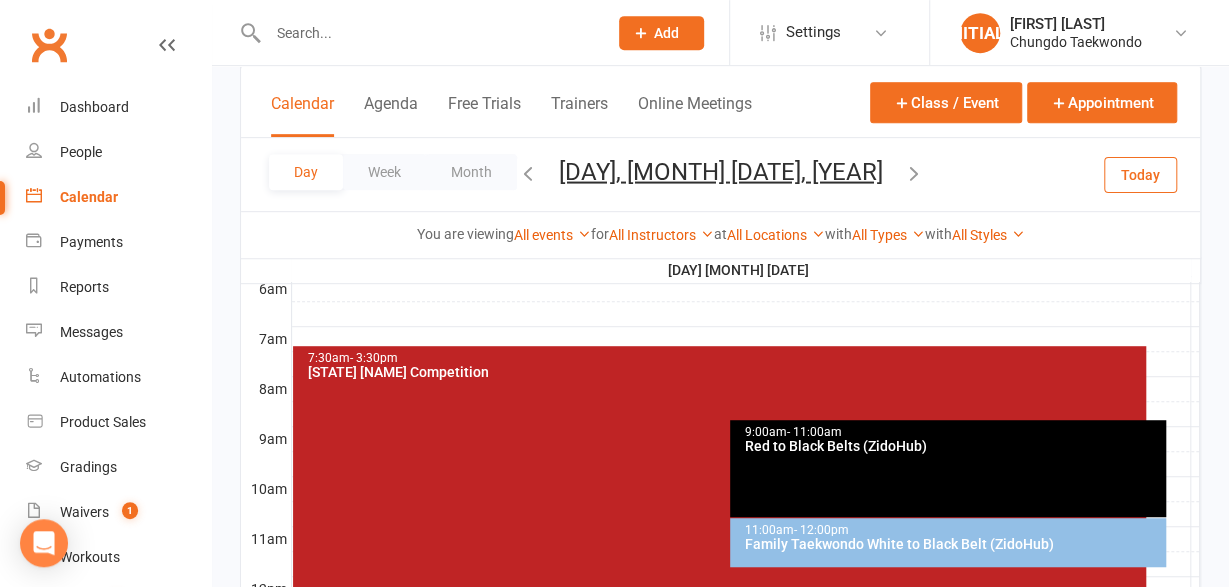 click on "7:30am  - 3:30pm August State Competition" at bounding box center [719, 542] 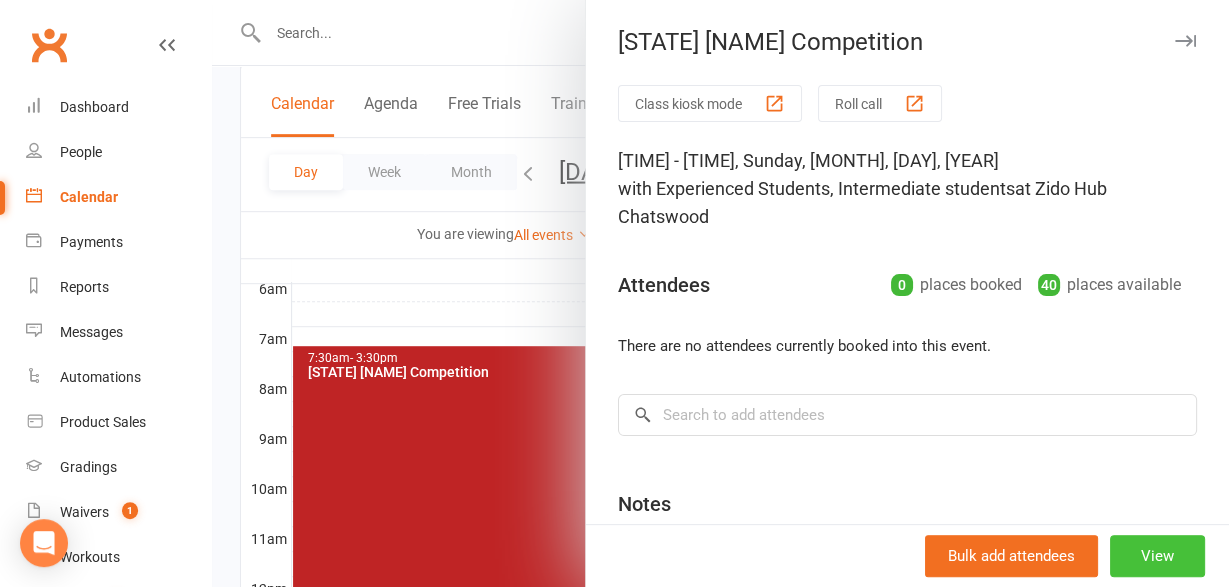 click on "View" at bounding box center (1157, 556) 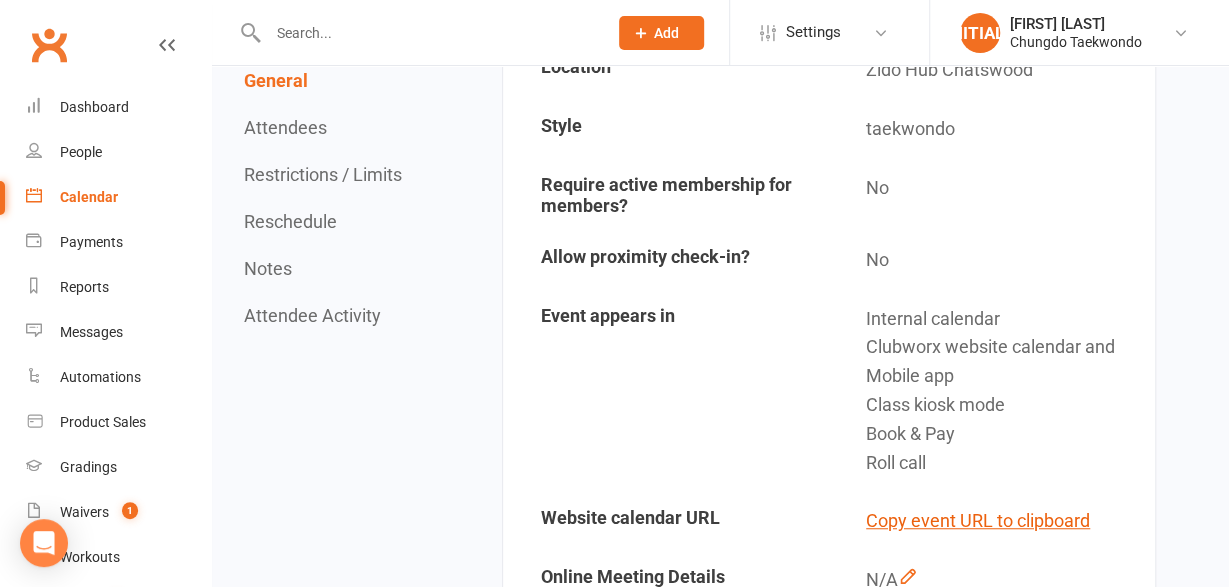scroll, scrollTop: 0, scrollLeft: 0, axis: both 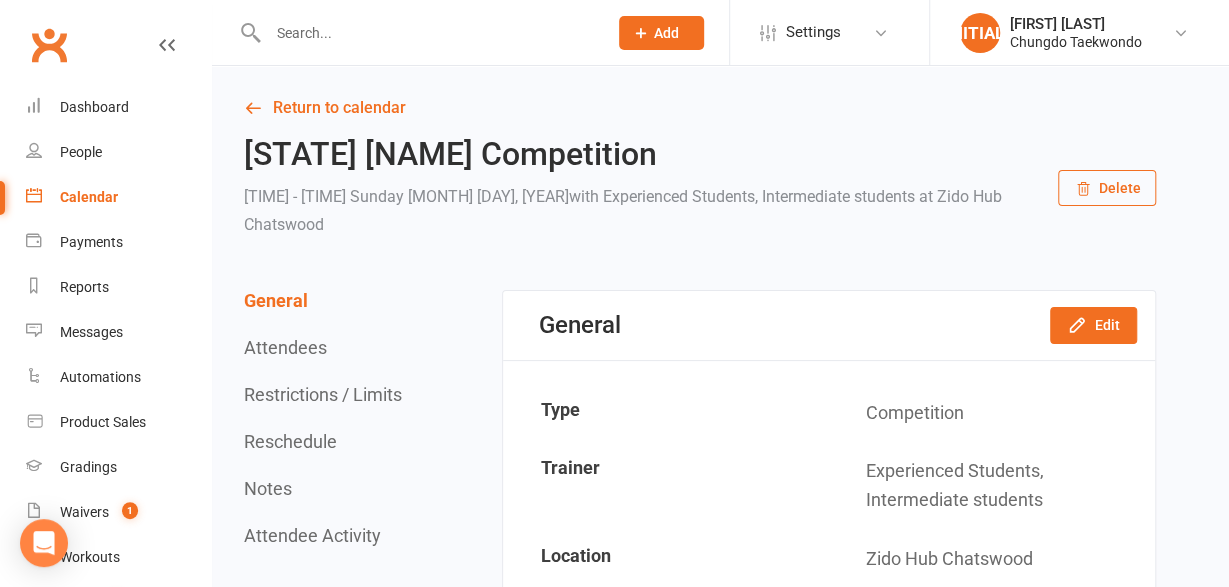 click on "Reschedule" at bounding box center (290, 441) 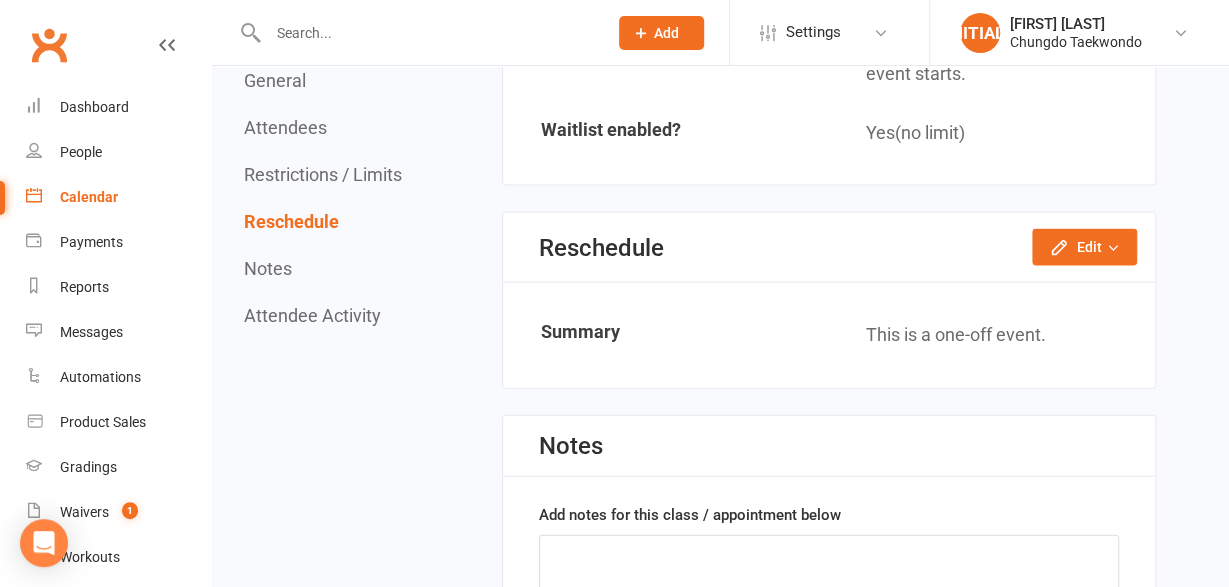 scroll, scrollTop: 1974, scrollLeft: 0, axis: vertical 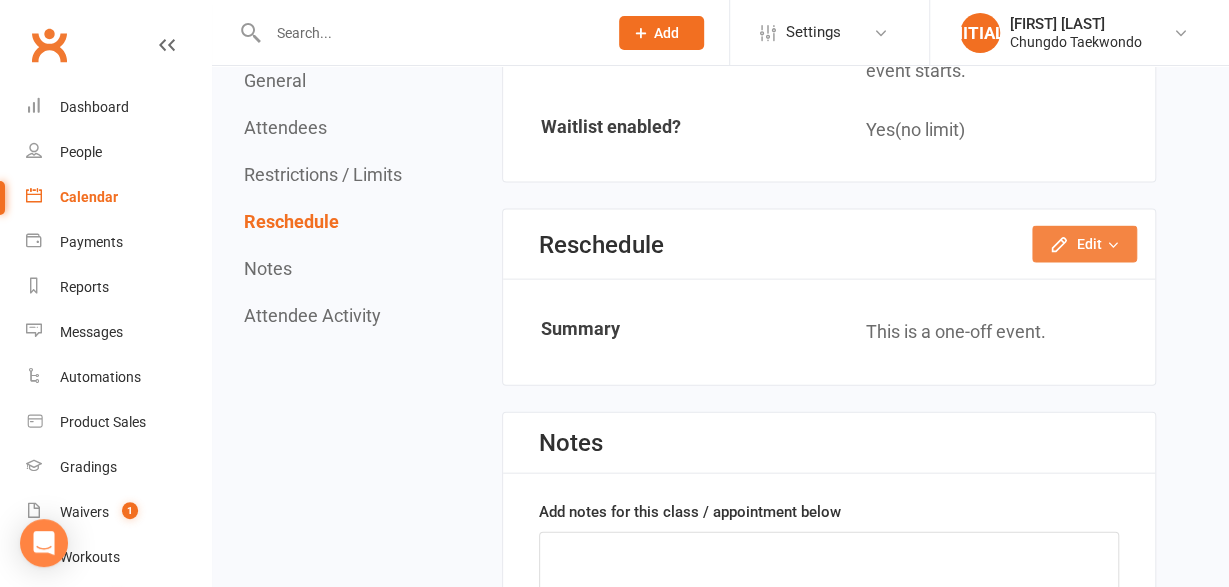 click on "Edit" 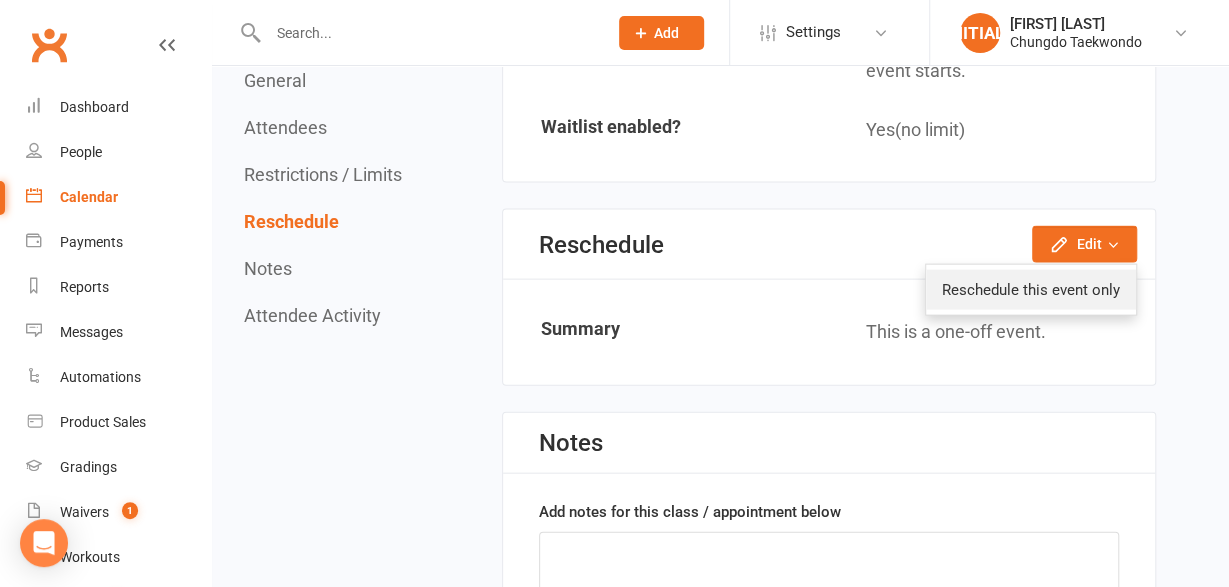 click on "Reschedule this event only" 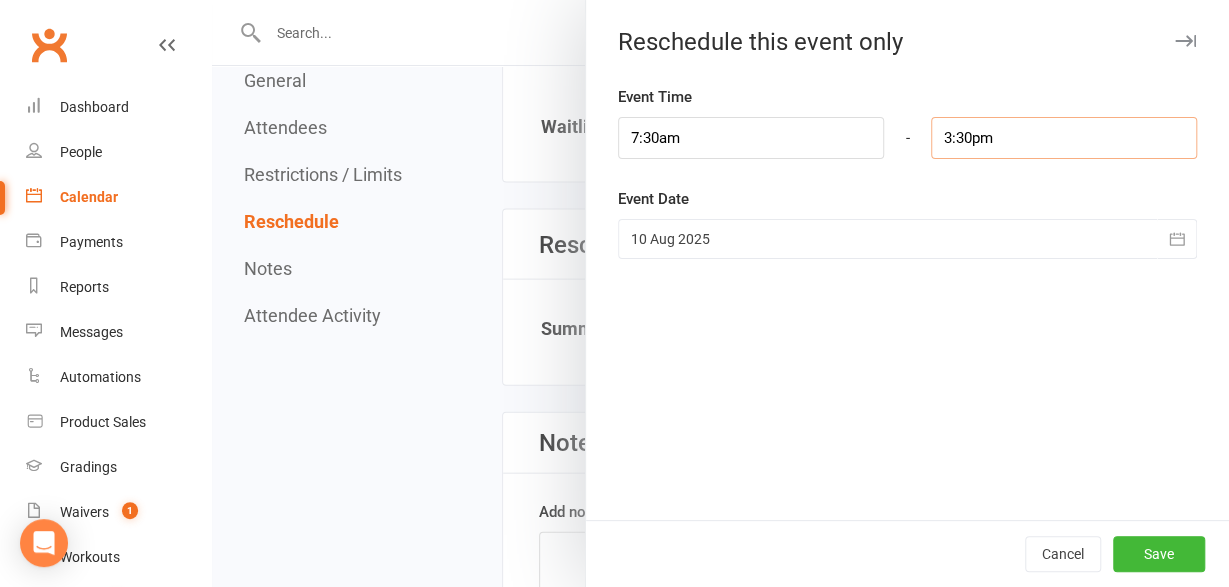 click on "3:30pm" at bounding box center (1064, 138) 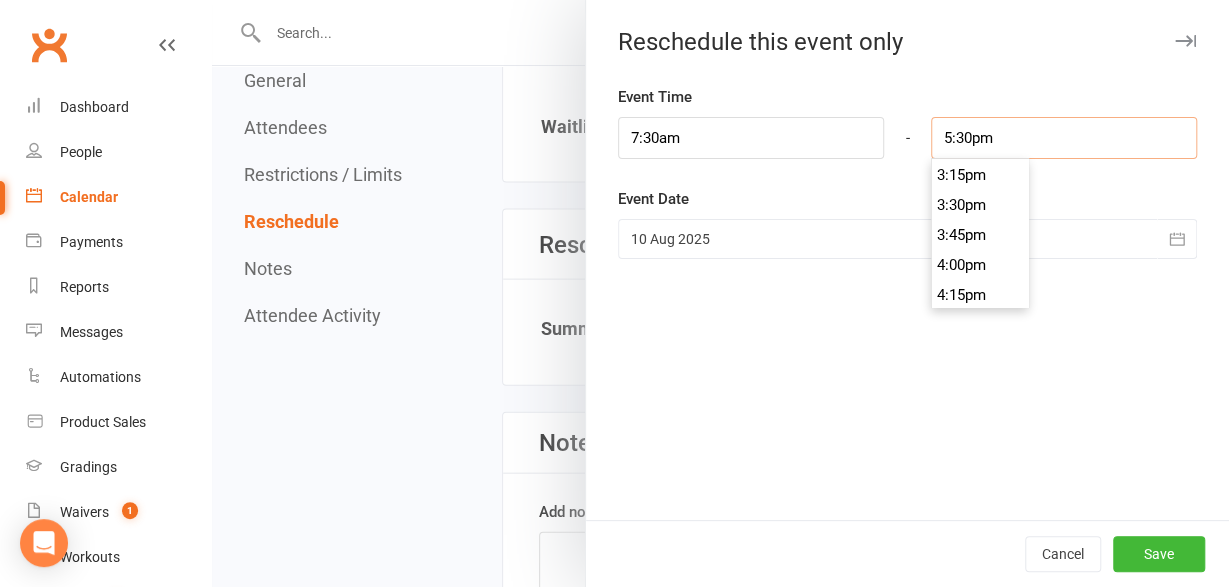 scroll, scrollTop: 2070, scrollLeft: 0, axis: vertical 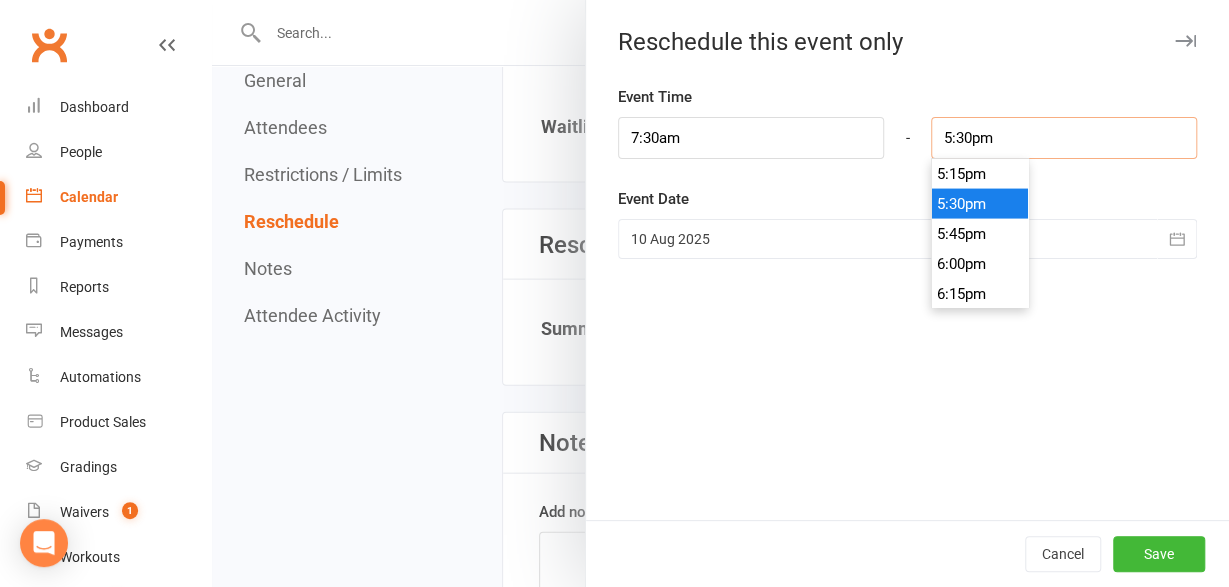 type on "5:30pm" 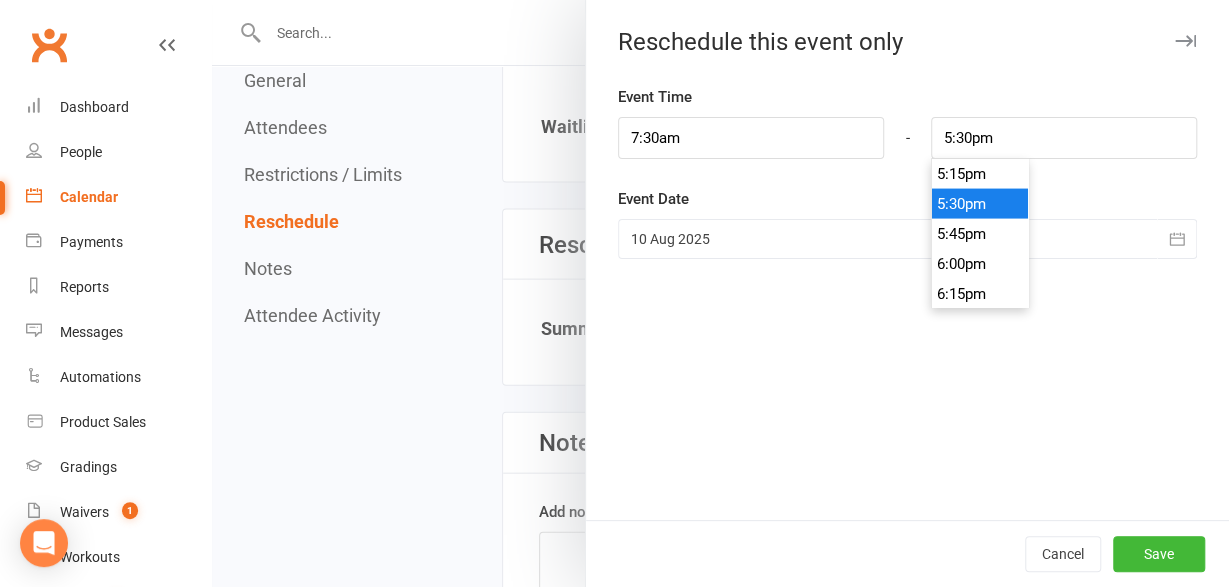 click on "5:30pm" at bounding box center [980, 204] 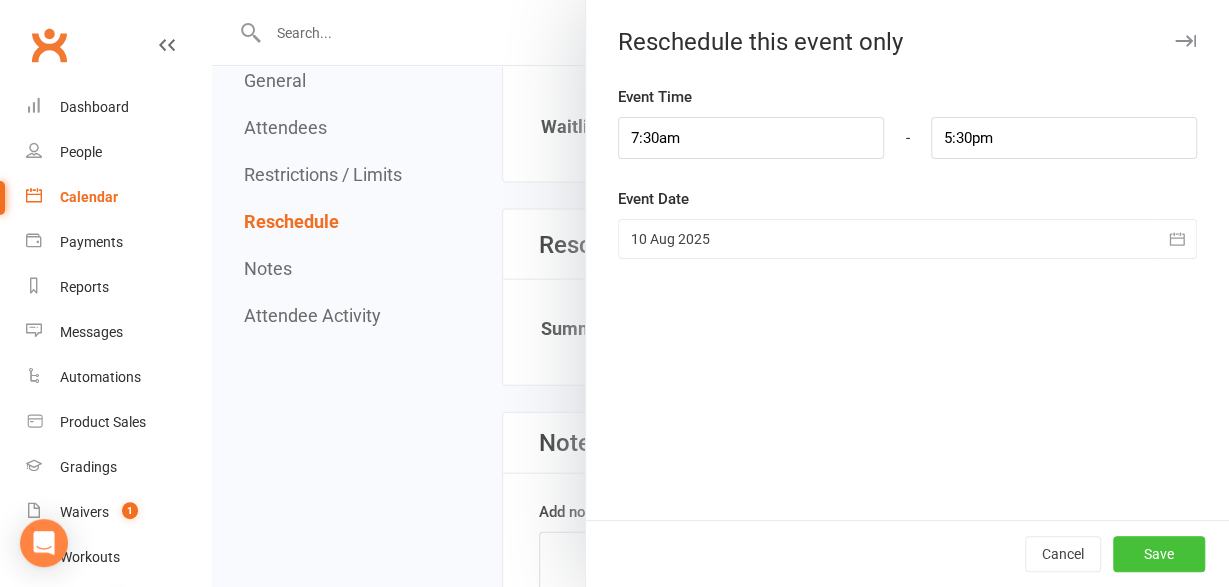 click on "Save" at bounding box center (1159, 554) 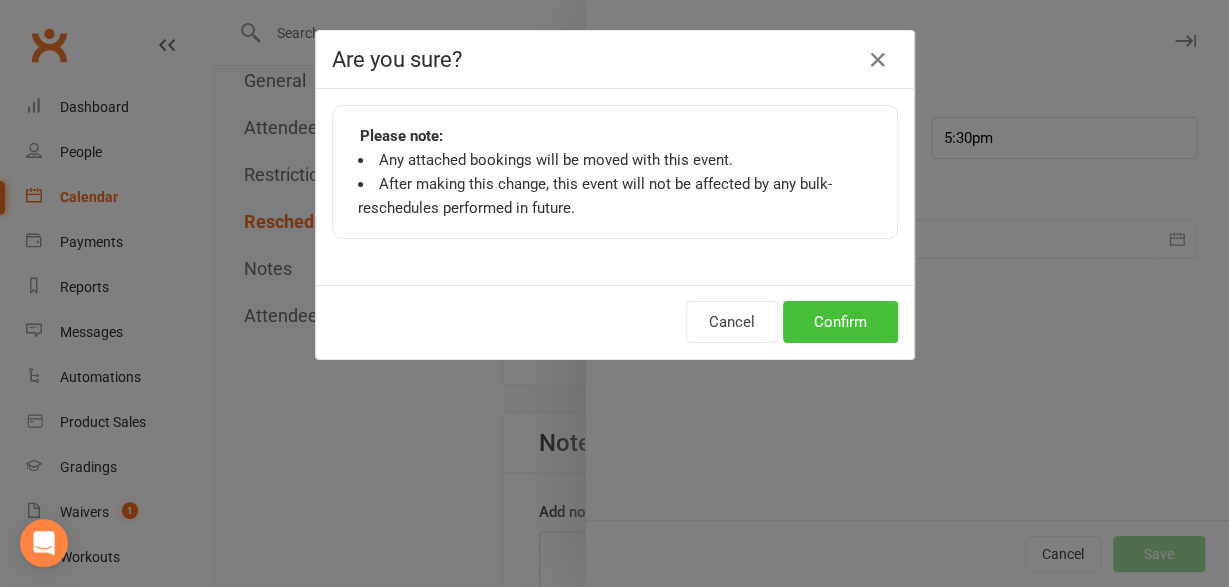 click on "Confirm" at bounding box center [840, 322] 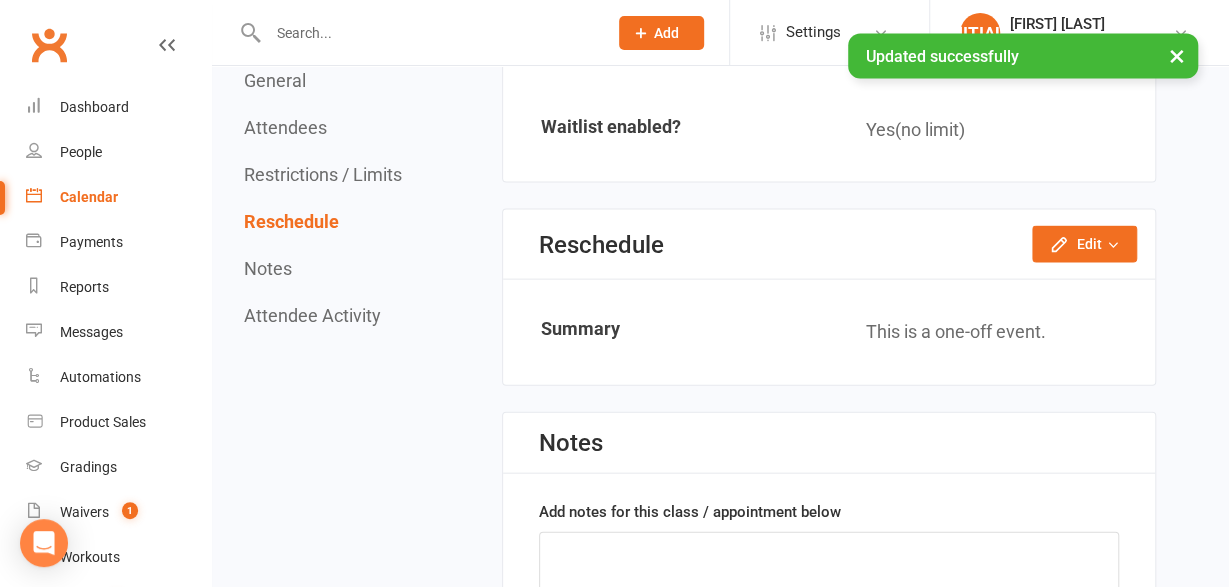click on "Attendees" at bounding box center [285, 127] 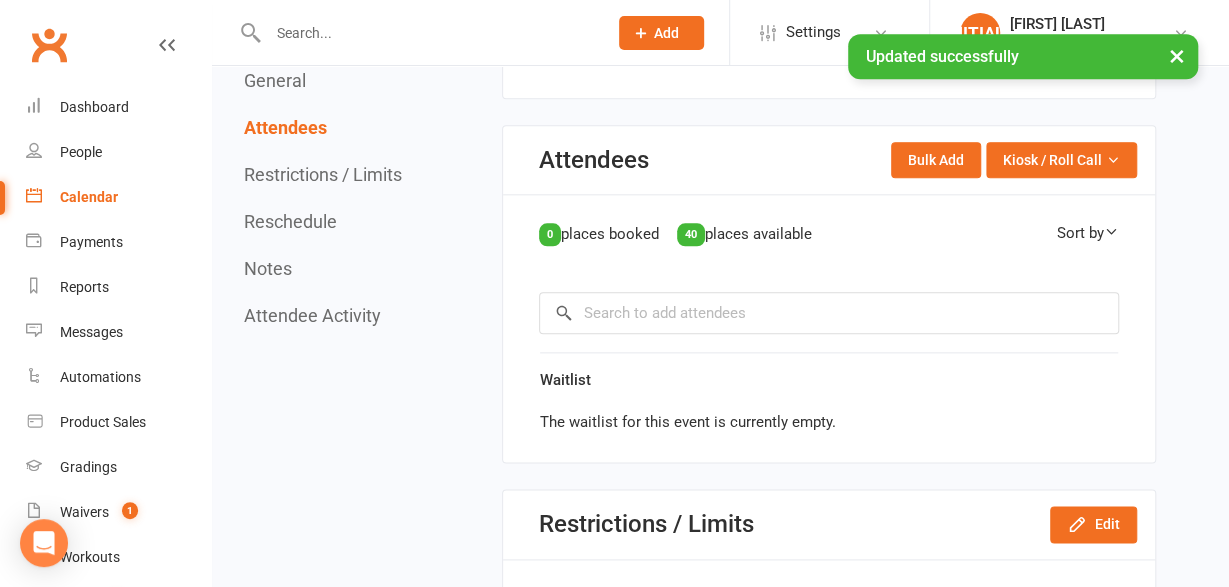 scroll, scrollTop: 1024, scrollLeft: 0, axis: vertical 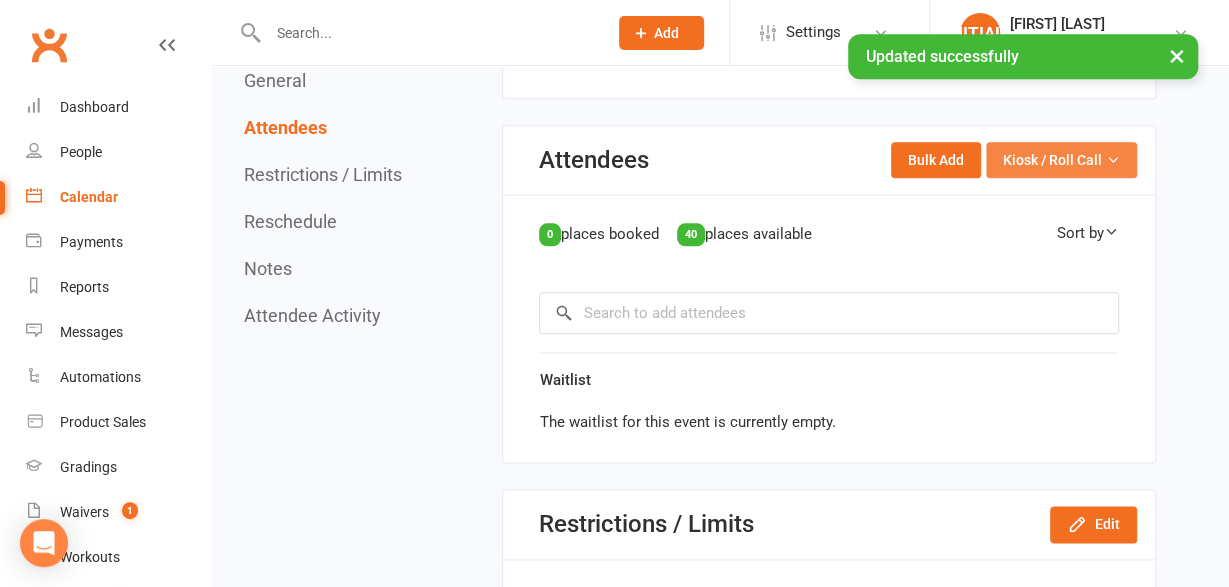 click on "Kiosk / Roll Call" at bounding box center [1052, 160] 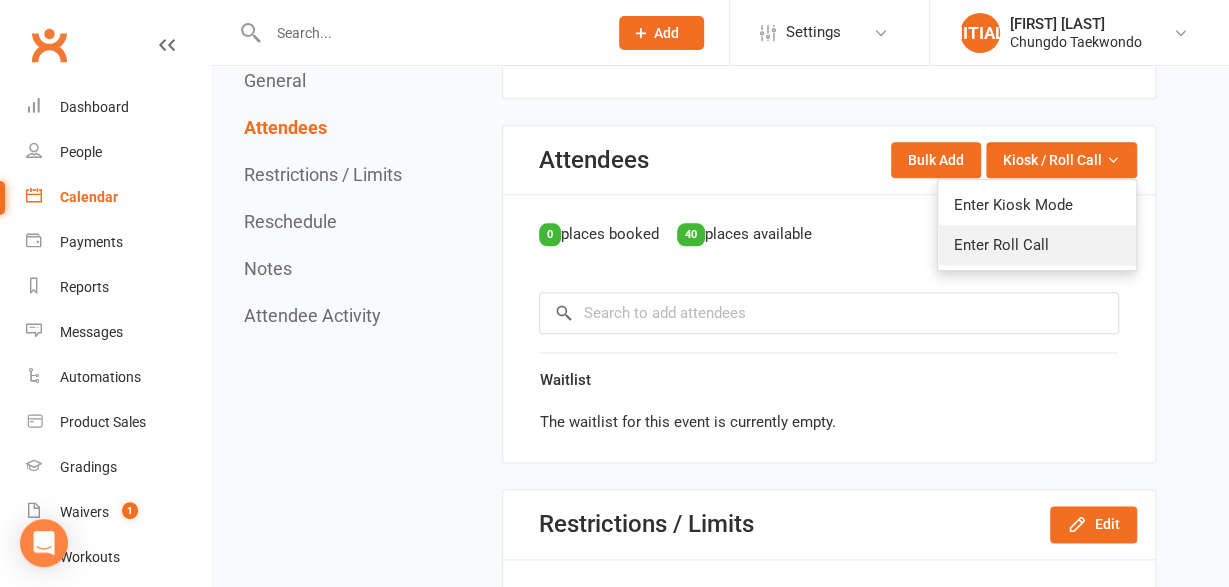 click on "Enter Roll Call" at bounding box center [1037, 245] 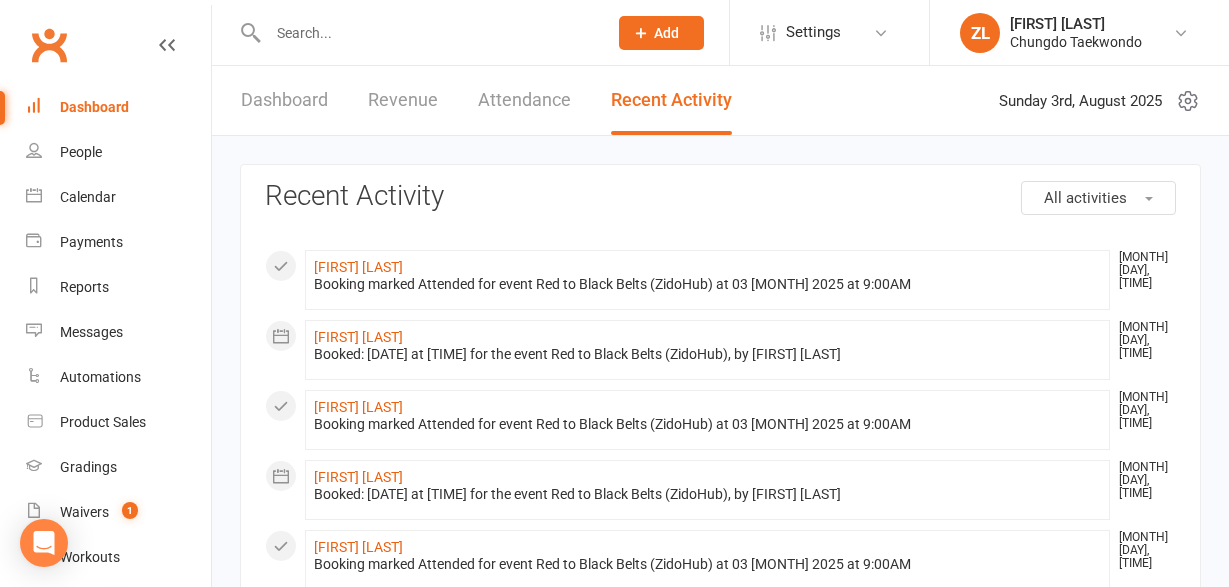 scroll, scrollTop: 0, scrollLeft: 0, axis: both 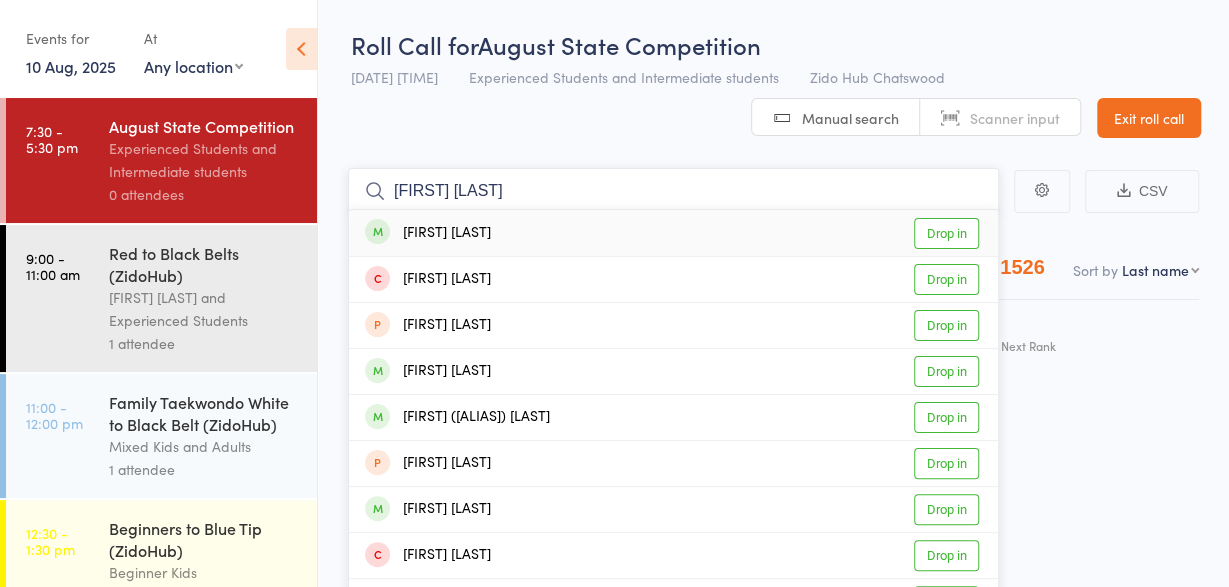 type on "brendan chiu" 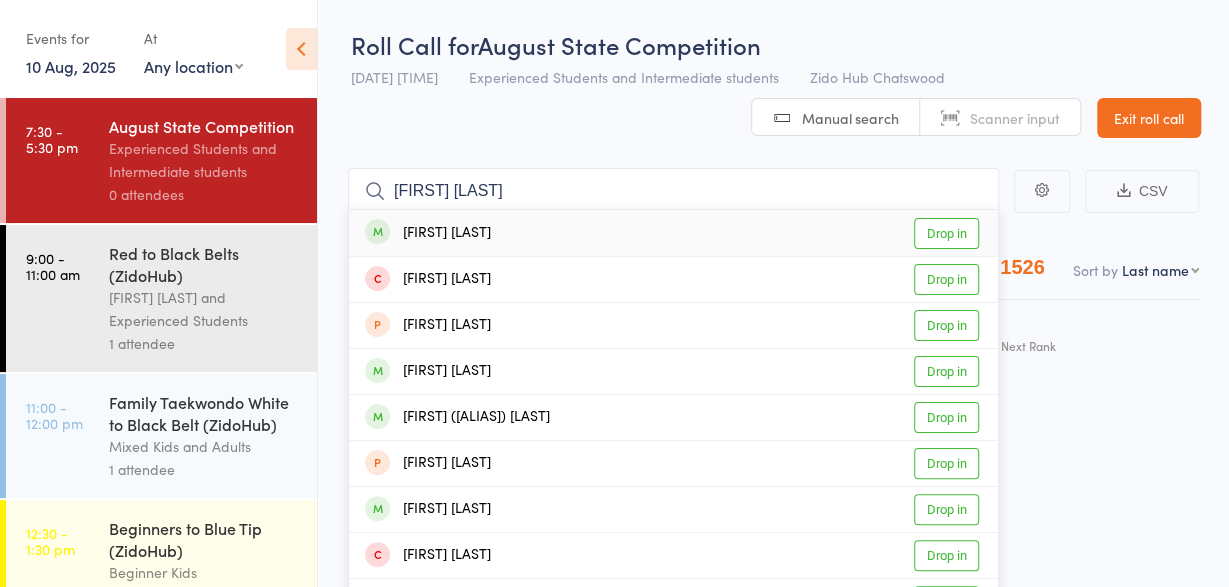 click on "[FIRST] [LAST]" at bounding box center [428, 233] 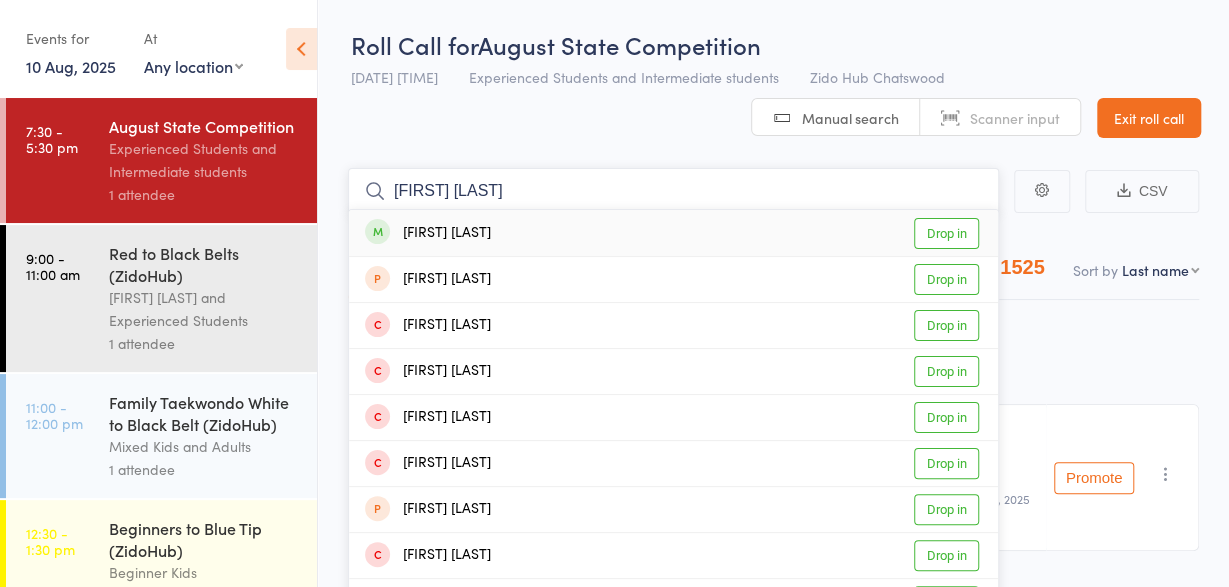 type on "eugene kang" 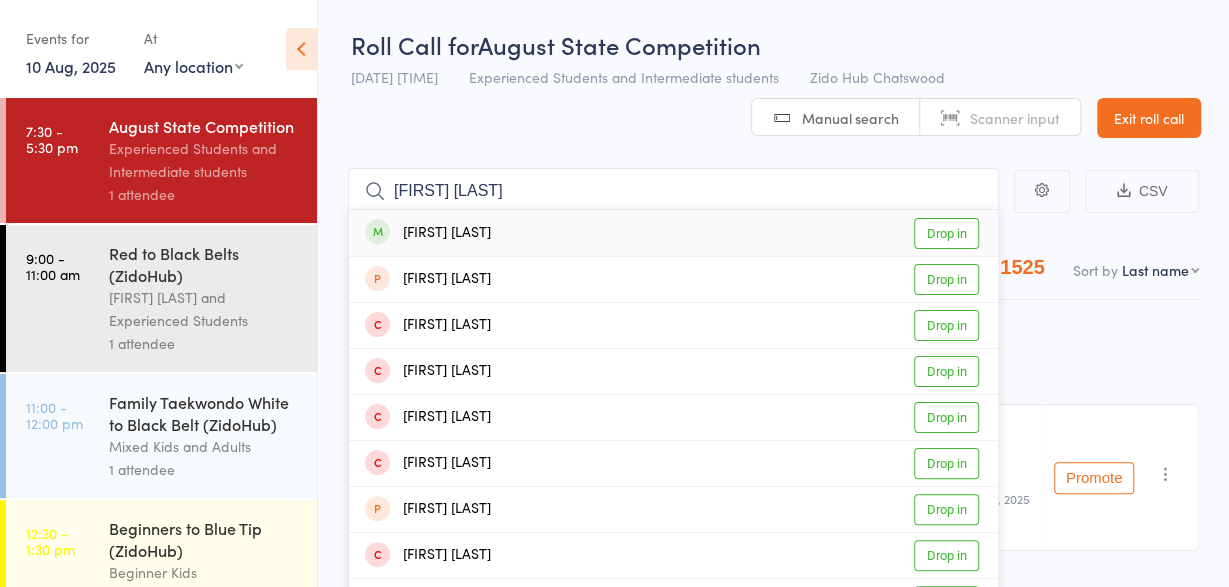 click on "Eugene Kang" at bounding box center [428, 233] 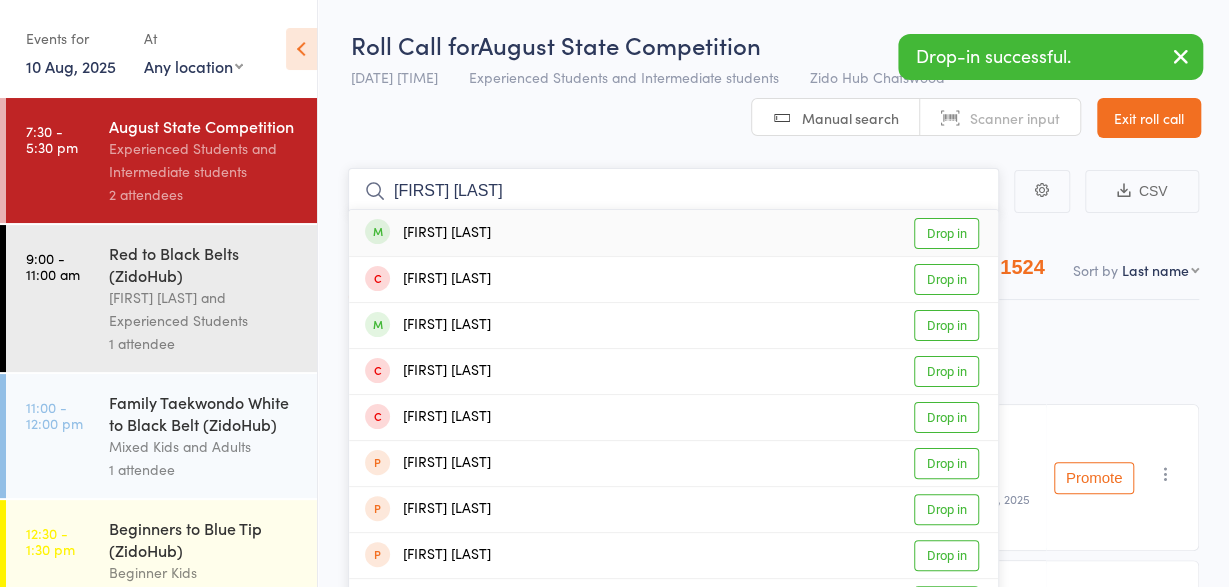 type on "aaron chang" 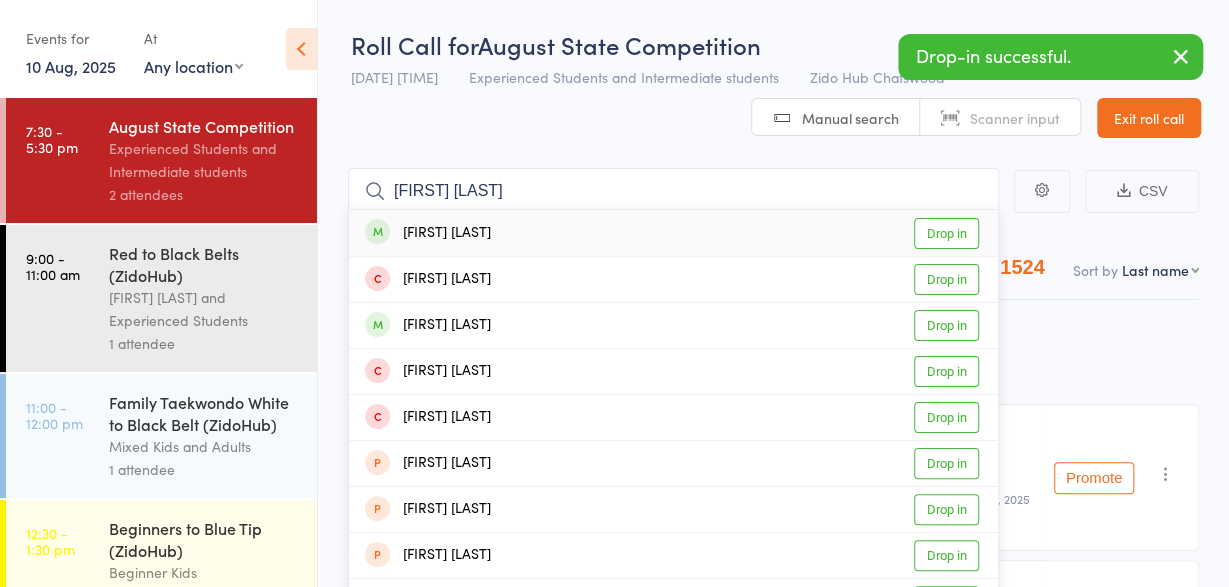 click on "Aaron Chang" at bounding box center (428, 233) 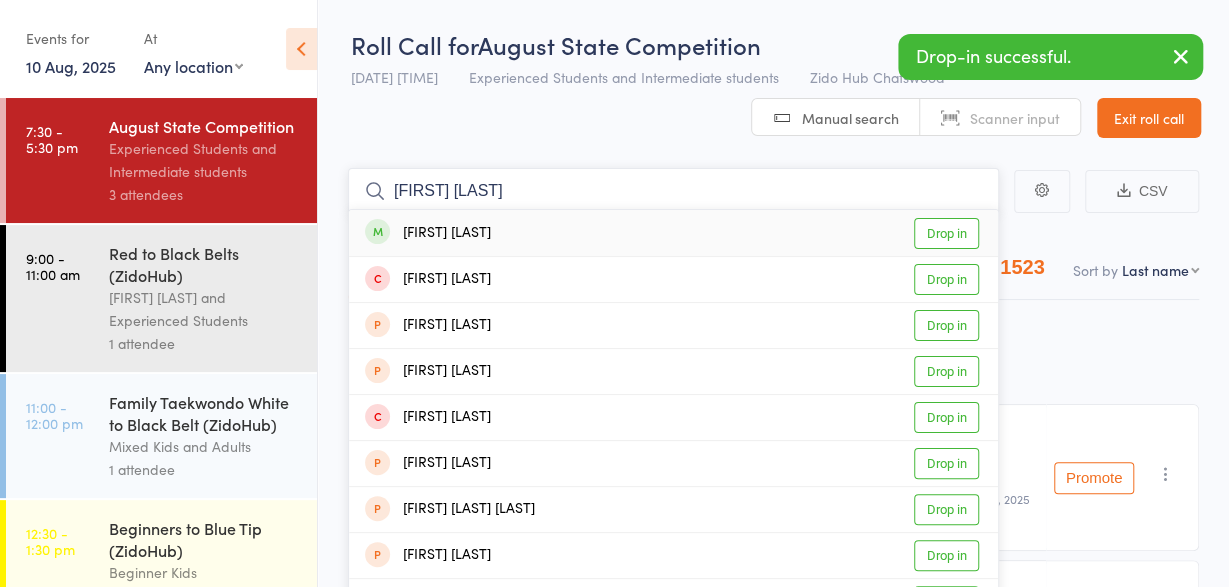 type on "robin kim" 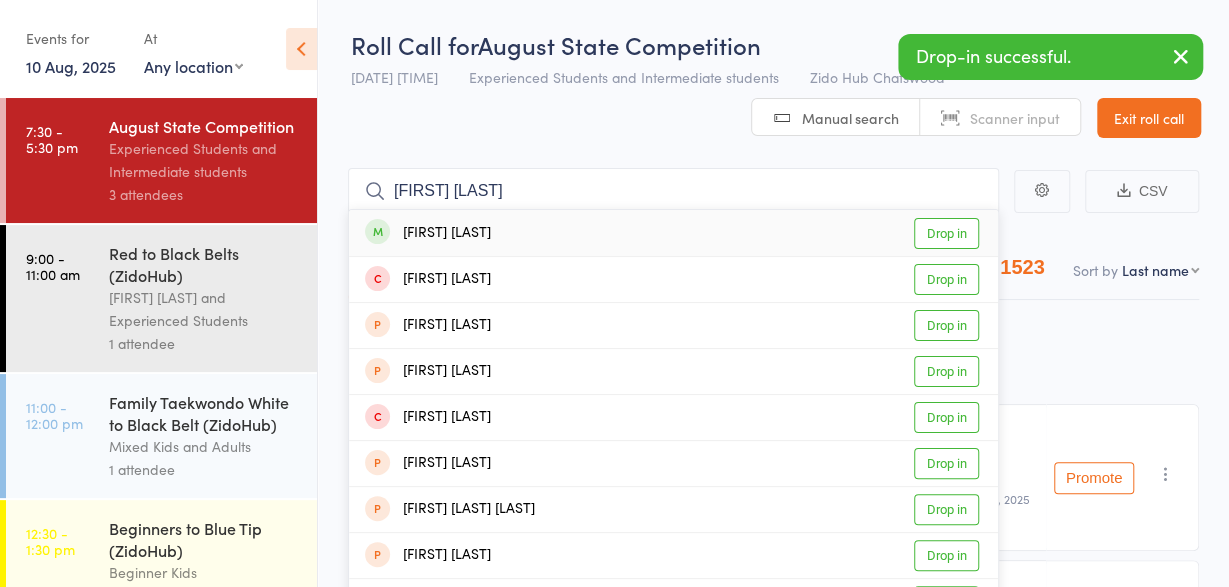 click on "Robin Kim" at bounding box center [428, 233] 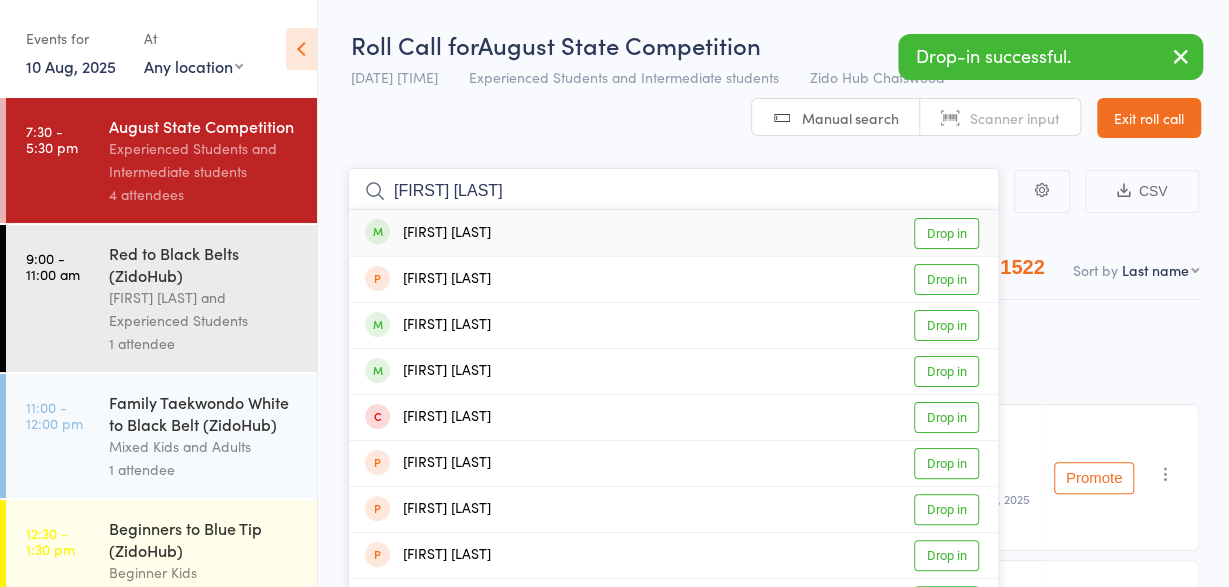 type on "elly kim" 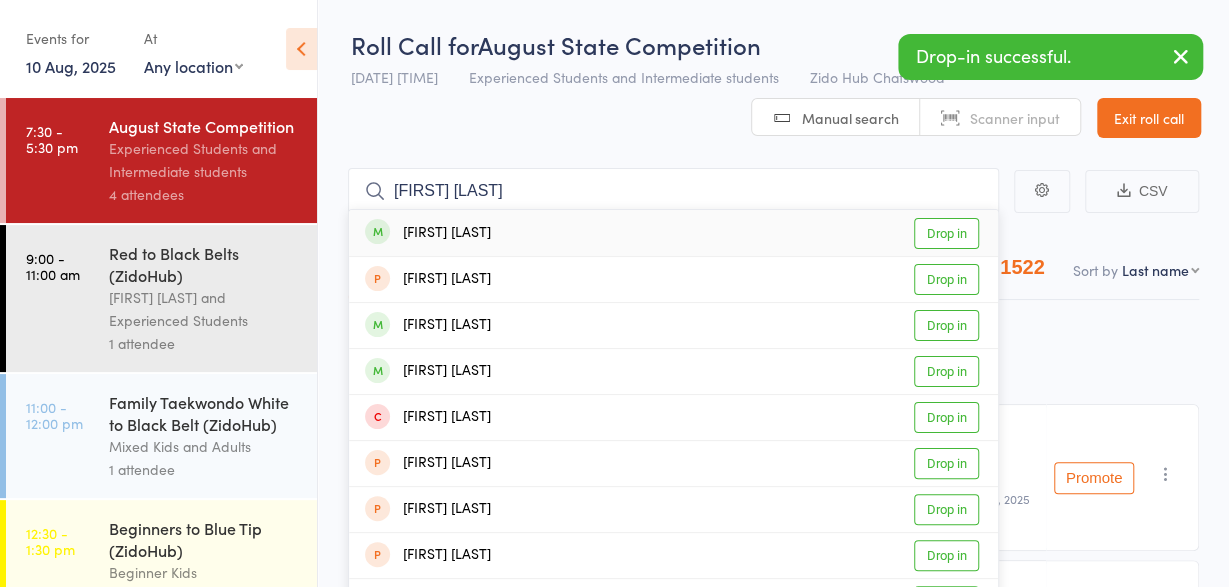 click on "Elly Kim" at bounding box center [428, 233] 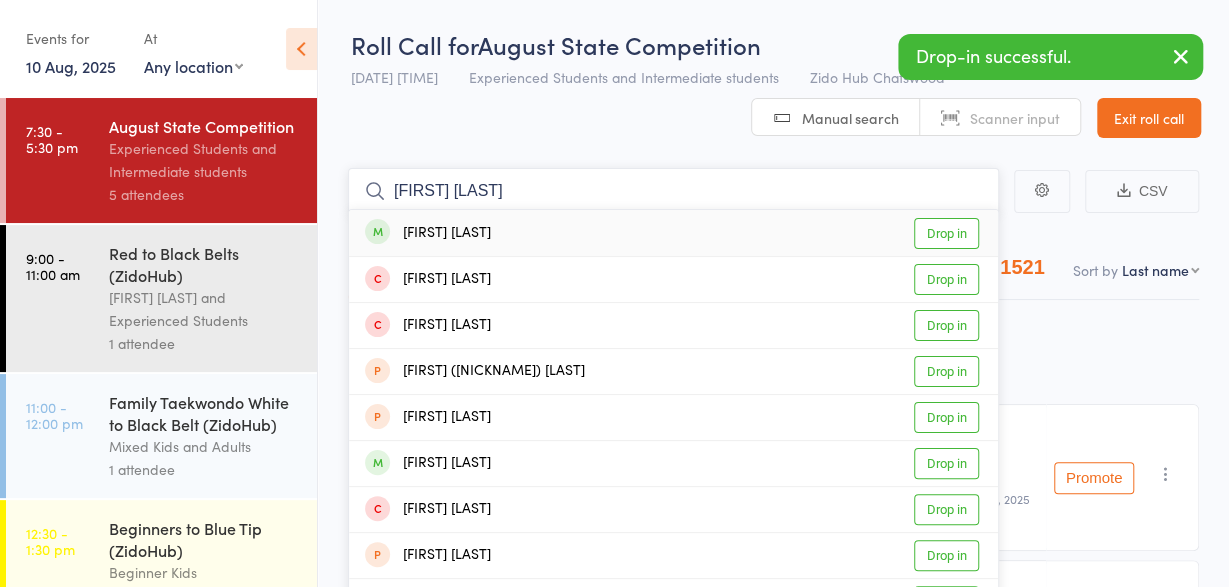 type on "jiunn xiang" 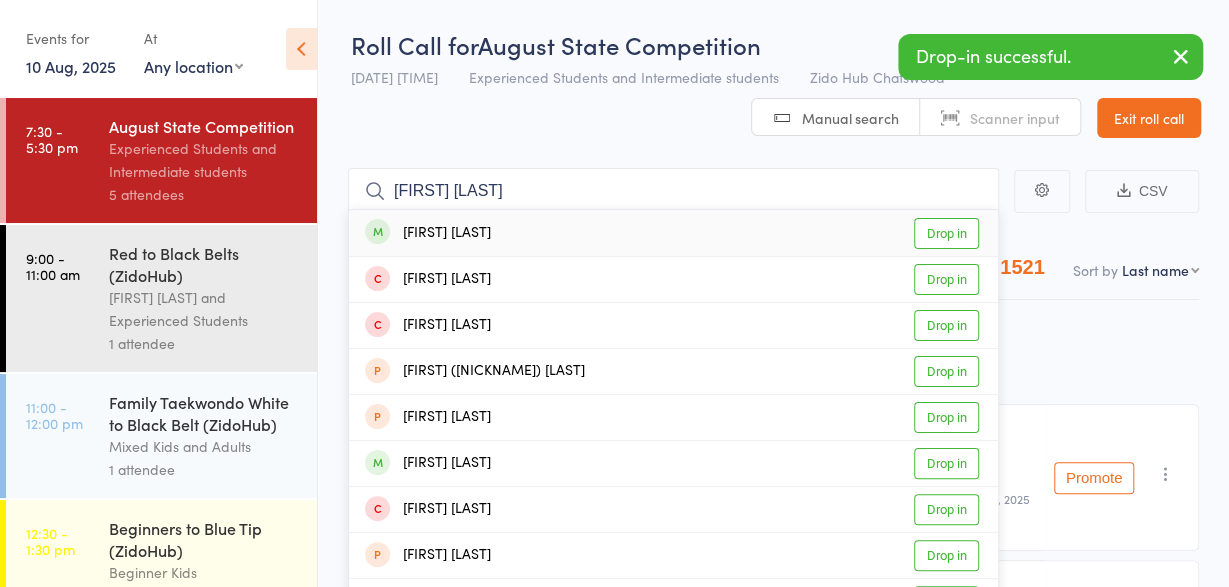 click on "Jiunn xiang Lim" at bounding box center (428, 233) 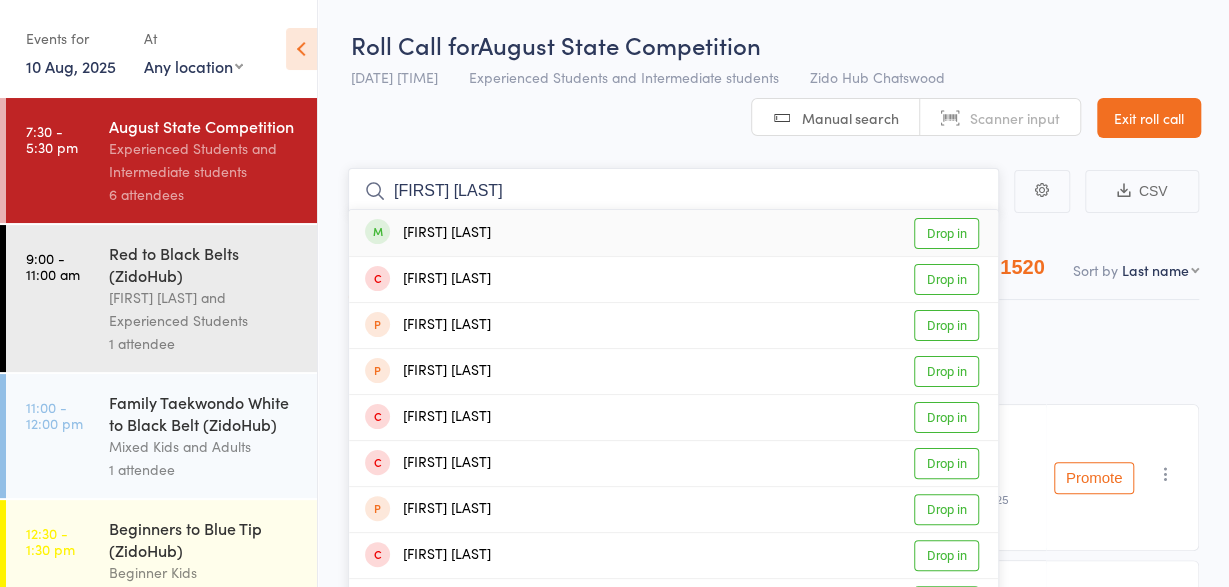 type on "william jiang" 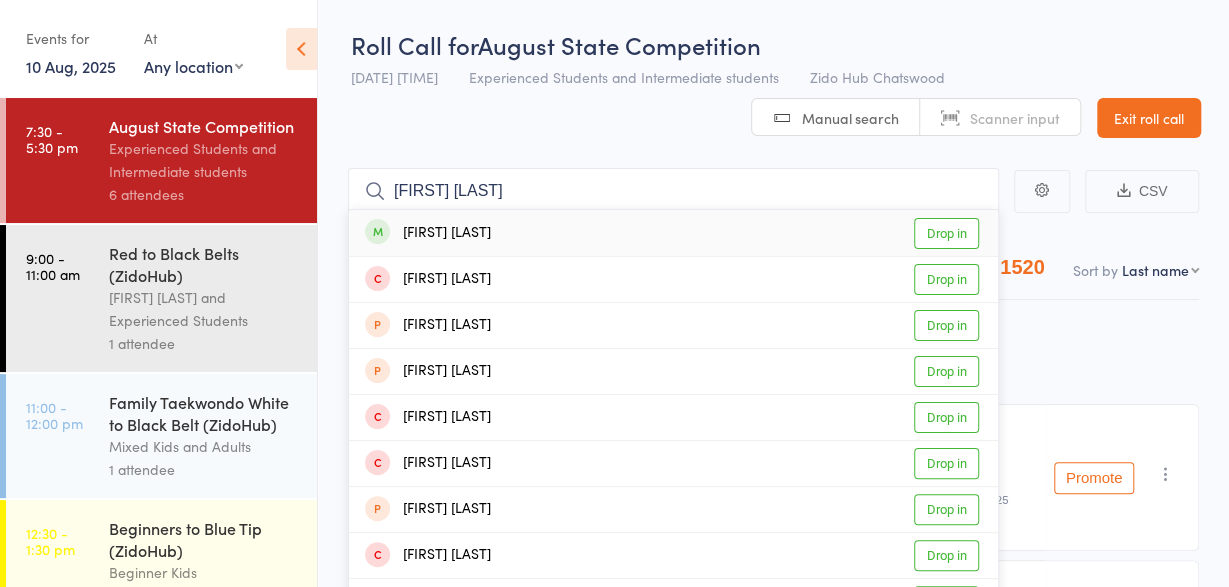 click on "William Jang" at bounding box center (428, 233) 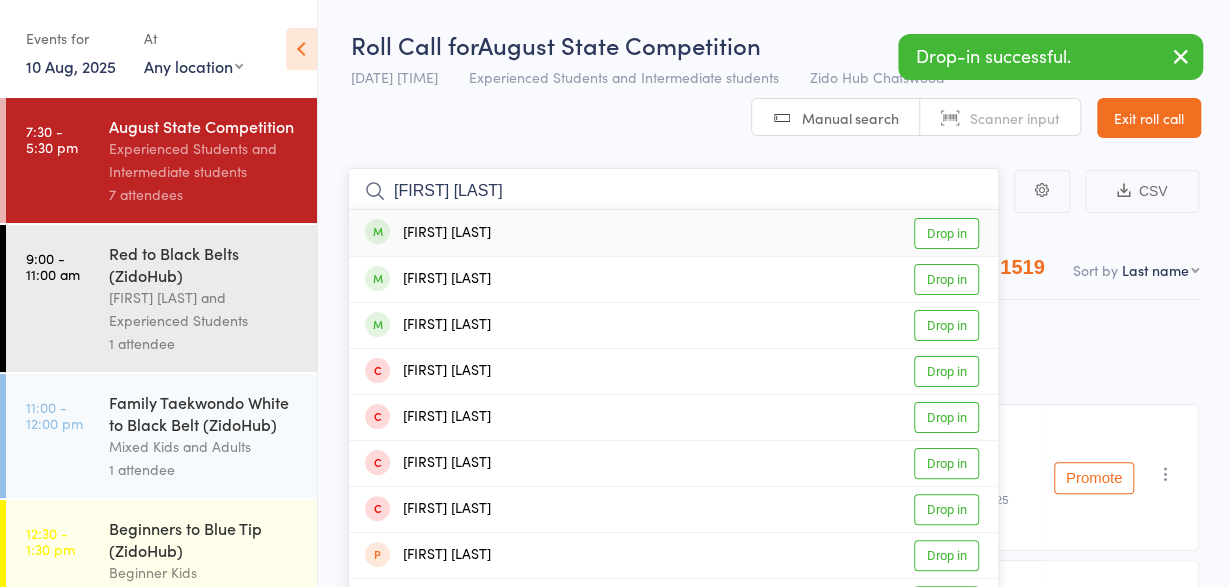 type on "david lim" 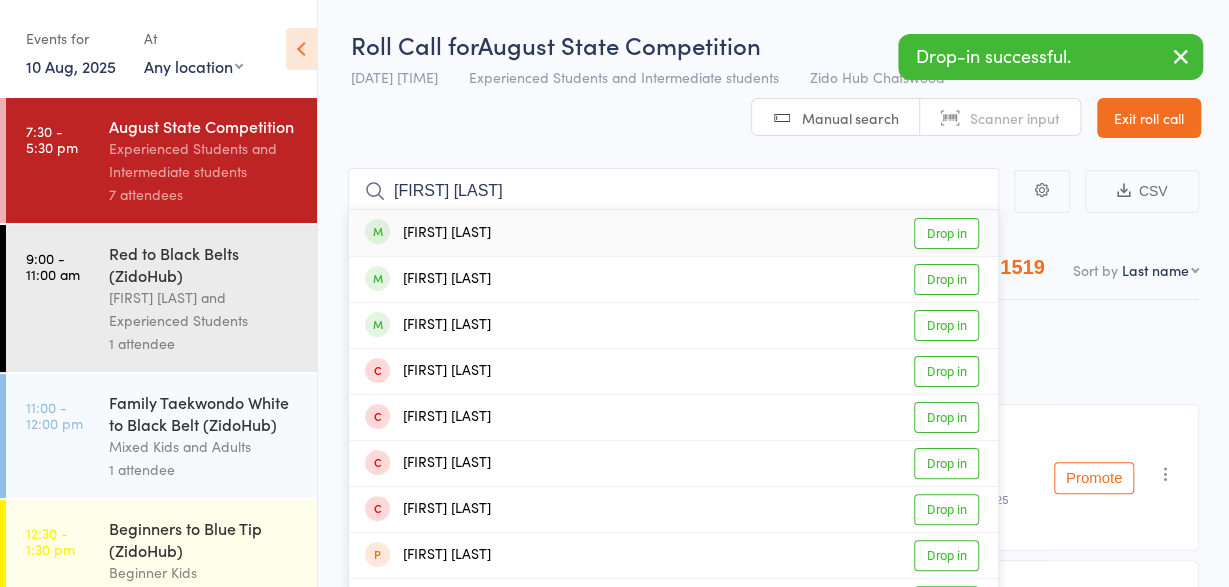click on "David Lim" at bounding box center [428, 233] 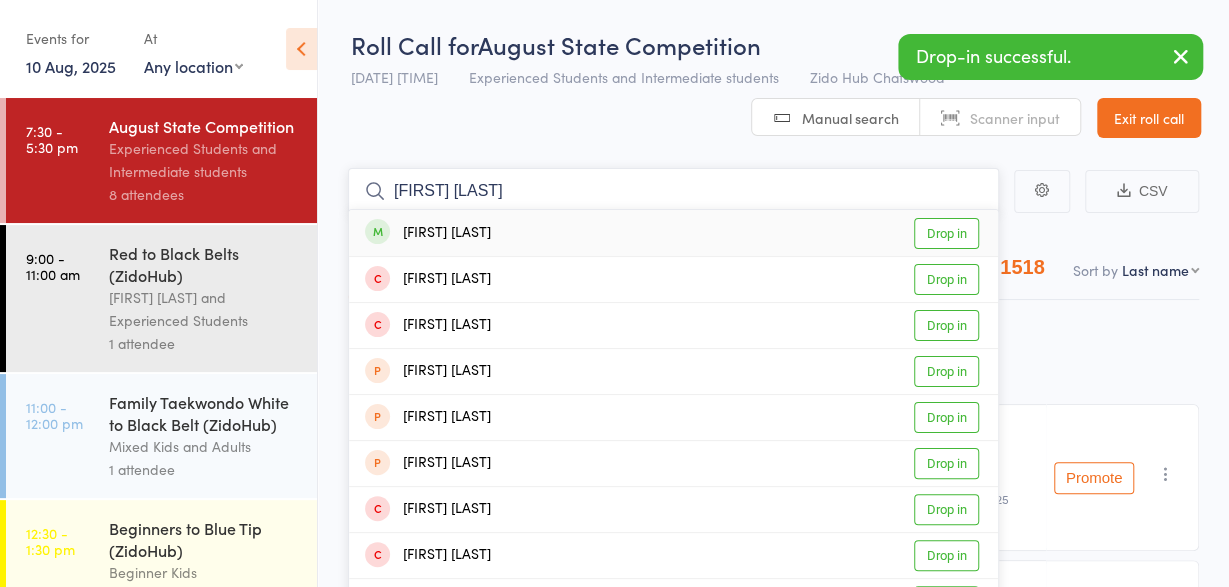 type on "daniel chen" 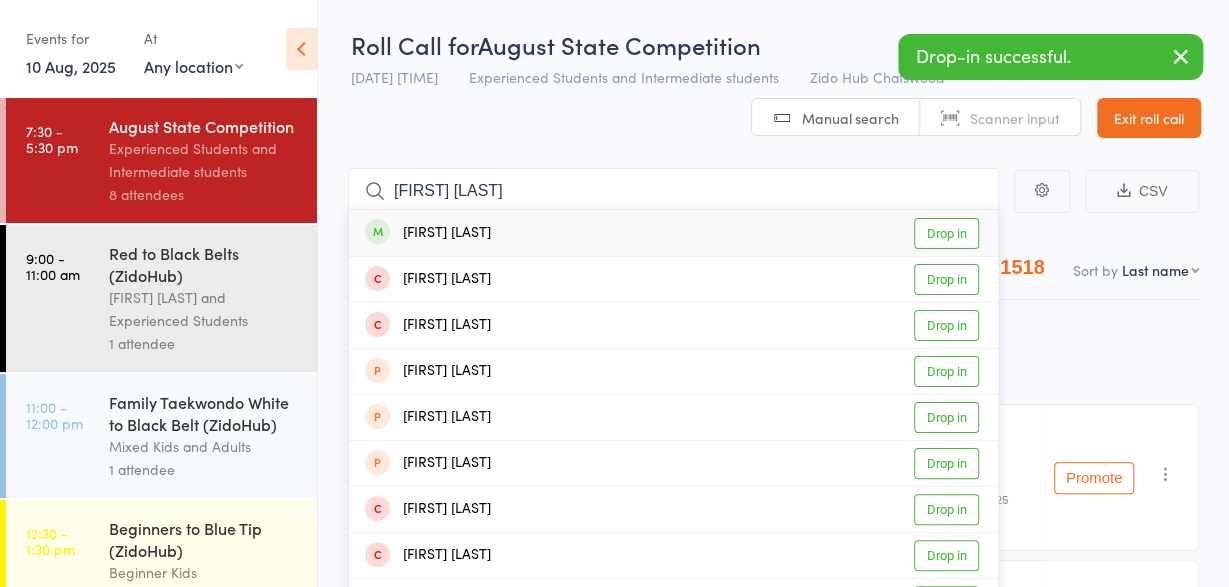 click on "Daniel Chen" at bounding box center (428, 233) 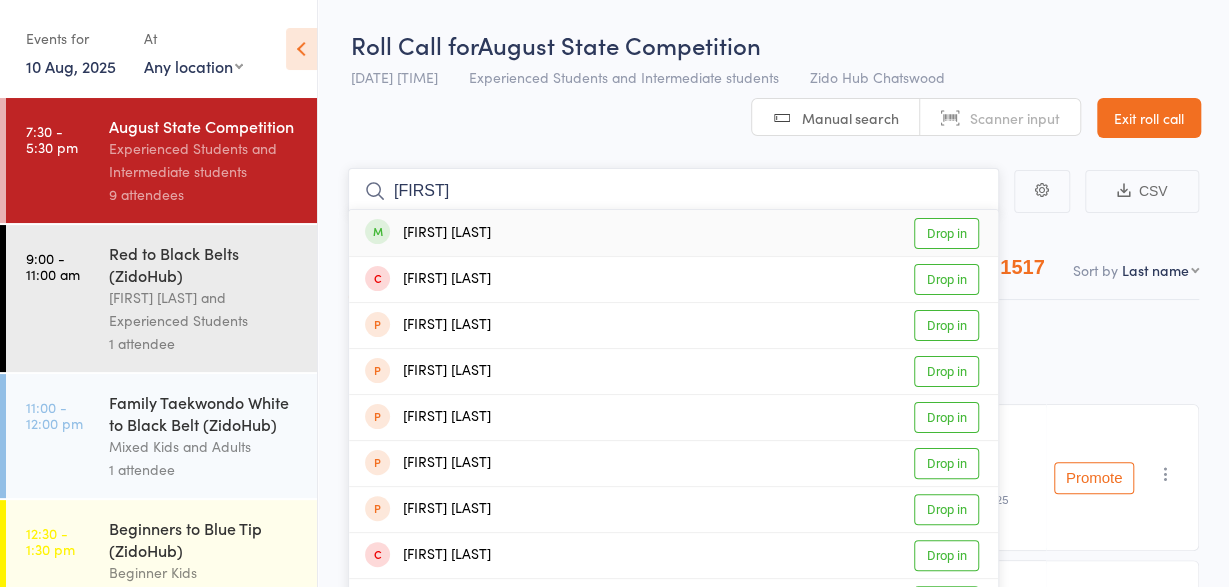 type on "yuchen" 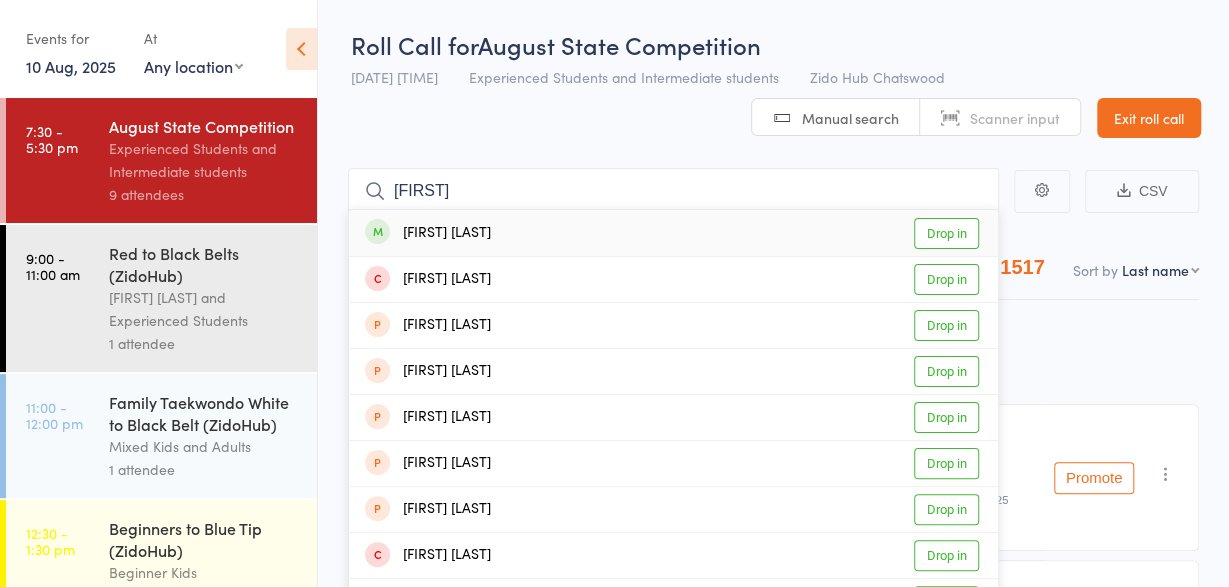 click on "Yuchen Li" at bounding box center (428, 233) 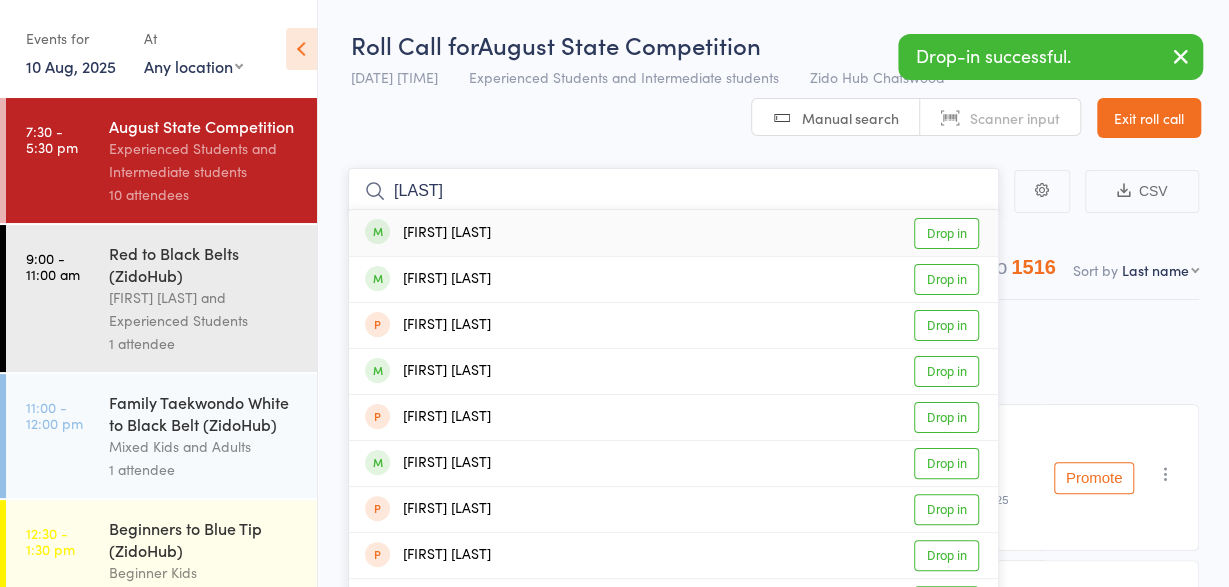 type on "yuxi" 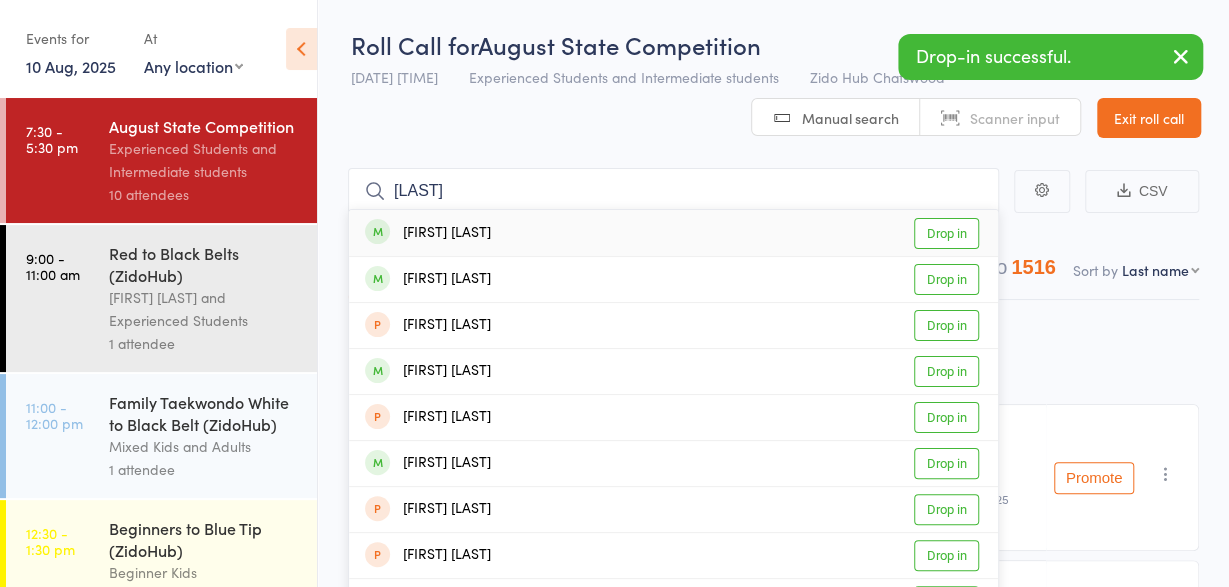 click on "Yuxi Li" at bounding box center (428, 233) 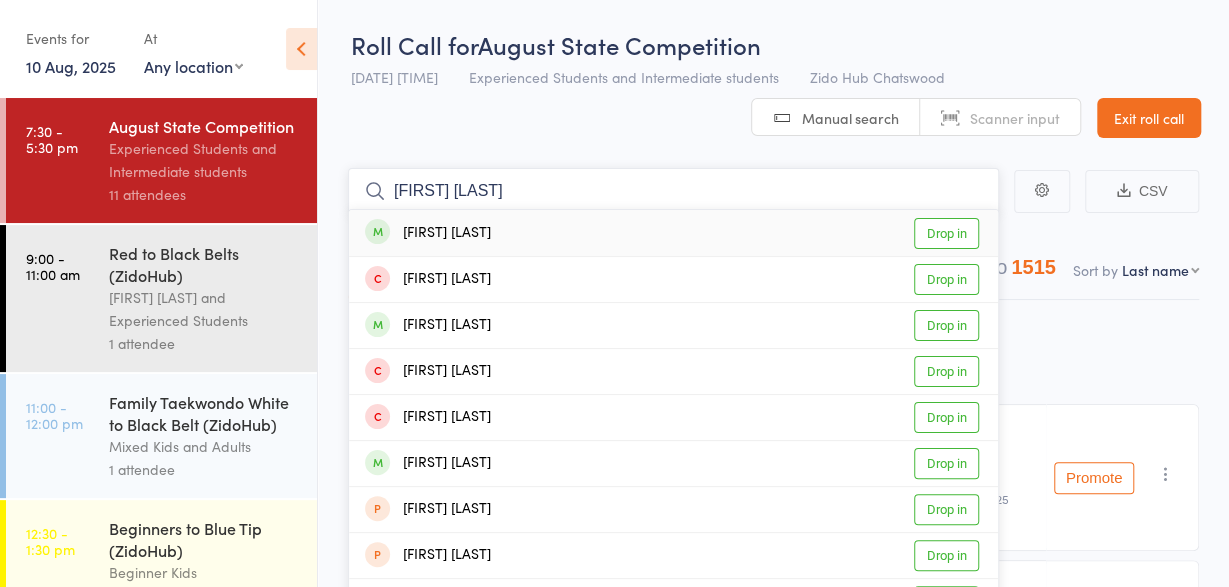 type on "harry kim" 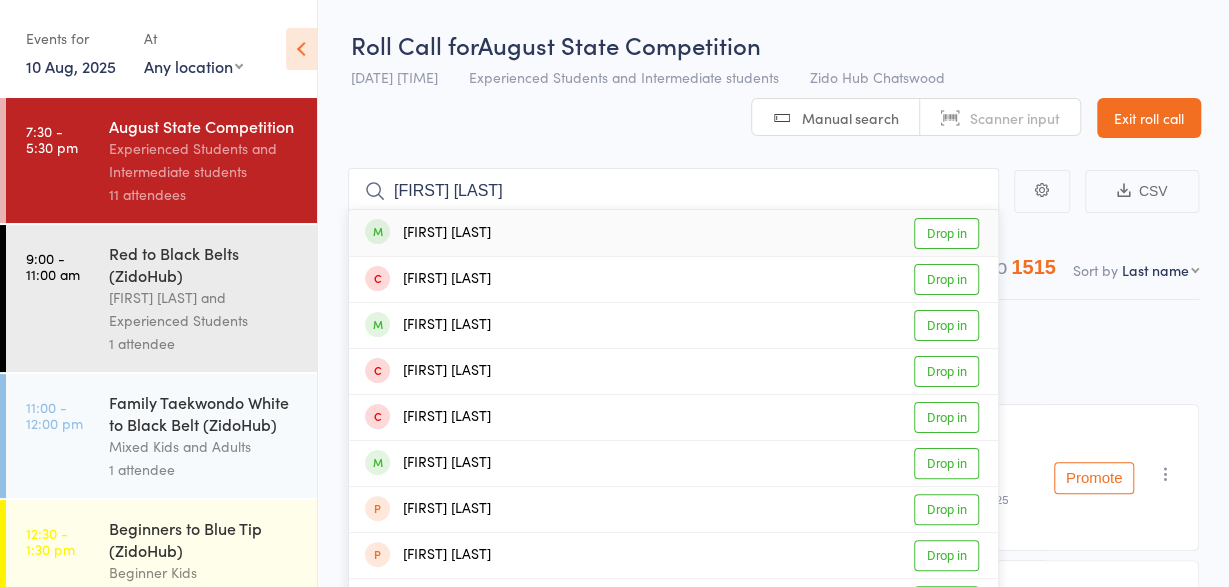 click on "Harry Kim" at bounding box center (428, 233) 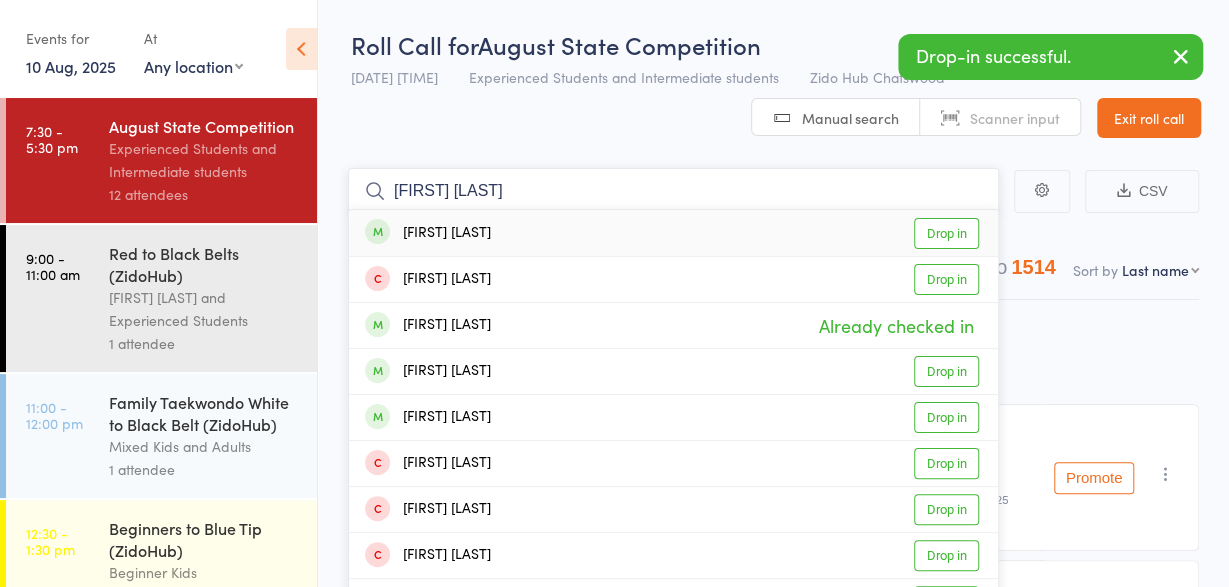 type on "david kim" 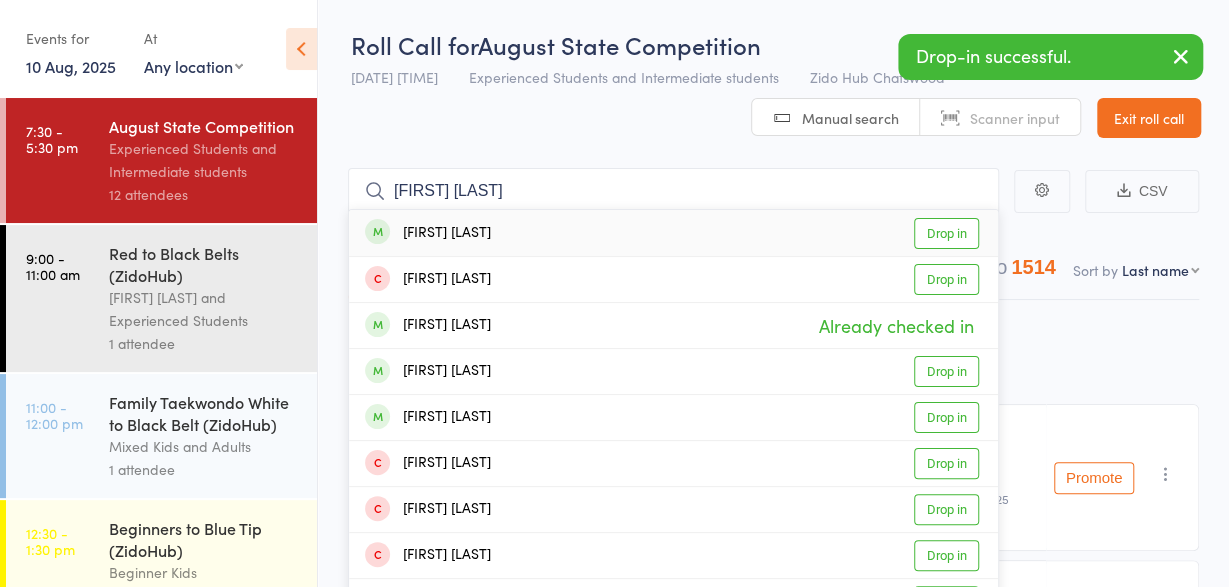click on "David Kim" at bounding box center (428, 233) 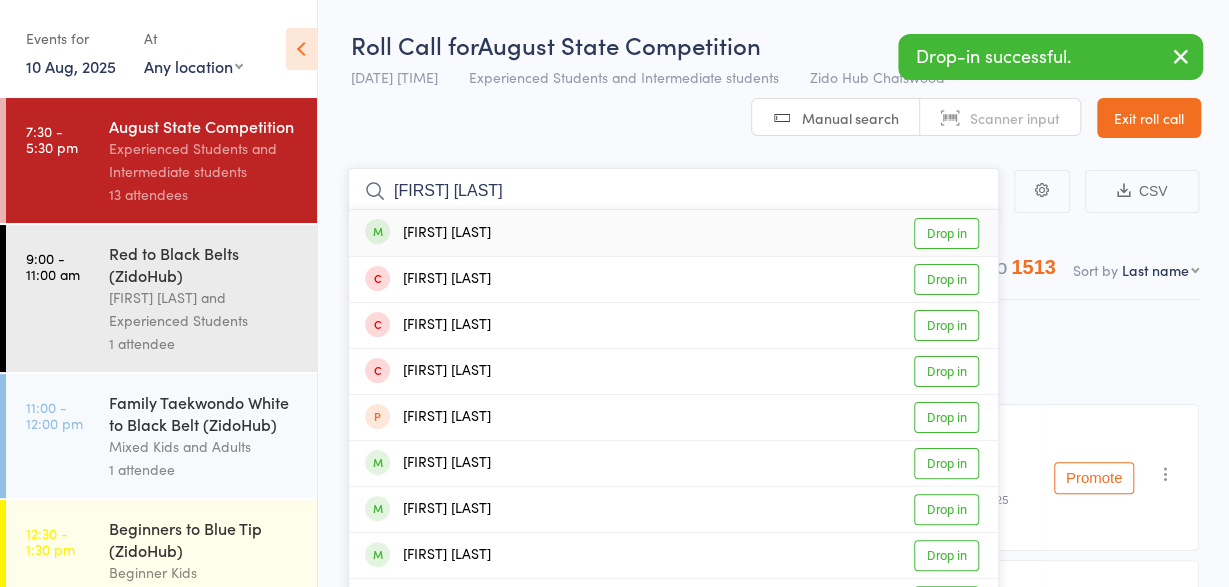 type on "dominic zhang" 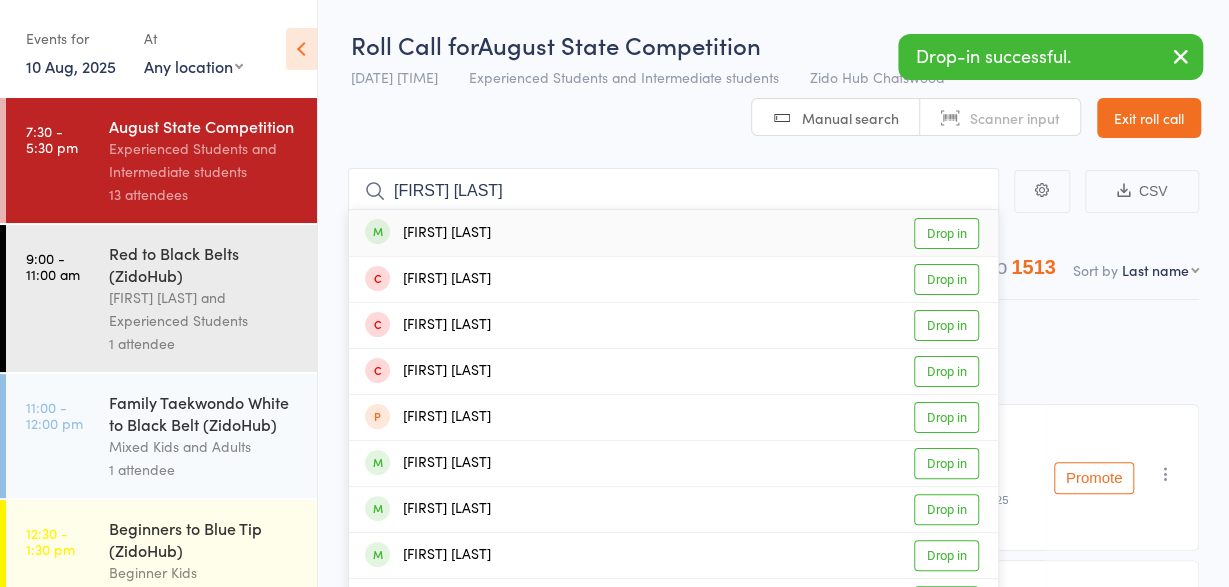 click on "Dominic Zhang" at bounding box center [428, 233] 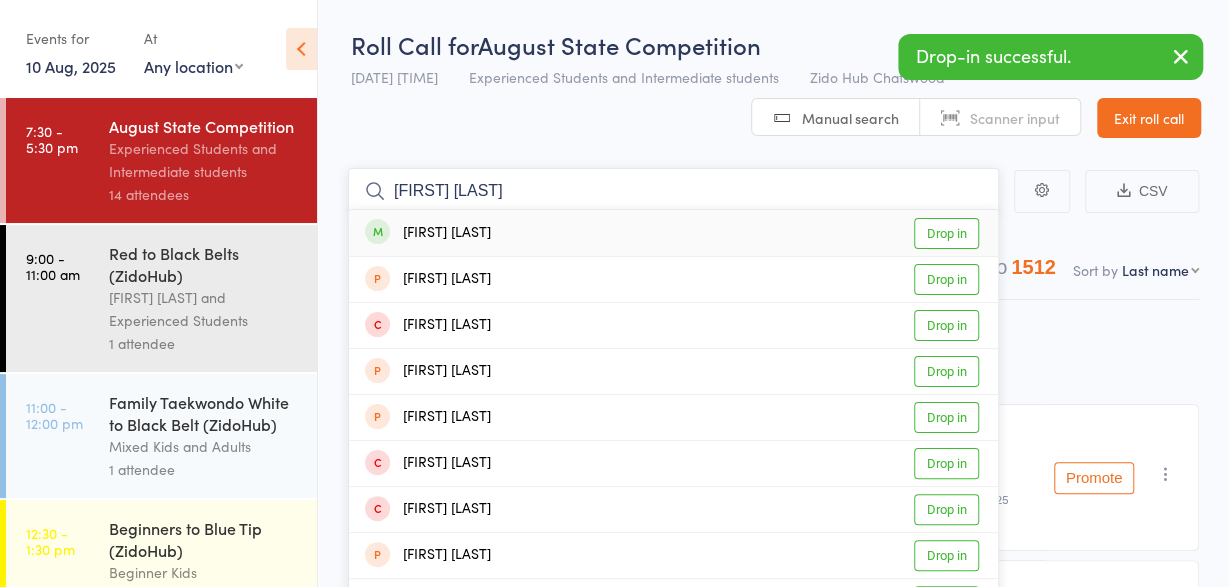 type on "sean lee" 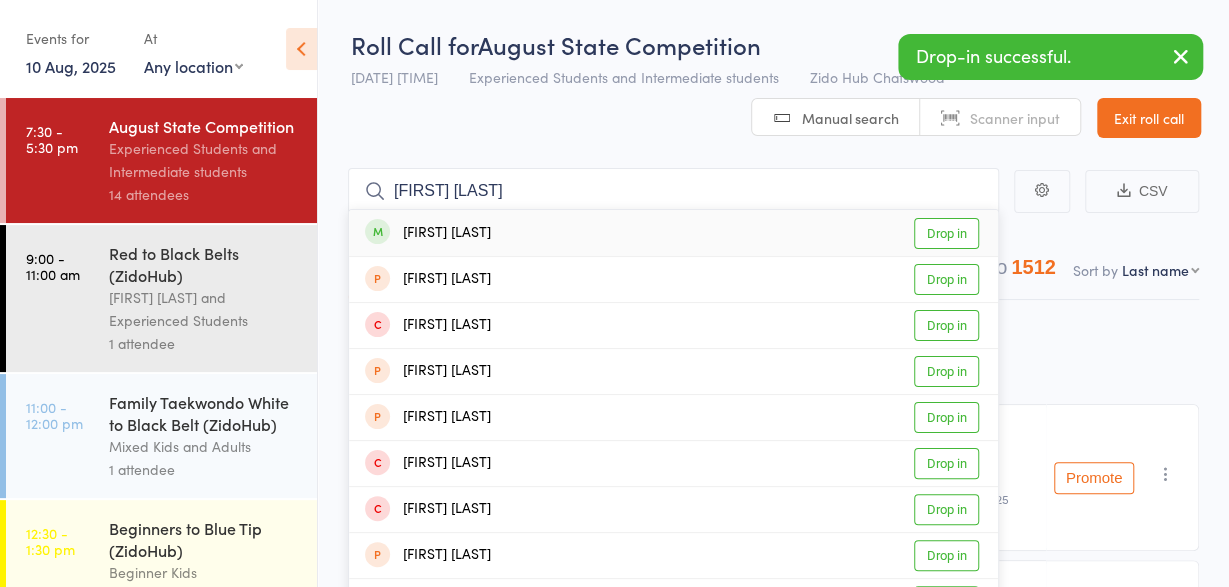 click on "[FIRST] [LAST]" at bounding box center (428, 233) 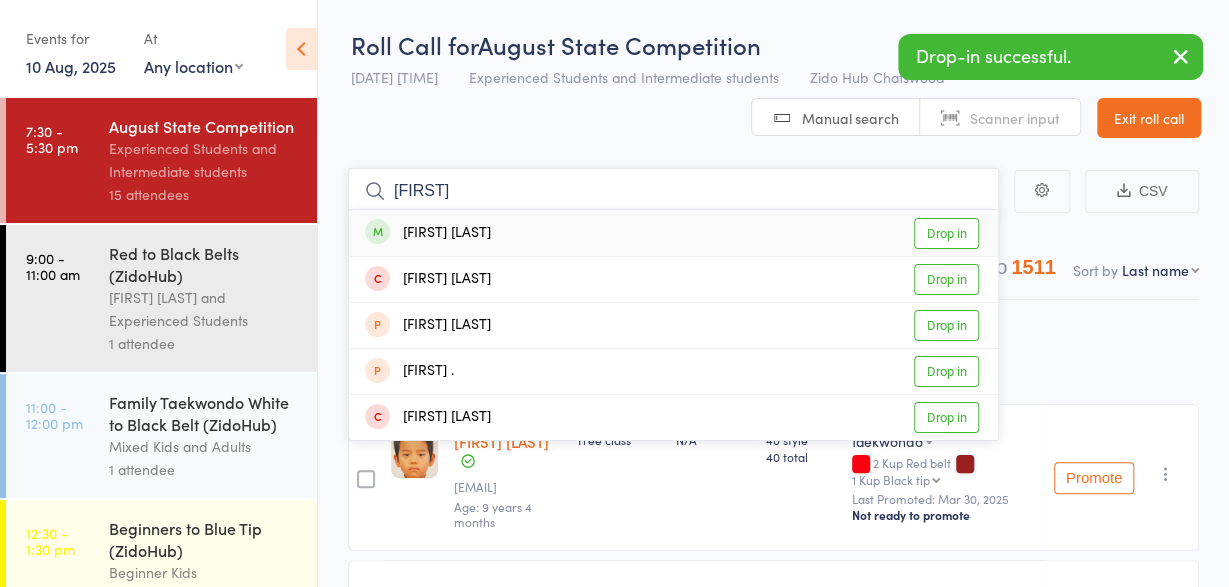 type on "maebury" 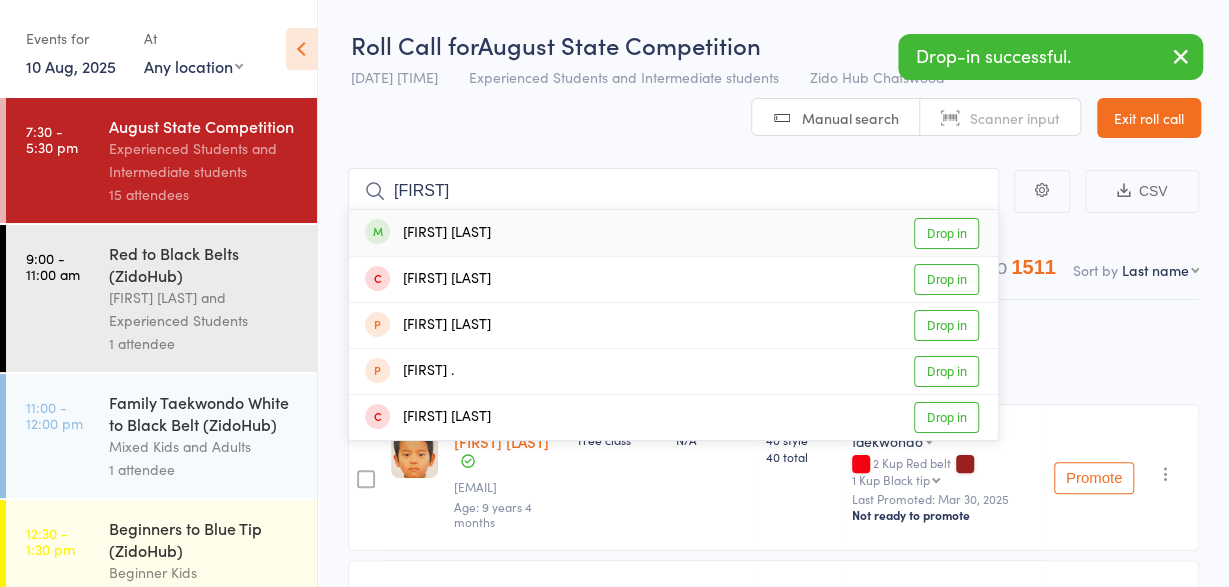 click on "Maebry Foo" at bounding box center (428, 233) 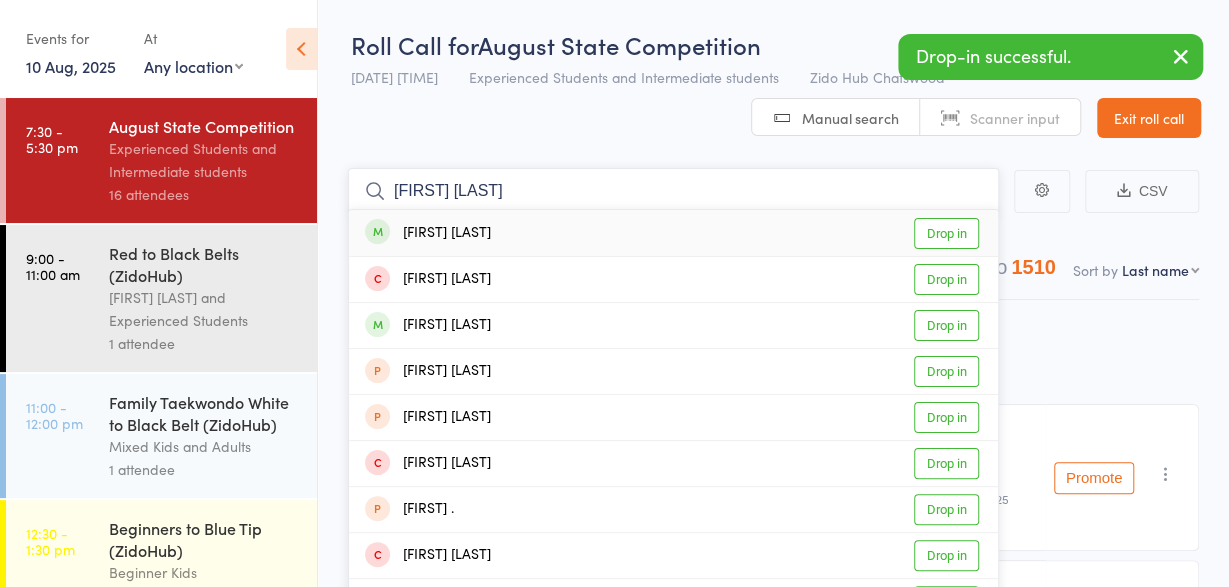 type on "edward jan" 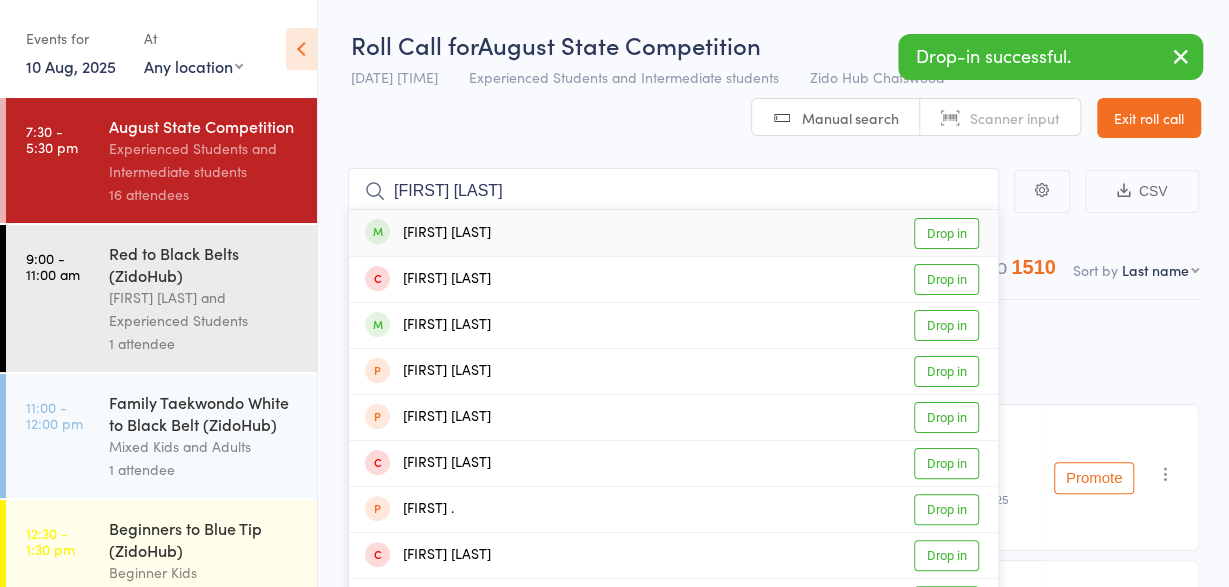 click on "Edward Jang" at bounding box center [428, 233] 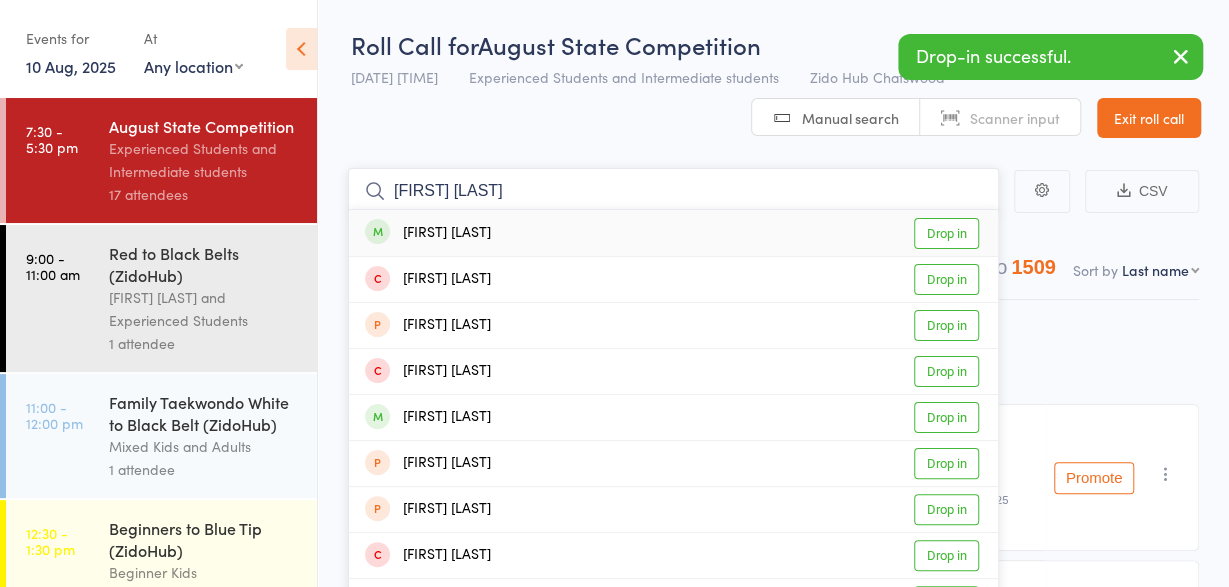 type on "samuel kim" 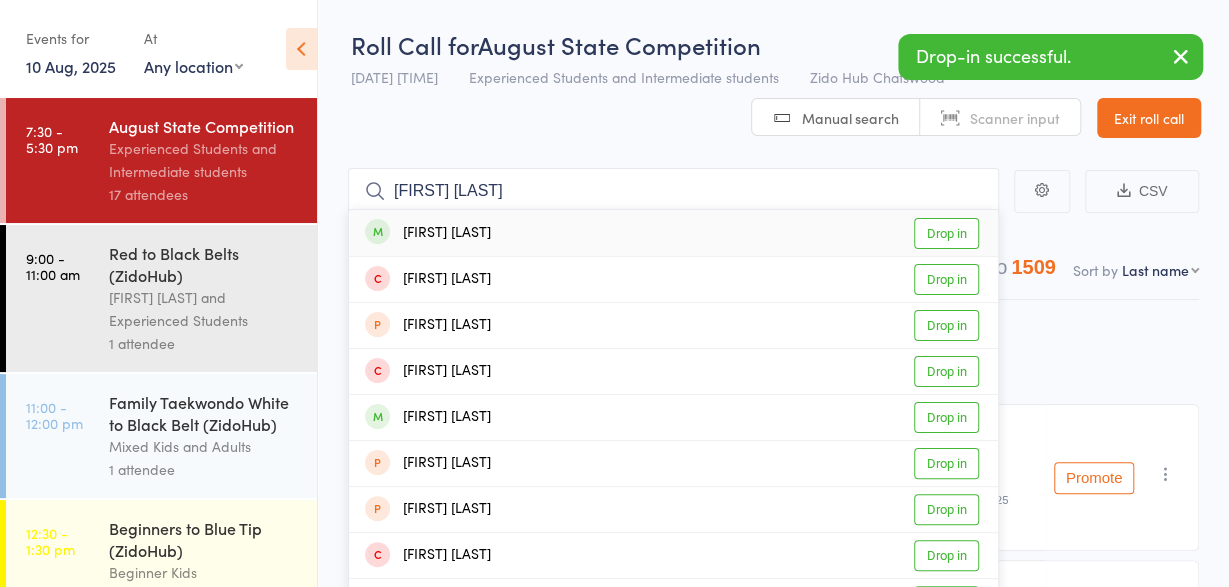 click on "samuel kim" at bounding box center [428, 233] 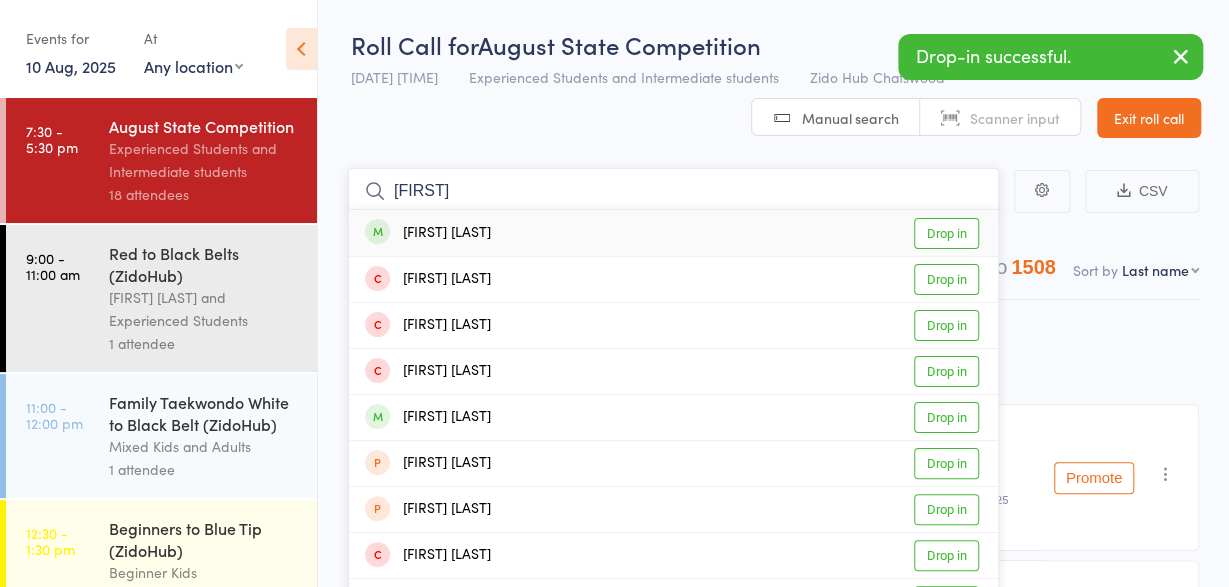 type on "sihyun" 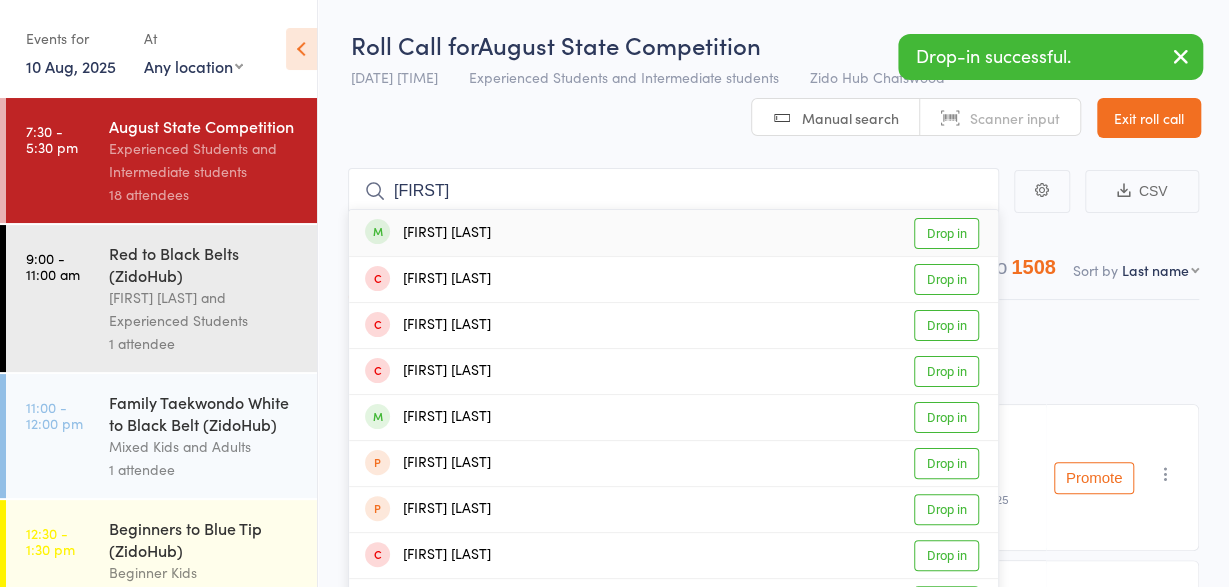 click on "SIHYUN YEOM" at bounding box center (428, 233) 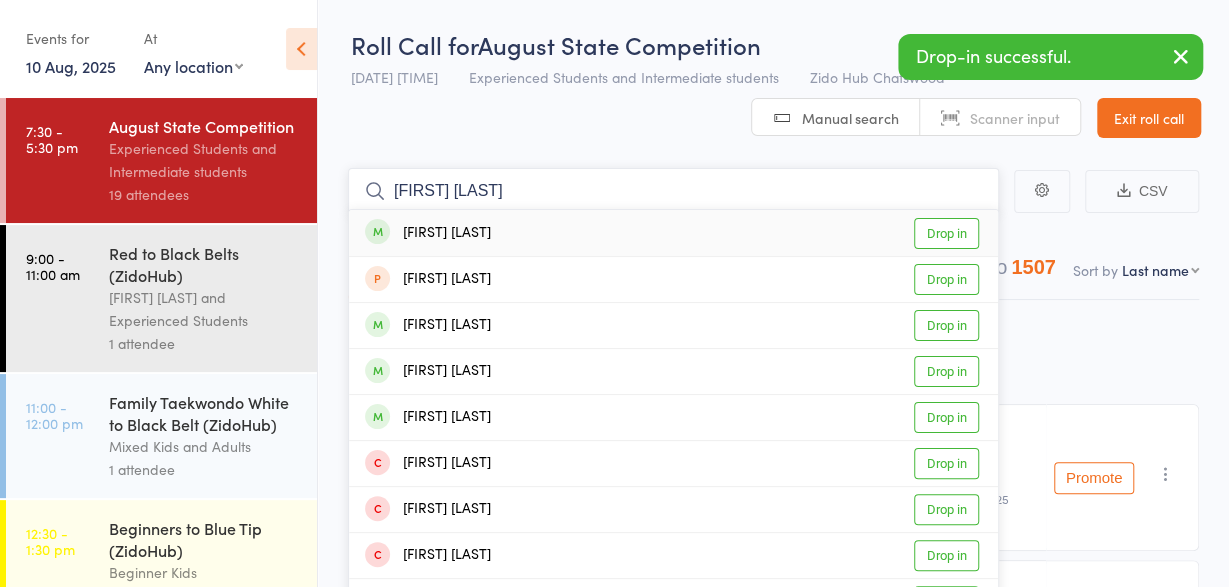 type on "henry song" 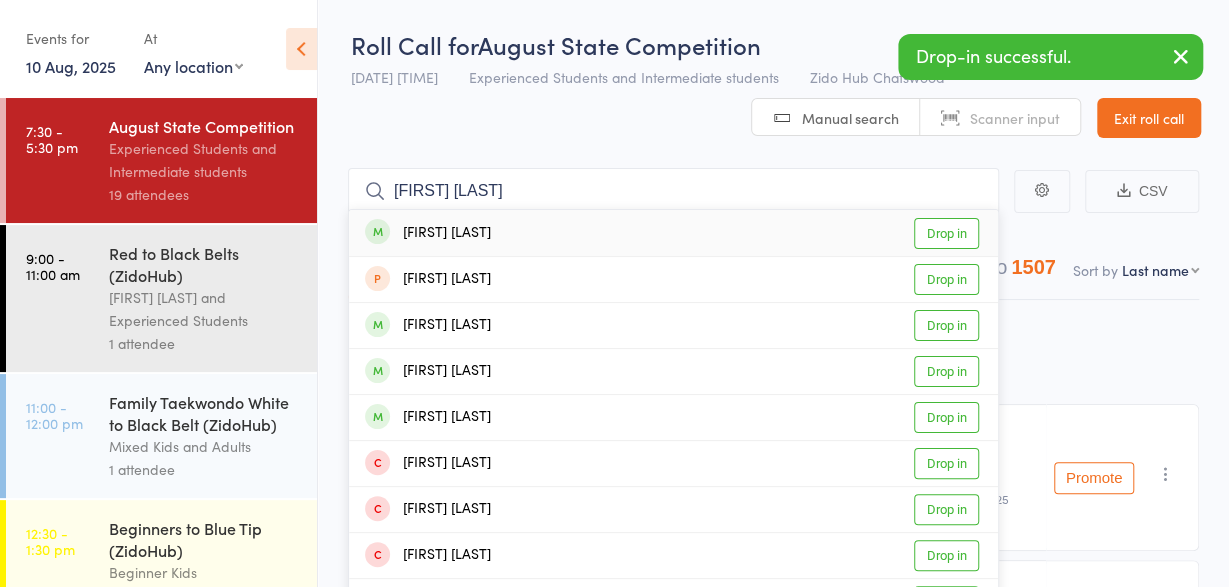 click on "Henry Song" at bounding box center (428, 233) 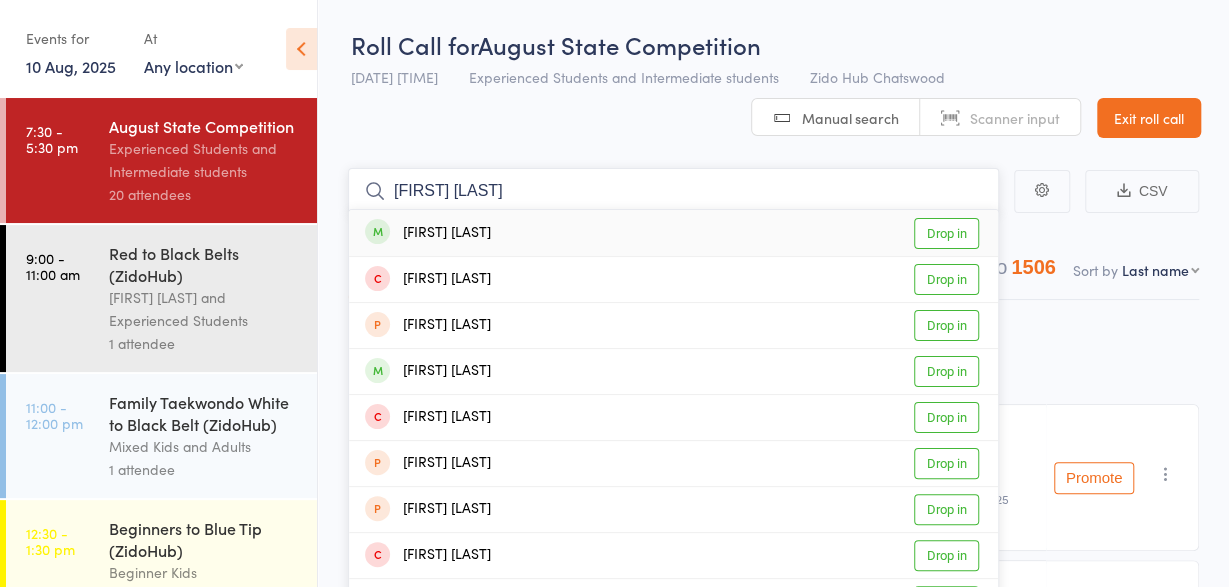 type on "ryan wong" 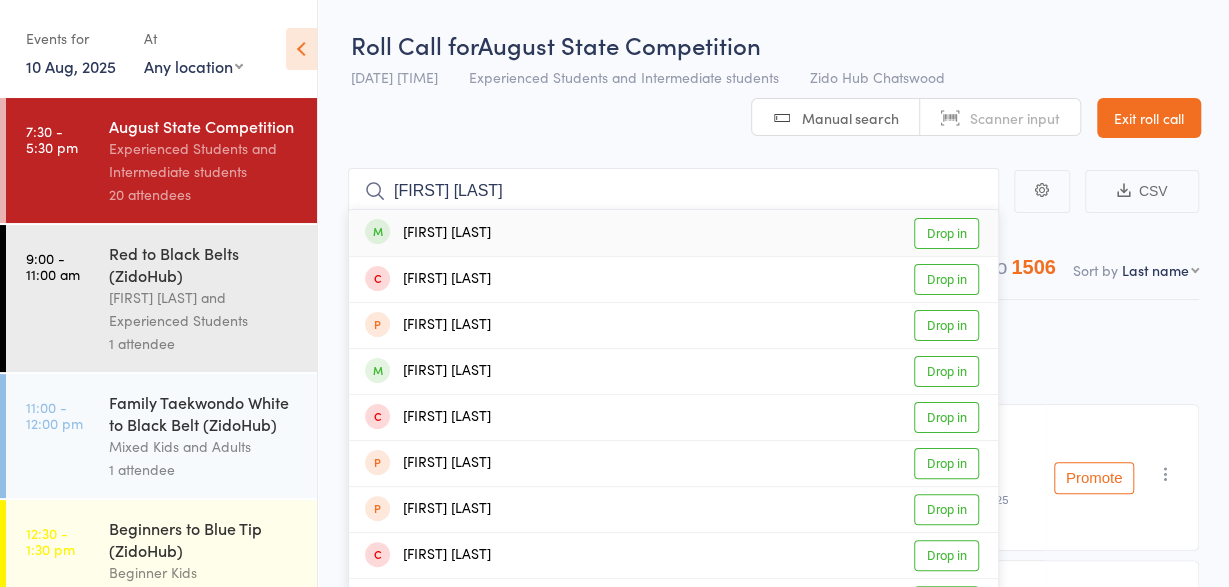 click on "Ryan Wong" at bounding box center (428, 233) 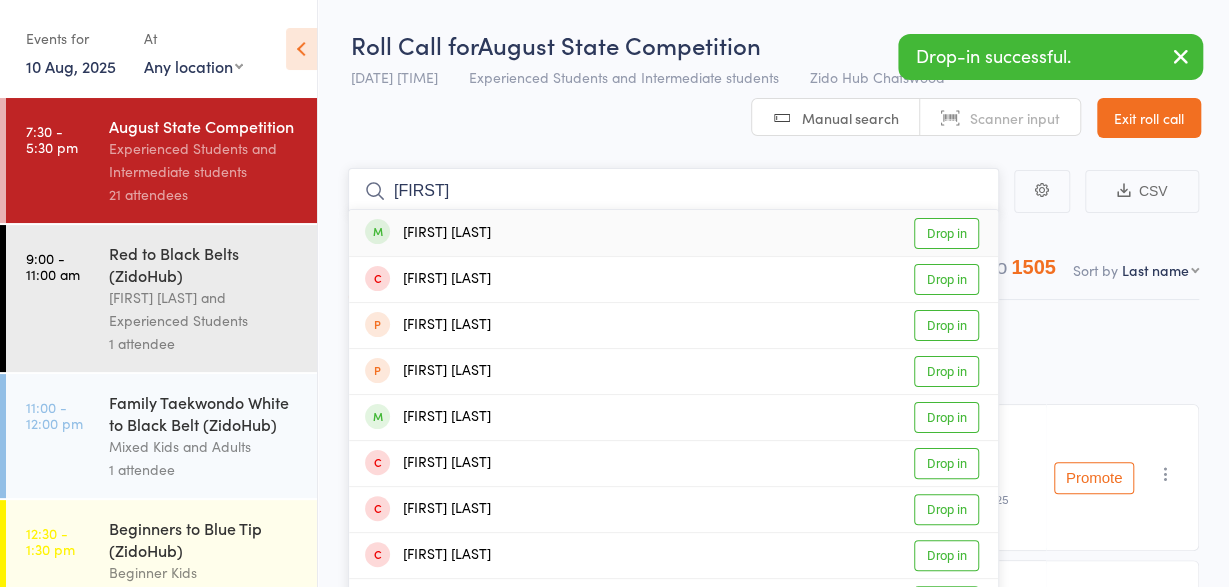 type on "wooju" 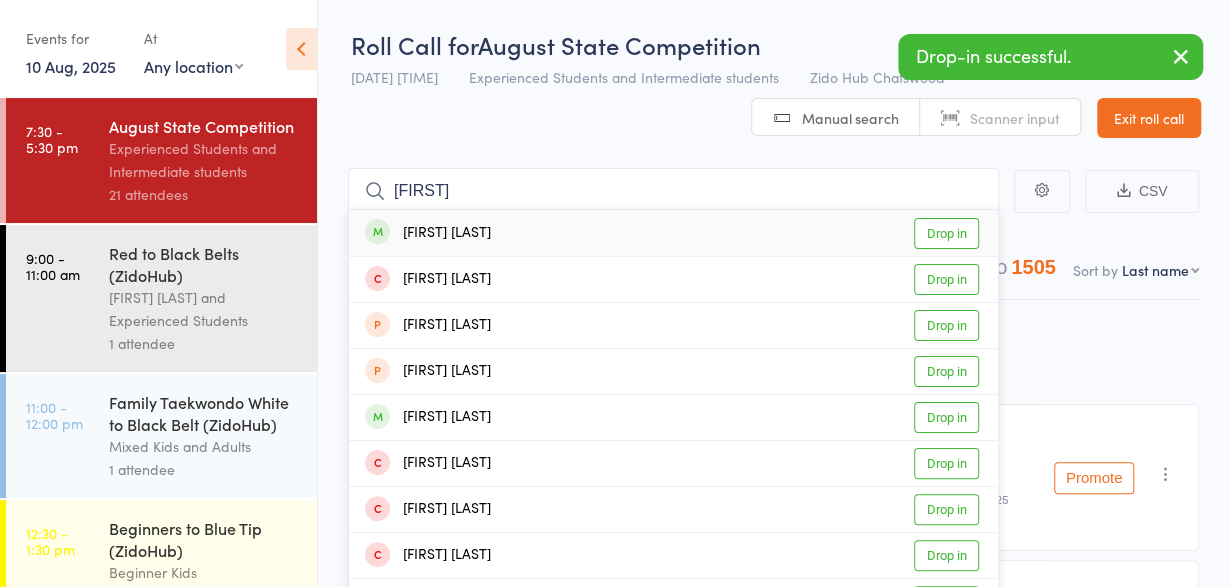 click on "Woo-ju Kwon" at bounding box center [428, 233] 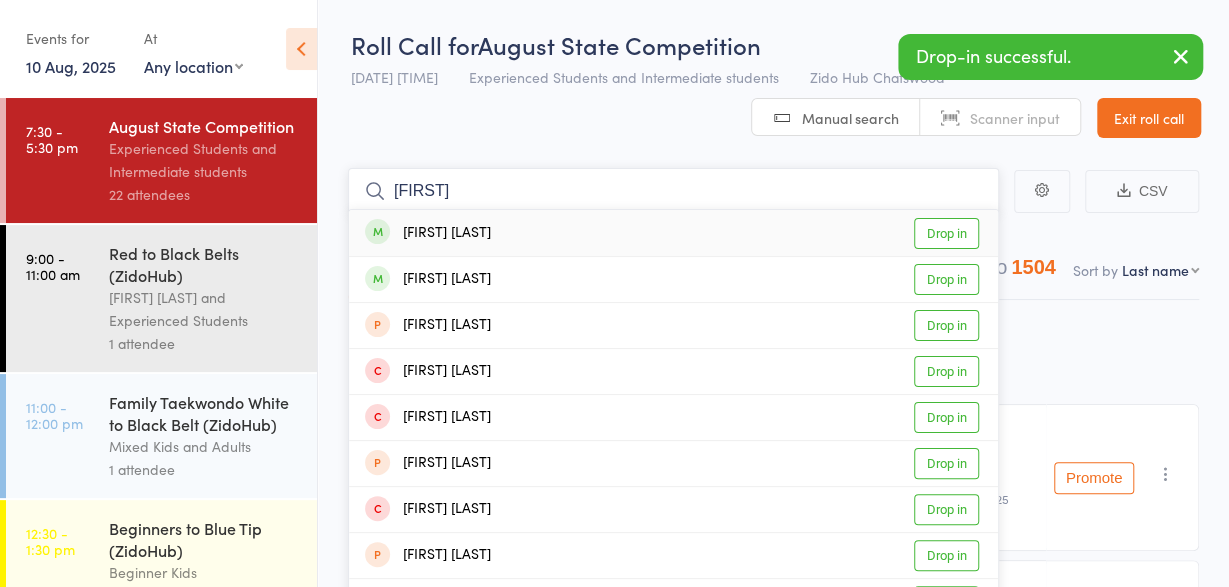 type on "aadrit" 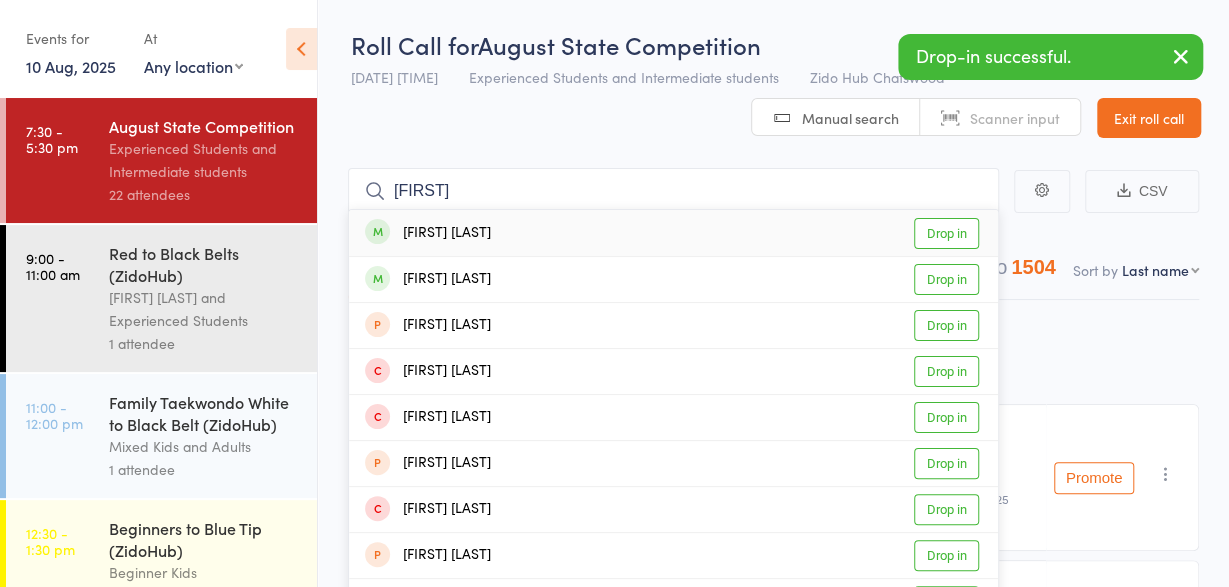 click on "Aadrit Podder" at bounding box center [428, 233] 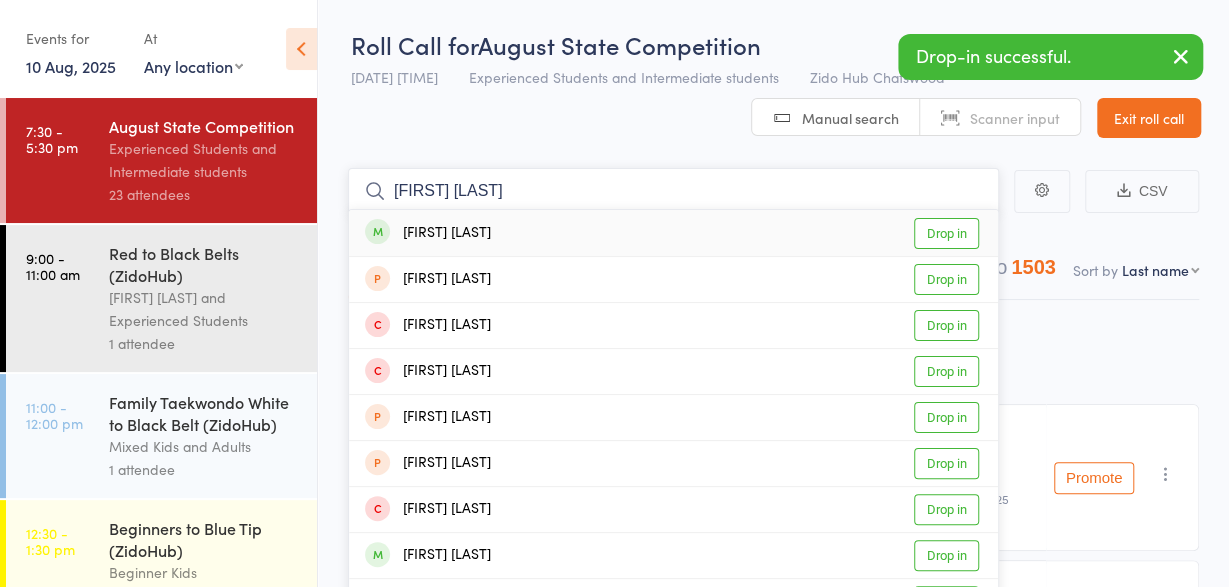 type on "jayden lau" 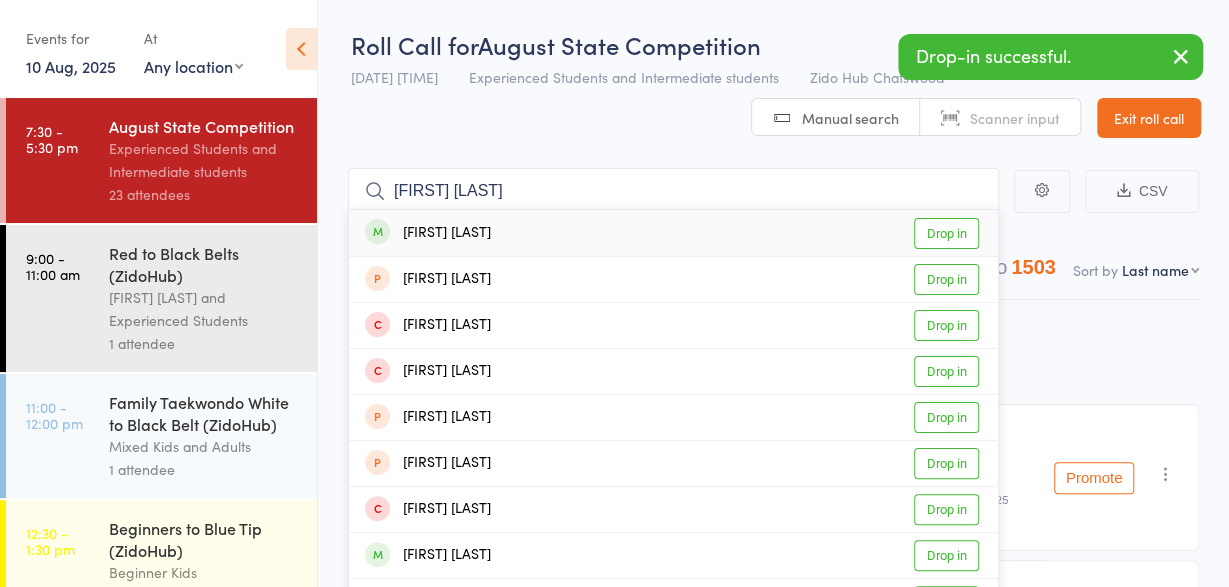 click on "Jayden Lau" at bounding box center [428, 233] 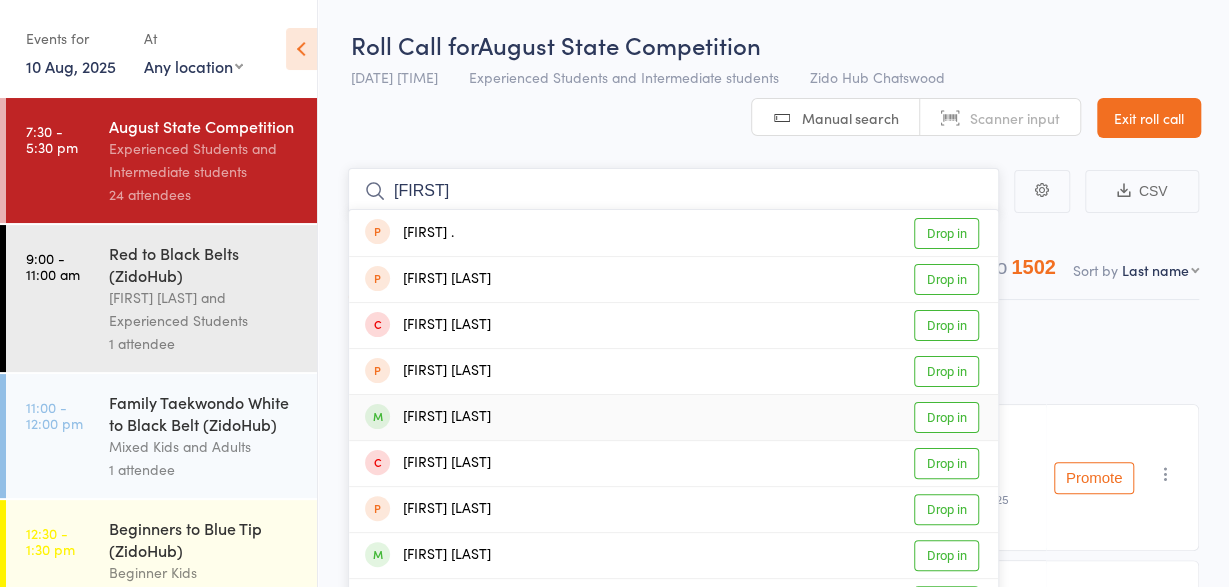 type on "minuka" 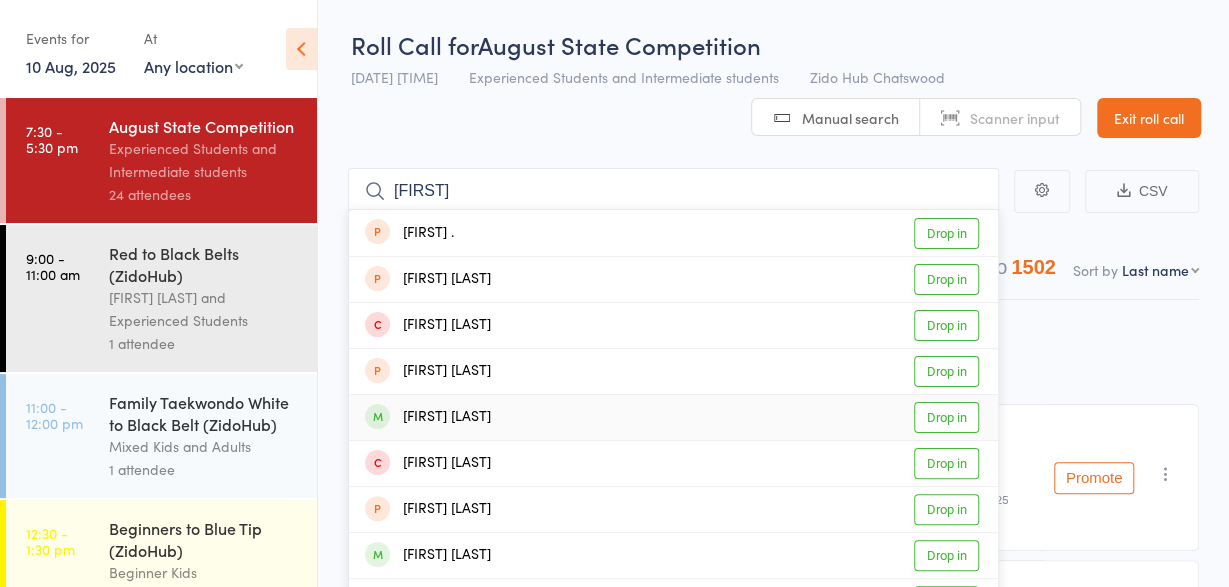 click on "Minuka Welivitiya Kankanamge" at bounding box center [428, 417] 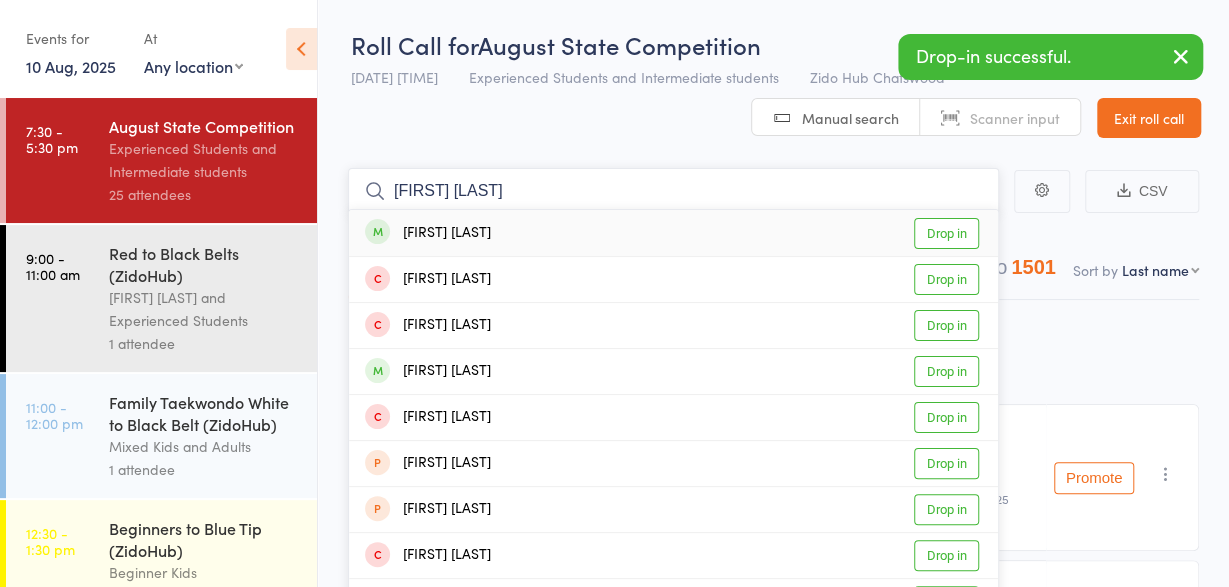 type on "zachary zha" 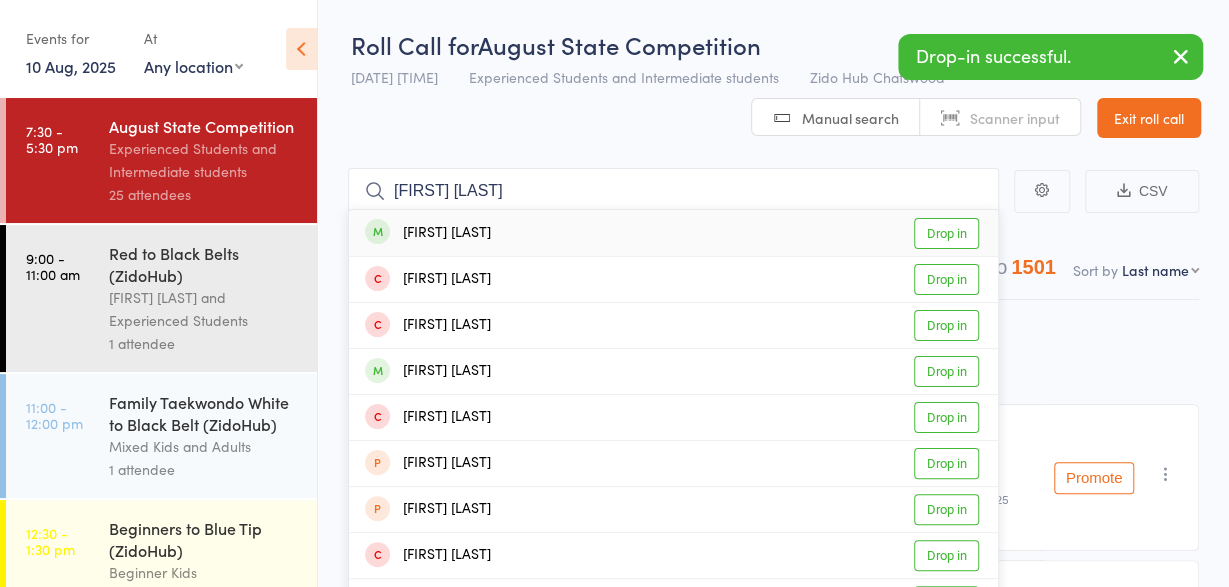 click on "Zachary Zhang" at bounding box center [428, 233] 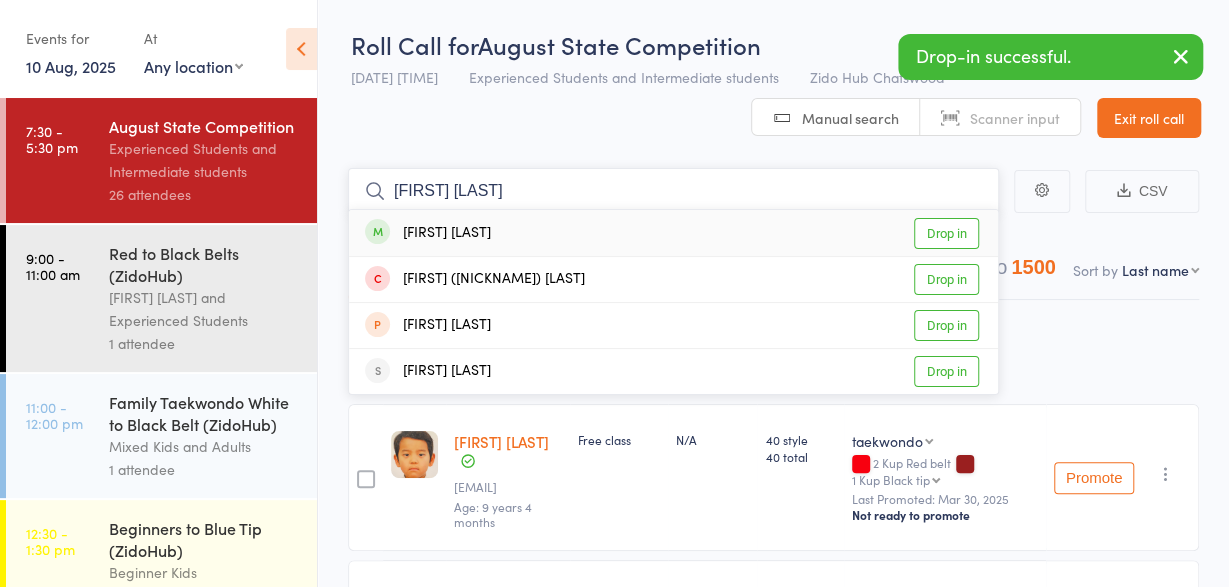 type on "bing rui" 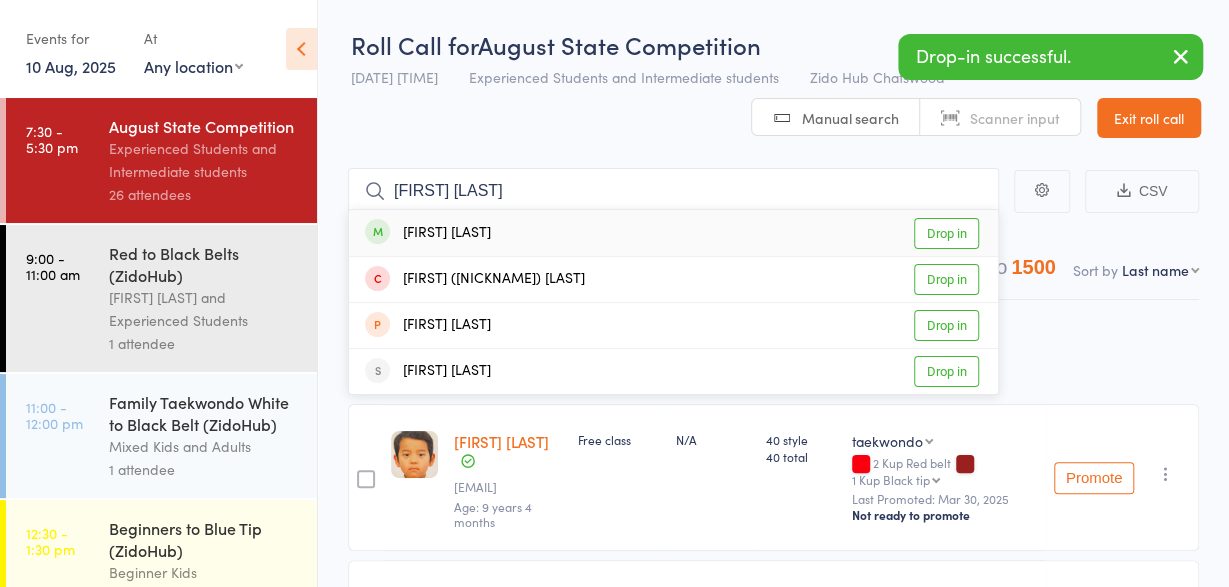 click on "Bing-ruei Wu" at bounding box center [428, 233] 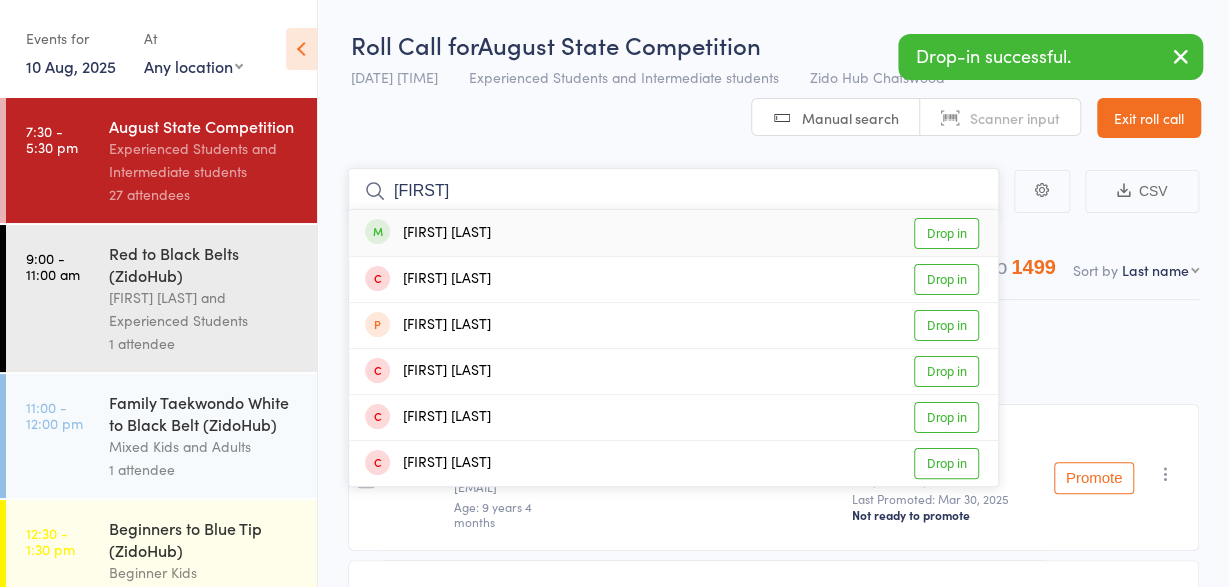 type on "eashaan" 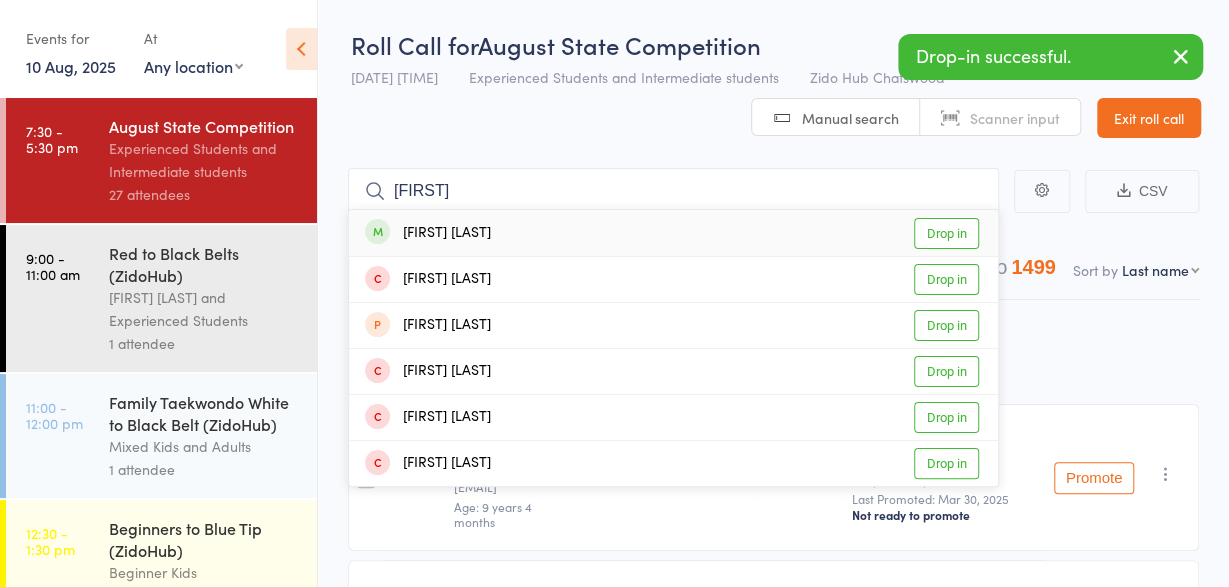 click on "Eashaan Om Singhh" at bounding box center [428, 233] 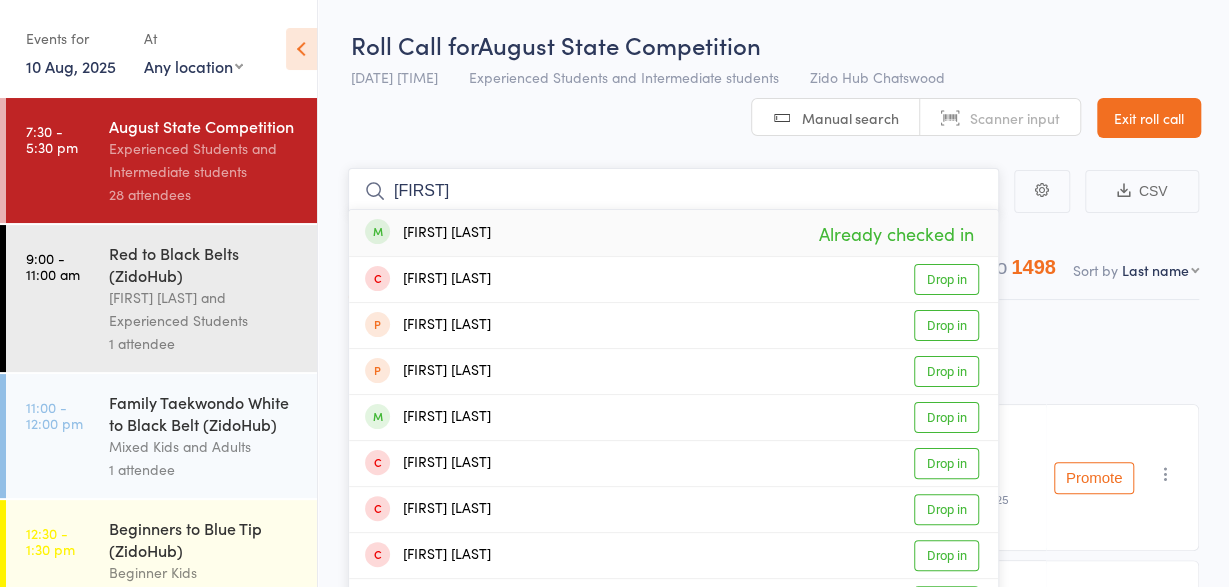 type on "wooju" 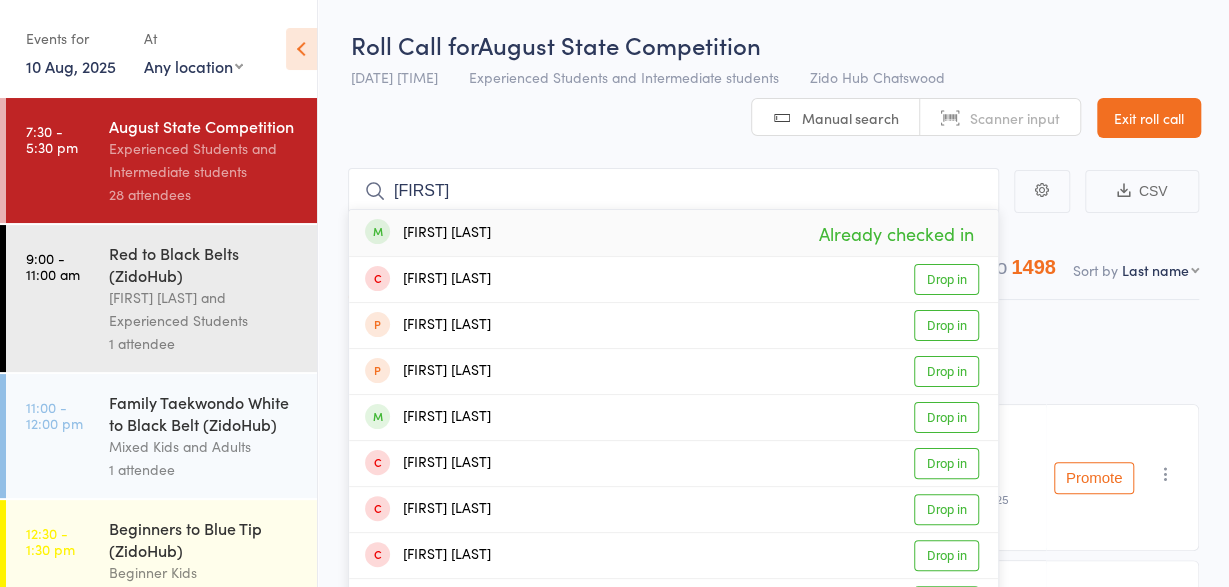 click on "Woo-ju Kwon" at bounding box center (428, 233) 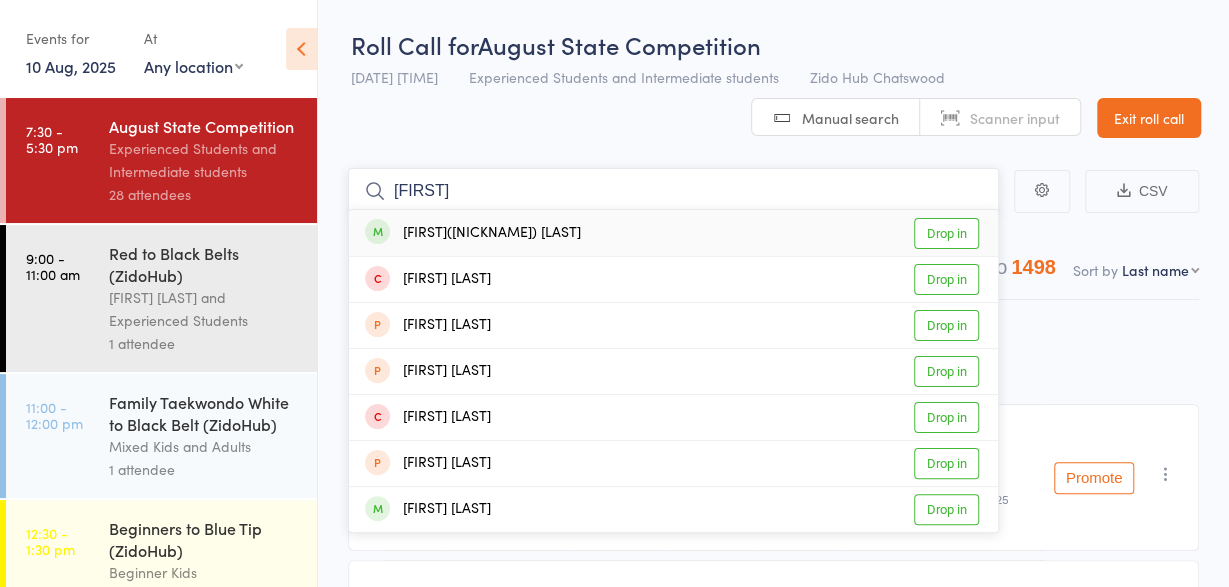 type on "yihsuan" 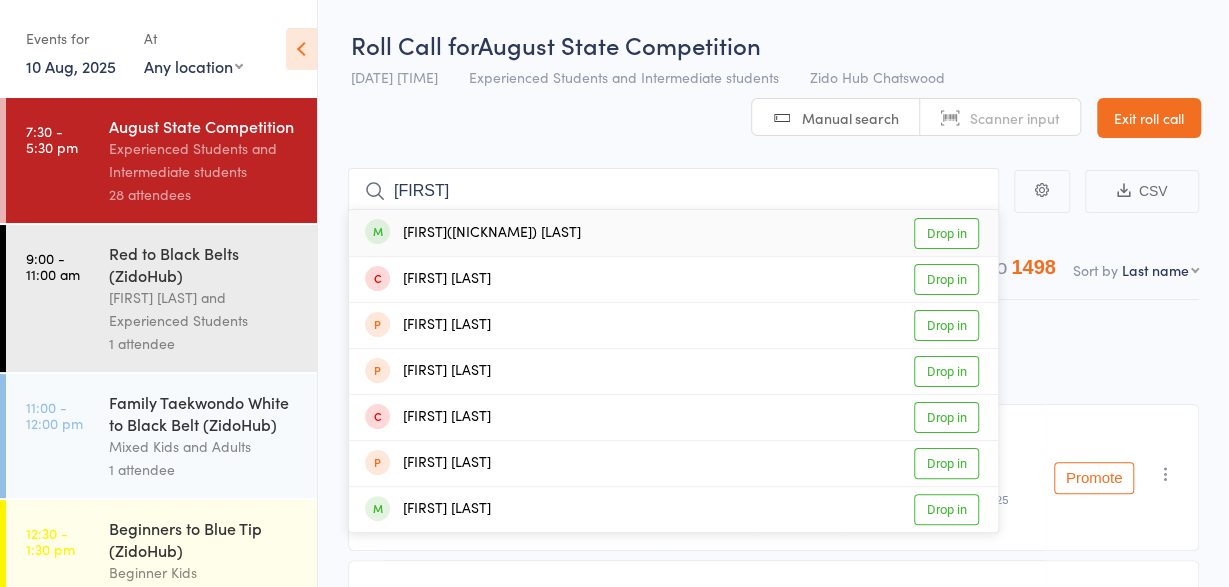 click on "Yi-Hsuan(Claxton) Wu" at bounding box center (473, 233) 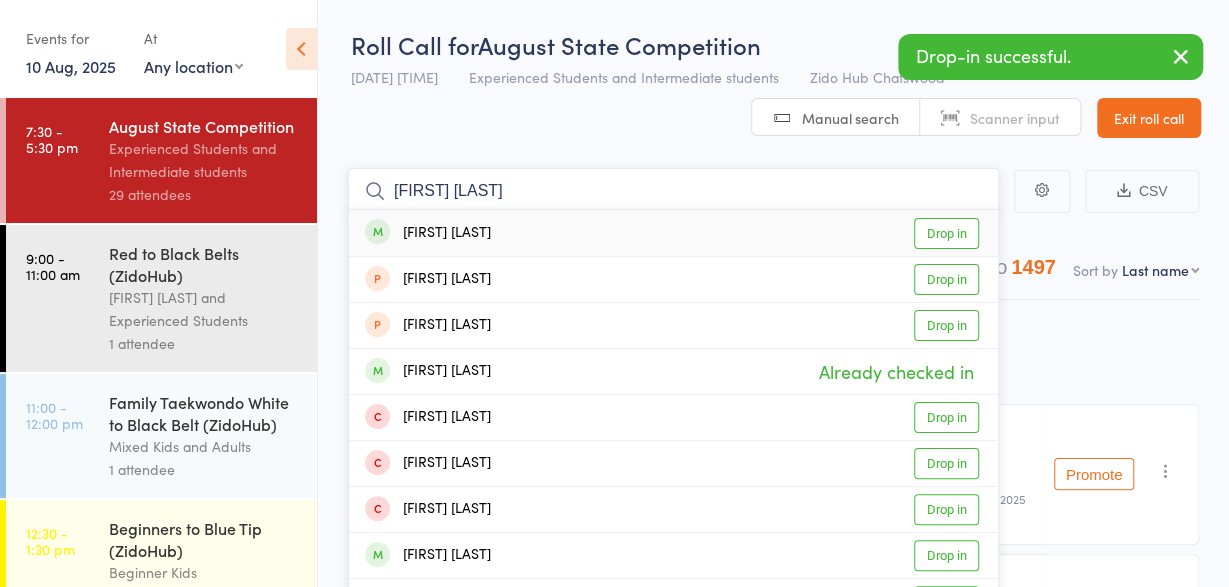 type on "edward chu" 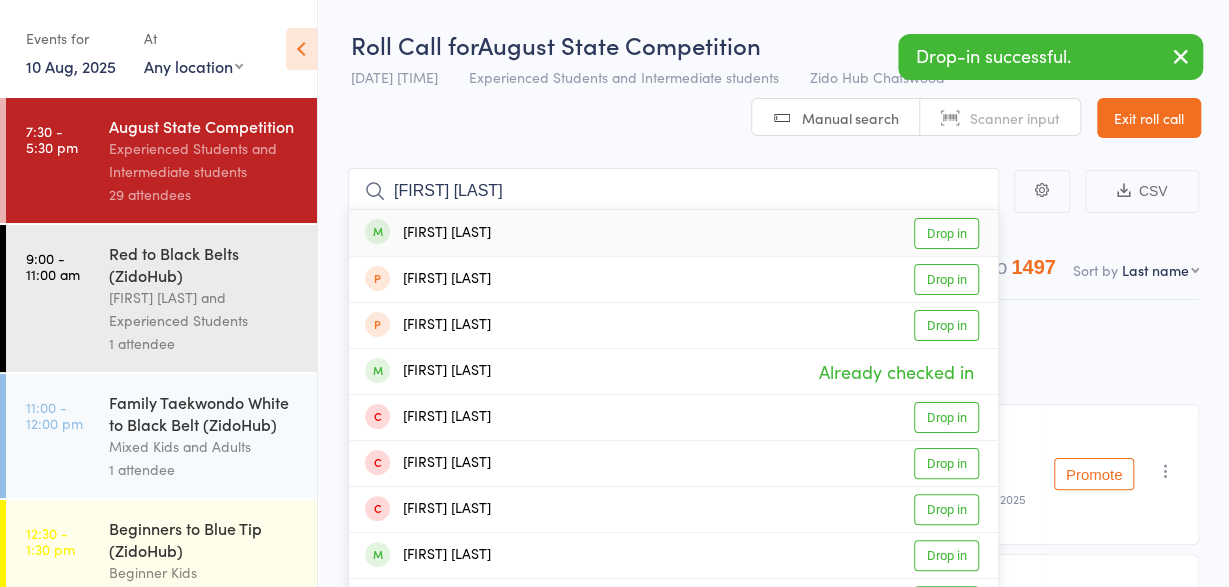 click on "Edward Chu" at bounding box center (428, 233) 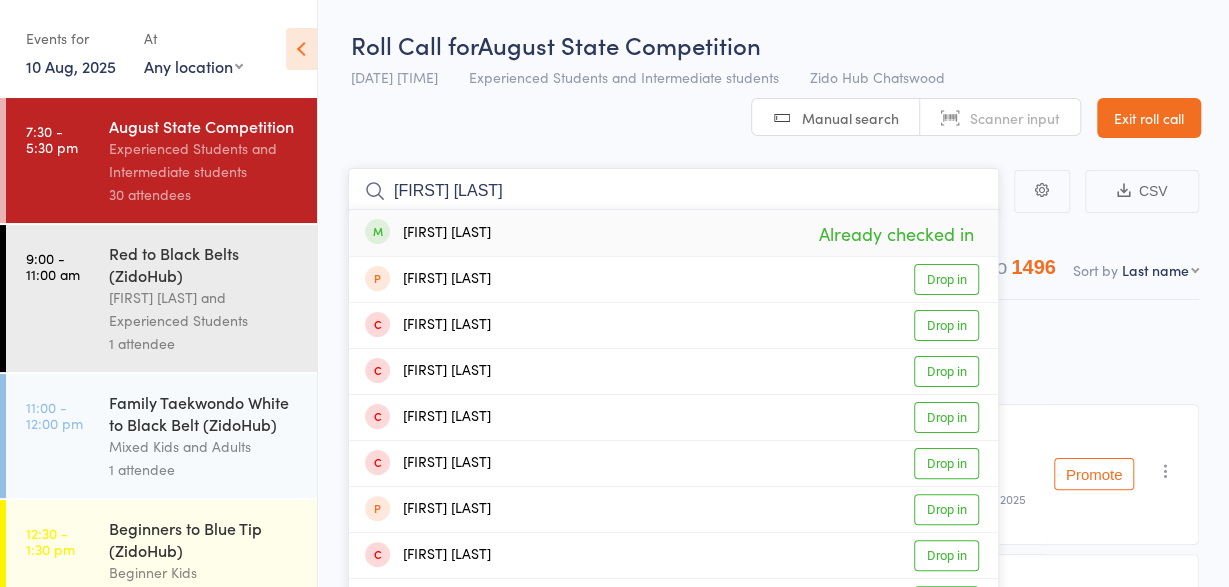 type on "eugene kang" 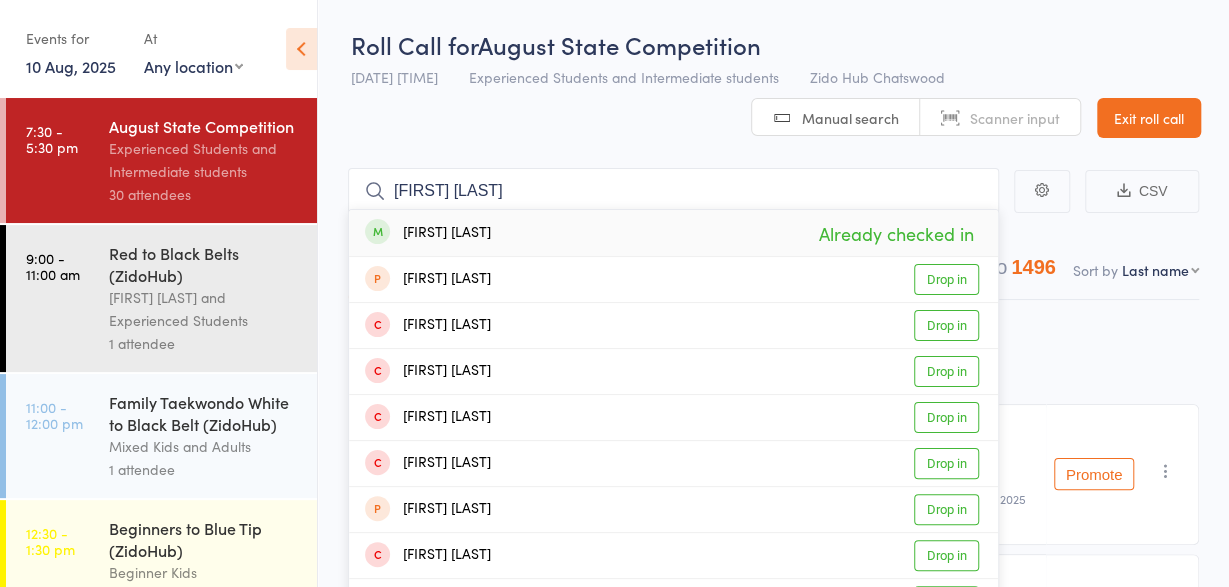 click on "Eugene Kang" at bounding box center [428, 233] 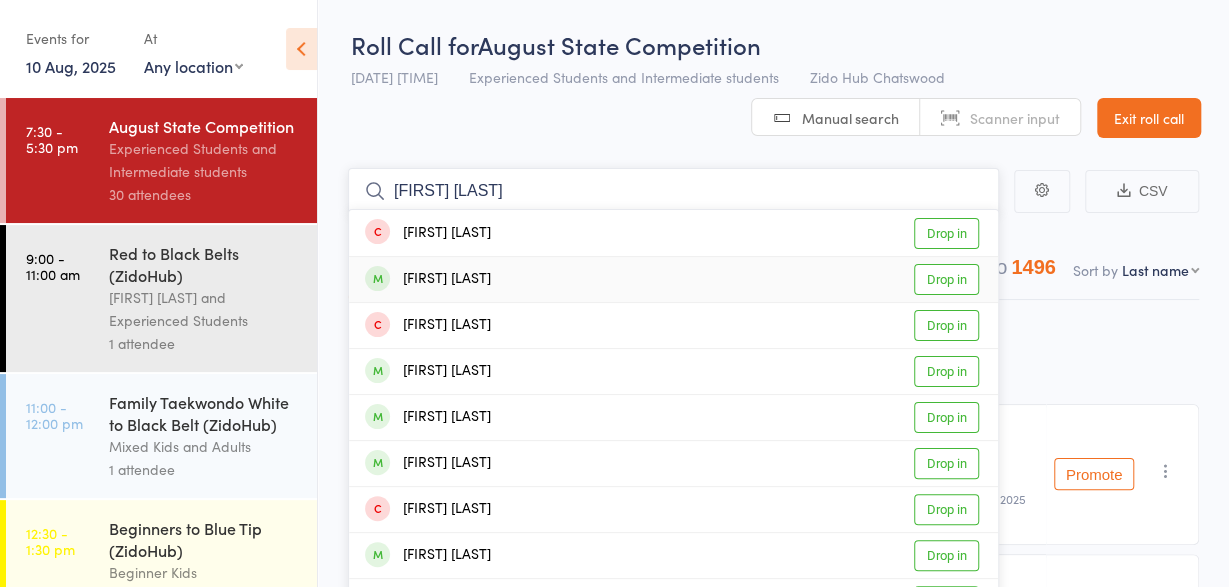 type on "mason chen" 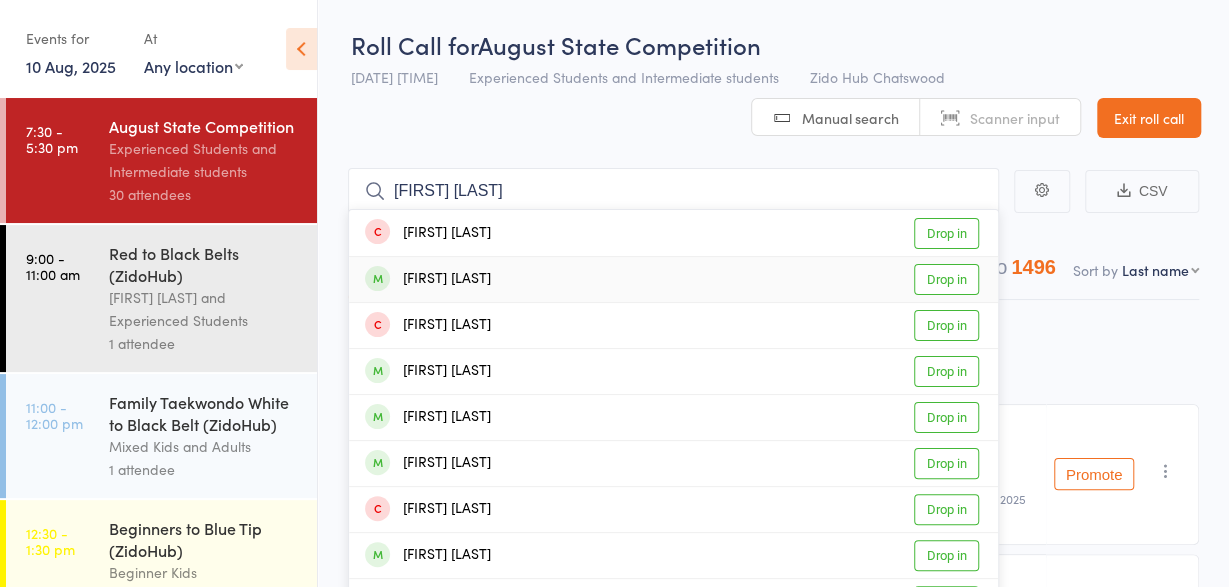 click on "Mason Chen" at bounding box center [428, 279] 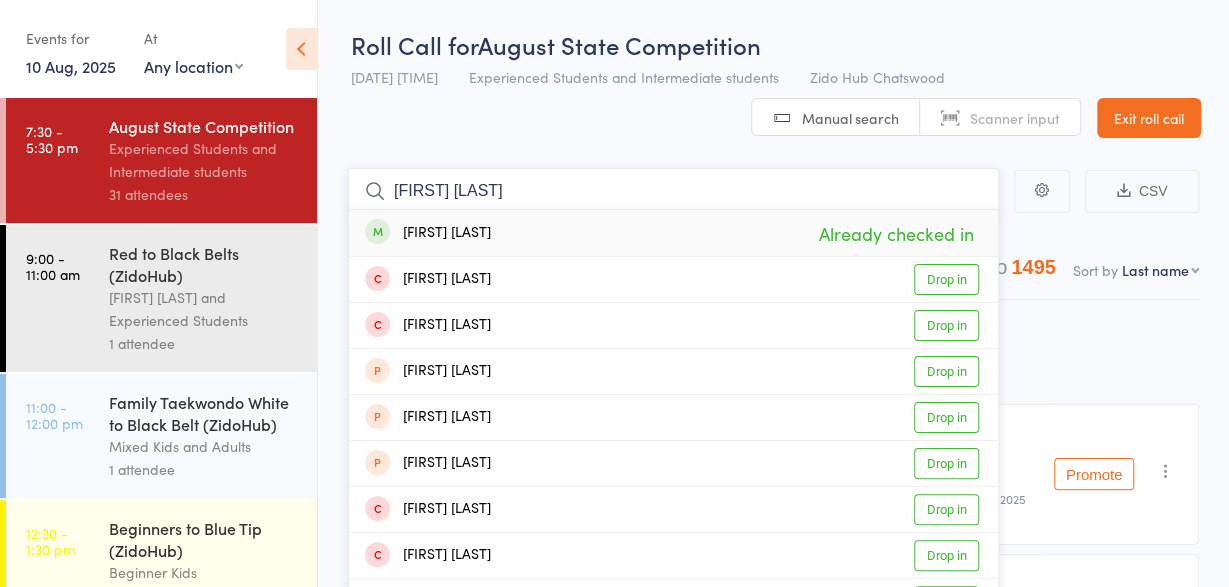 type on "daniel chen" 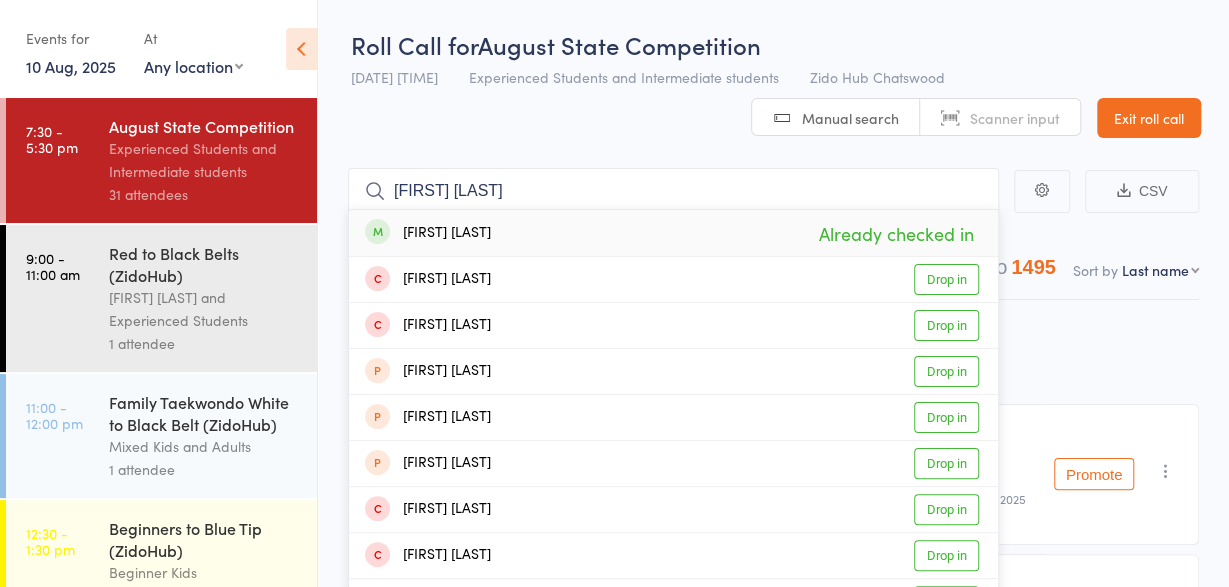 click on "Daniel Chen" at bounding box center [428, 233] 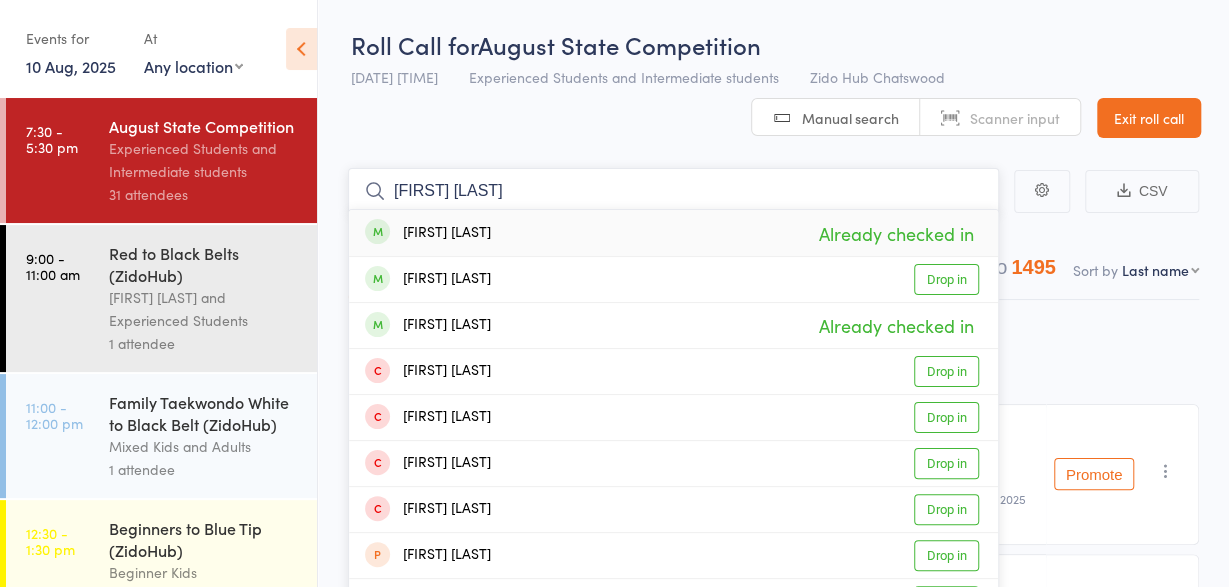 type on "david lim" 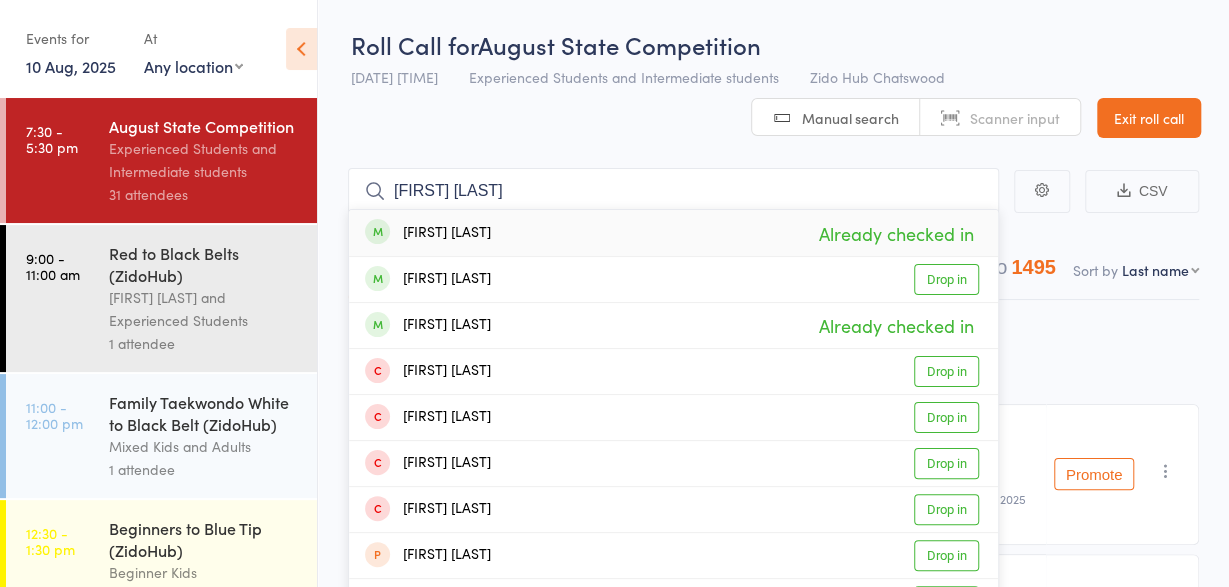 click on "David Lim" at bounding box center (428, 233) 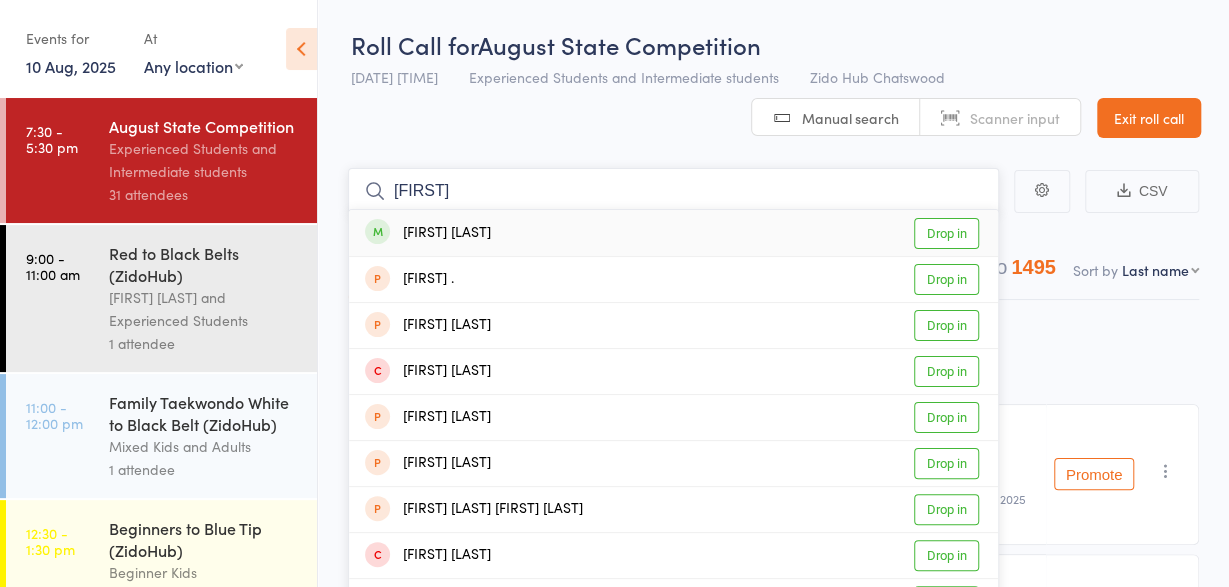 type on "minwoo" 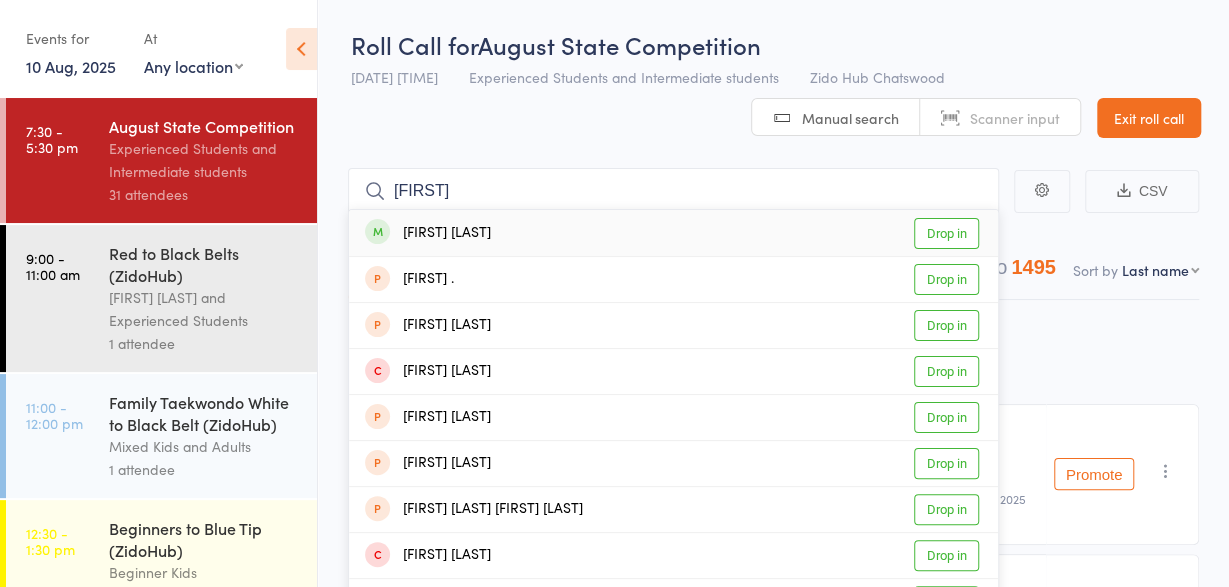 click on "Minwoo Heo" at bounding box center [428, 233] 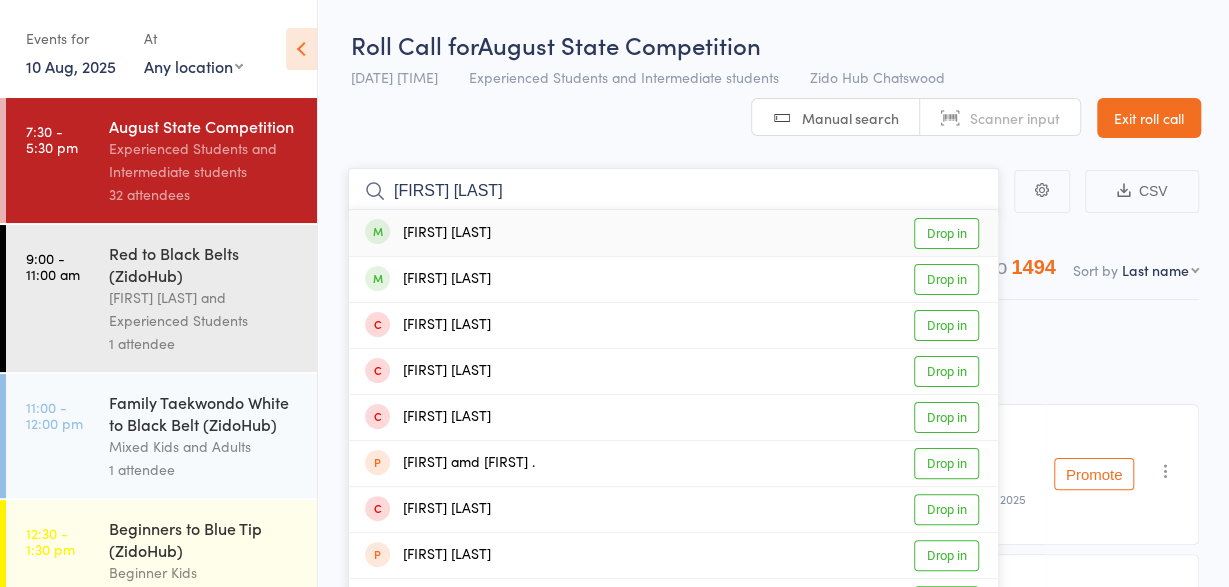 type on "ashton wri" 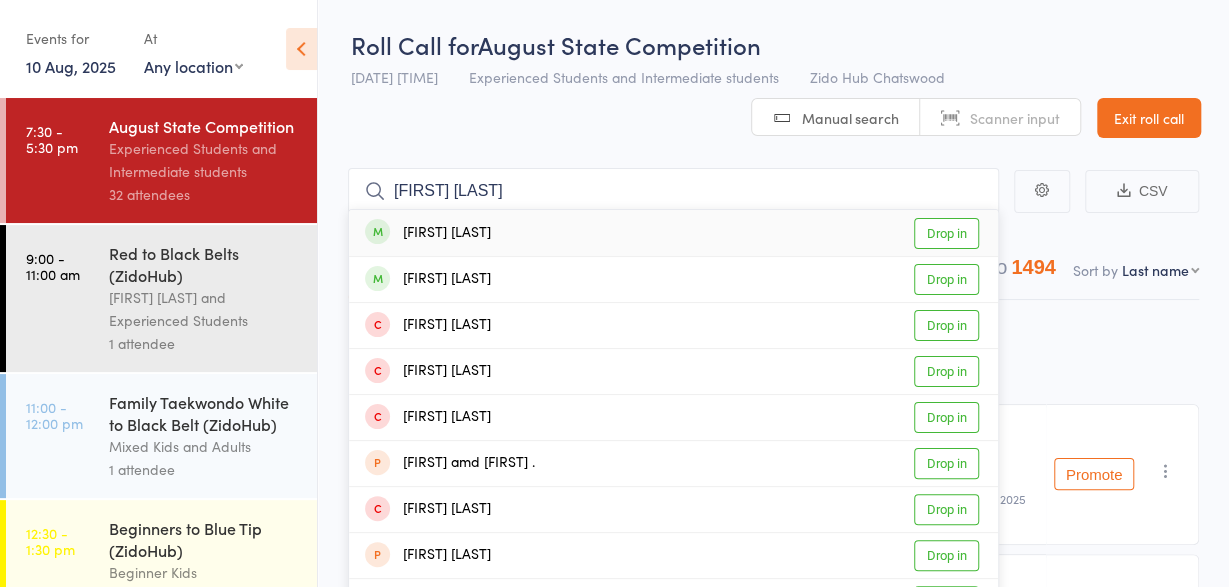 click on "[FIRST] [LAST]" at bounding box center [428, 233] 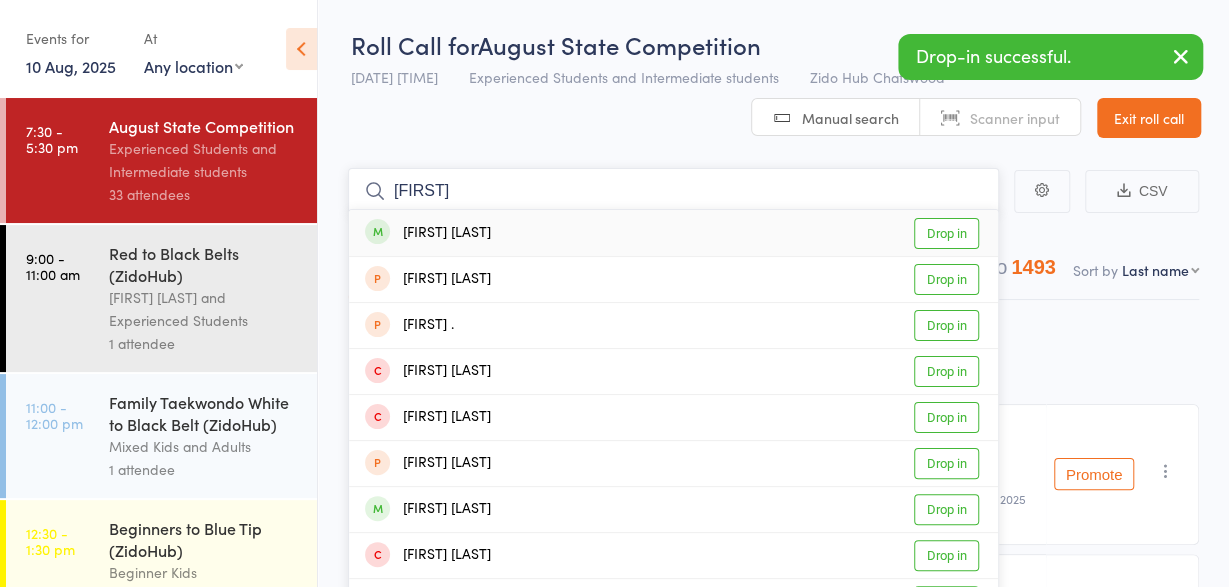 type on "anson" 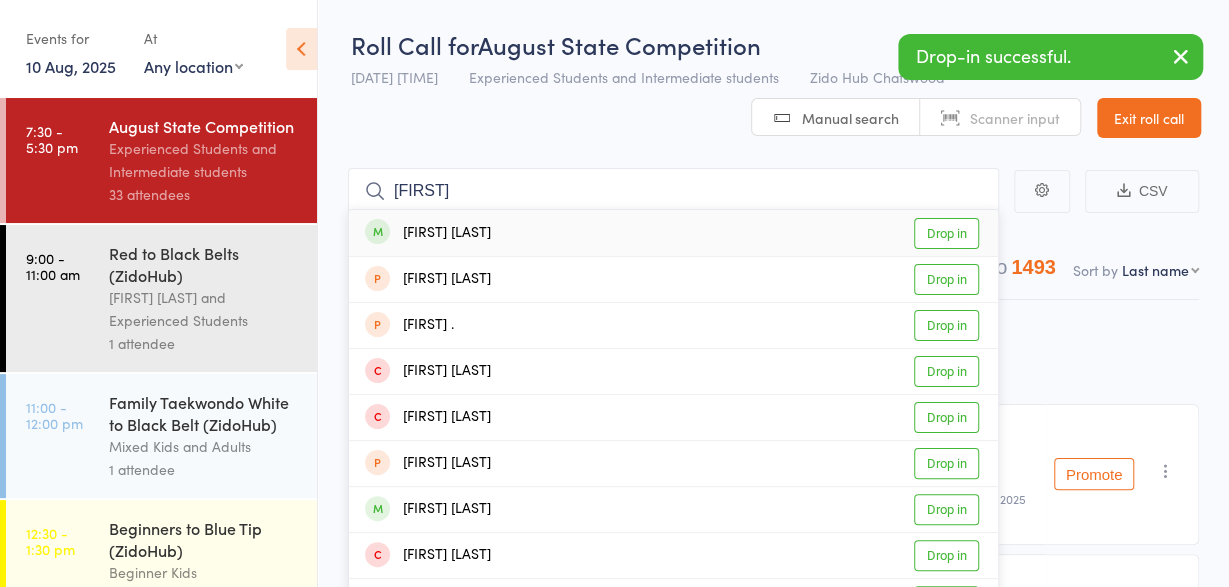 click on "Anson Lie" at bounding box center (428, 233) 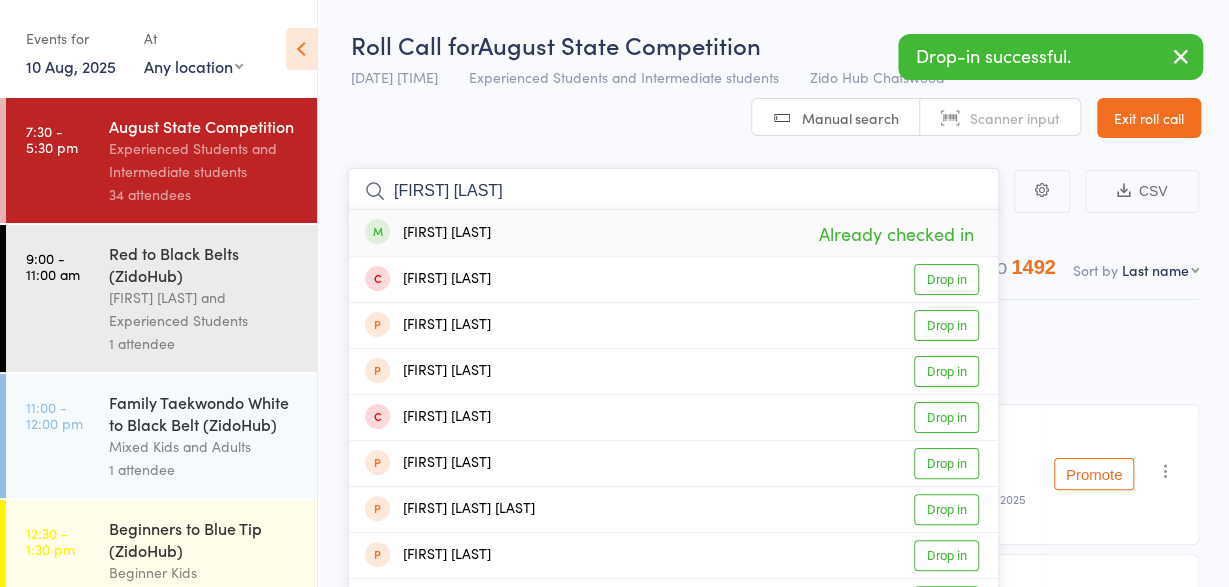 type on "robin kim" 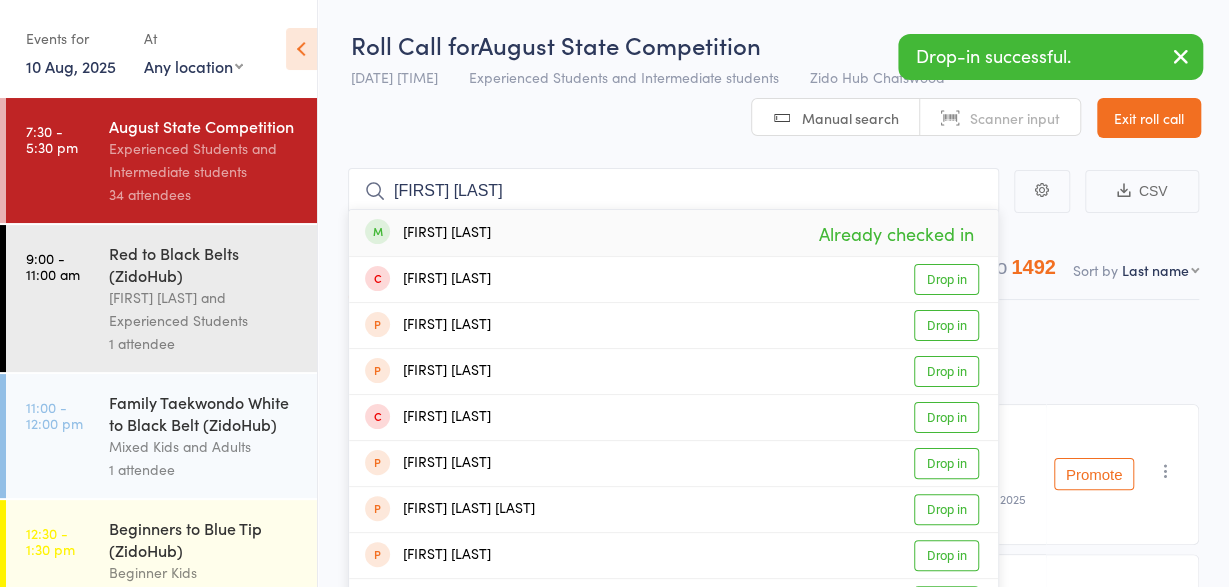 click on "Robin Kim" at bounding box center [428, 233] 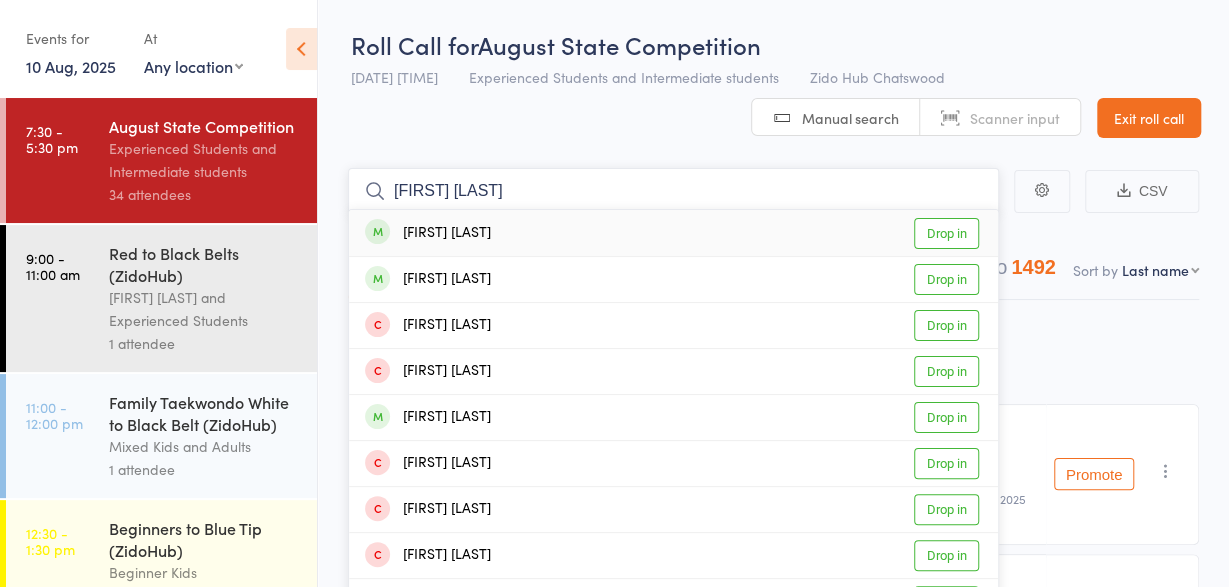 type on "philip han" 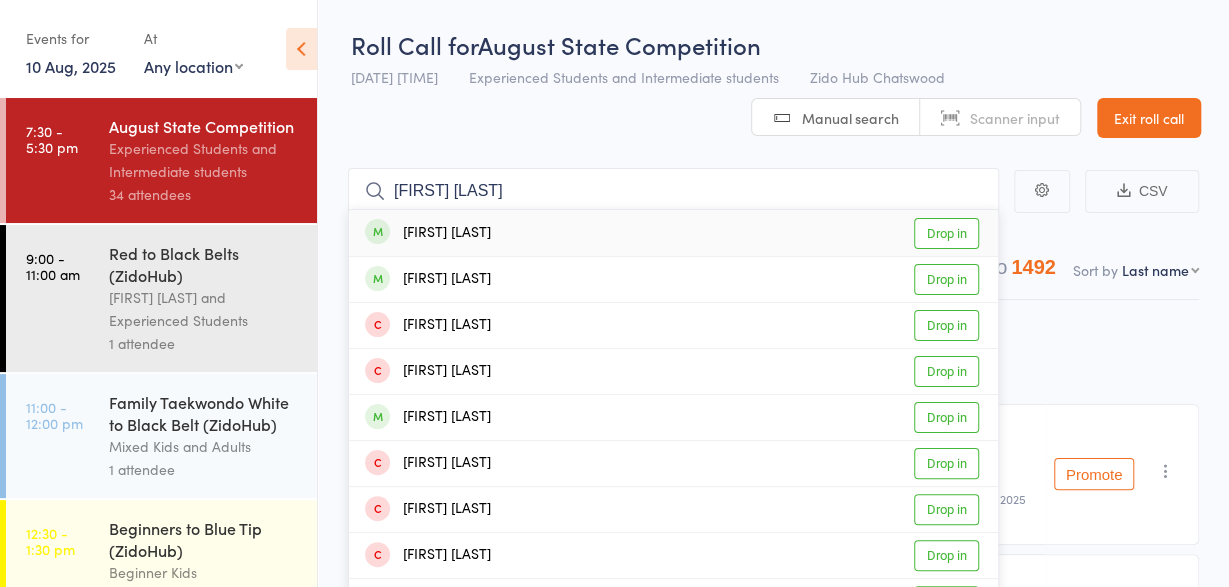 click on "Philip Han" at bounding box center [428, 233] 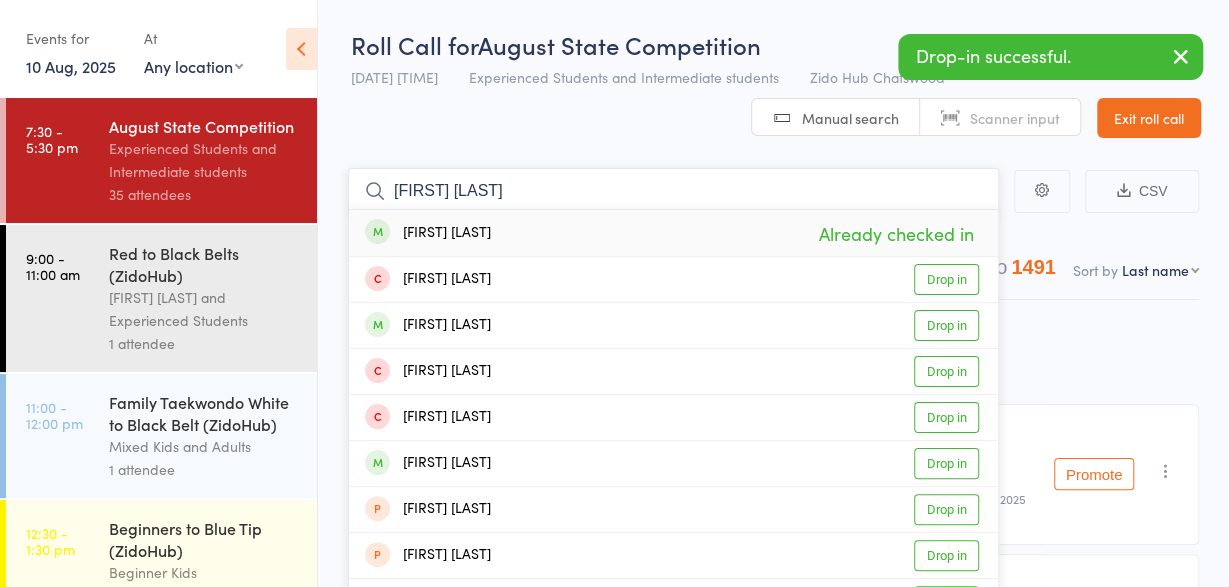 type on "harry kim" 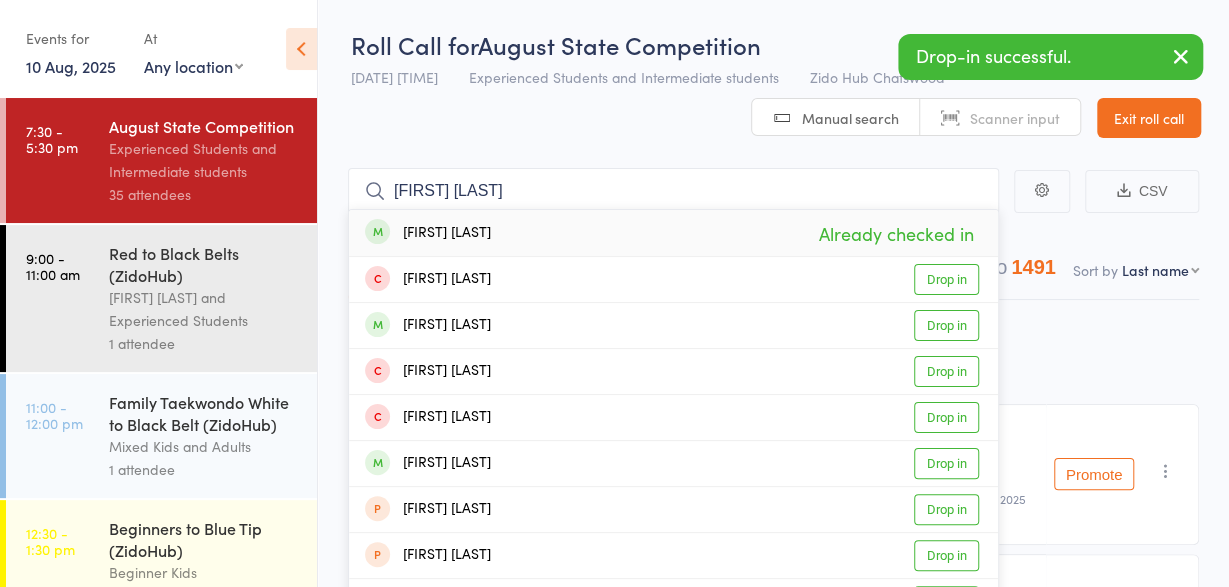 click on "Harry Kim" at bounding box center [428, 233] 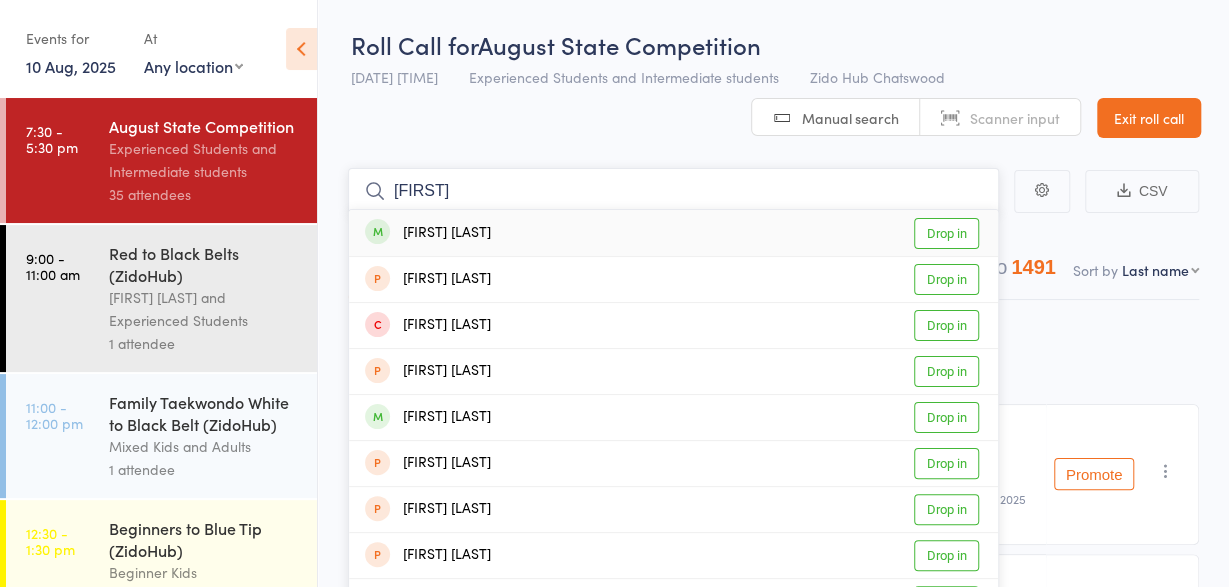 type on "choeun" 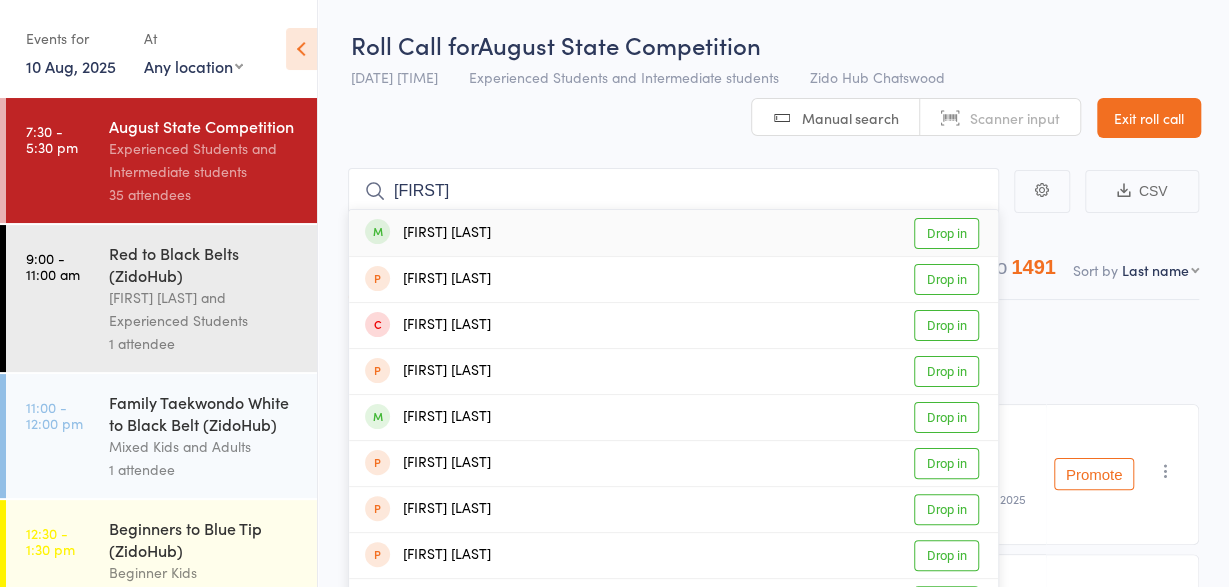 click on "Choeun Hwang" at bounding box center [428, 233] 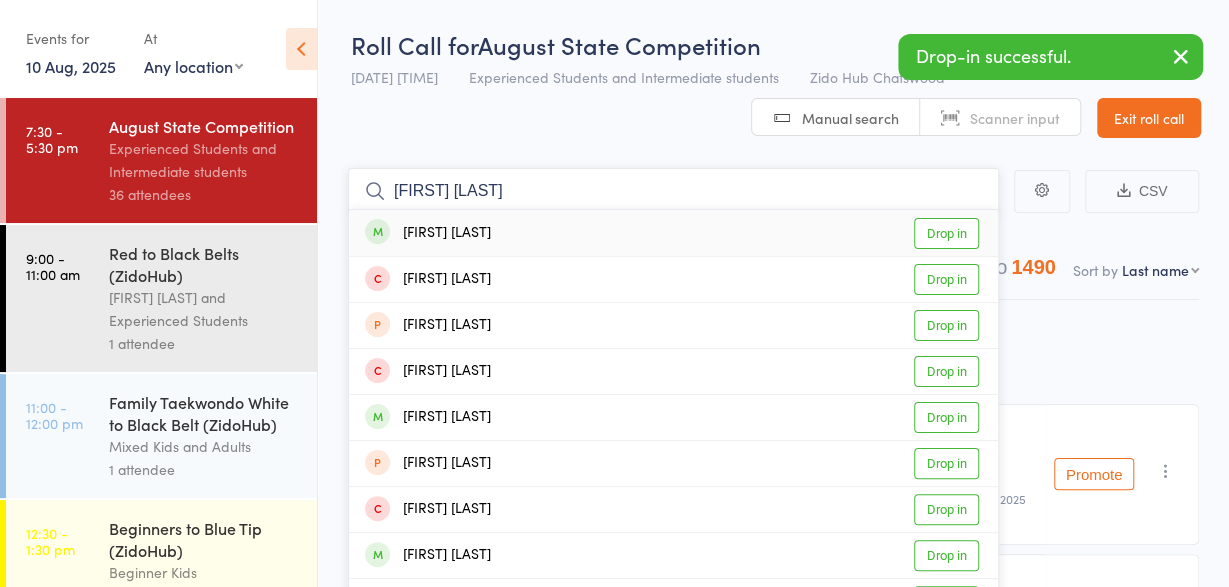type on "[FIRST] [LAST]" 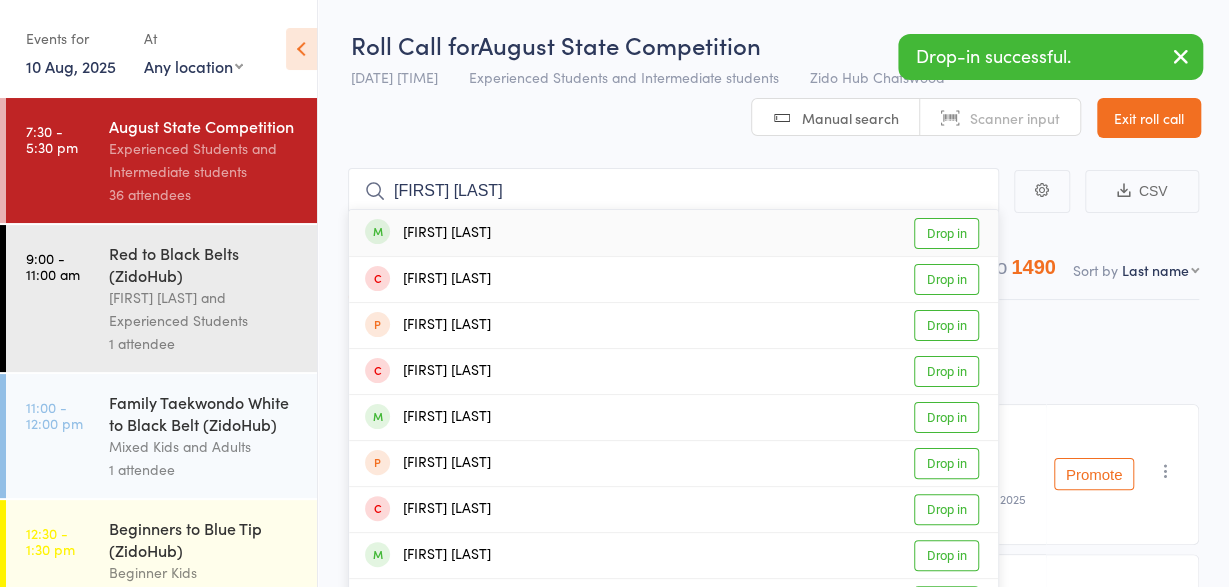 click on "[FIRST] [LAST]" at bounding box center (428, 233) 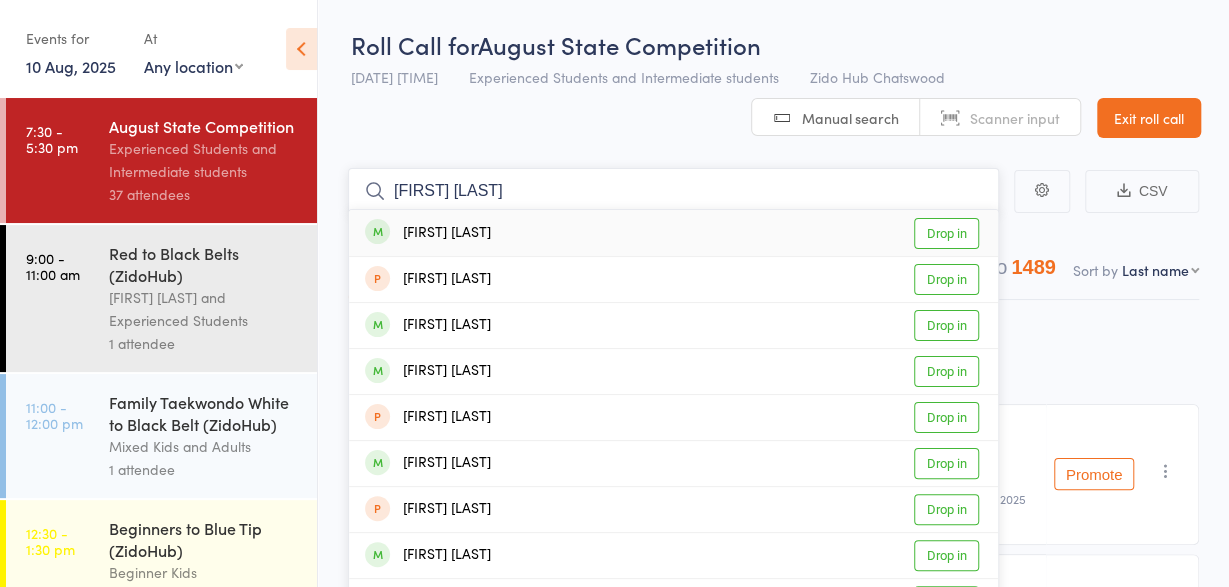 type on "olivia williamson" 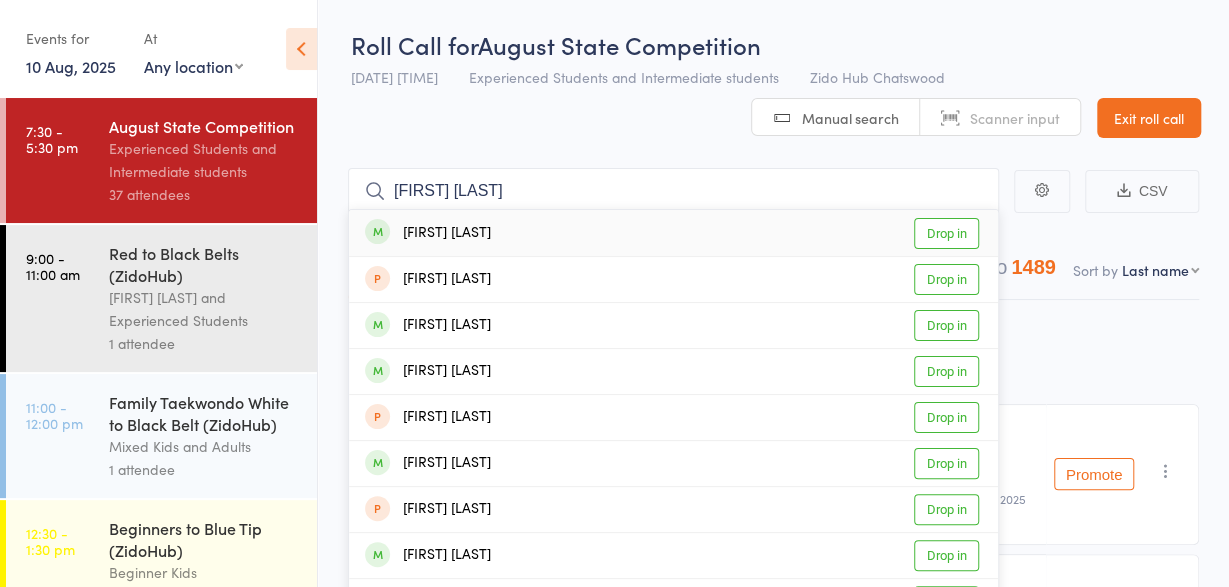 click on "[FIRST] [LAST]" at bounding box center (428, 233) 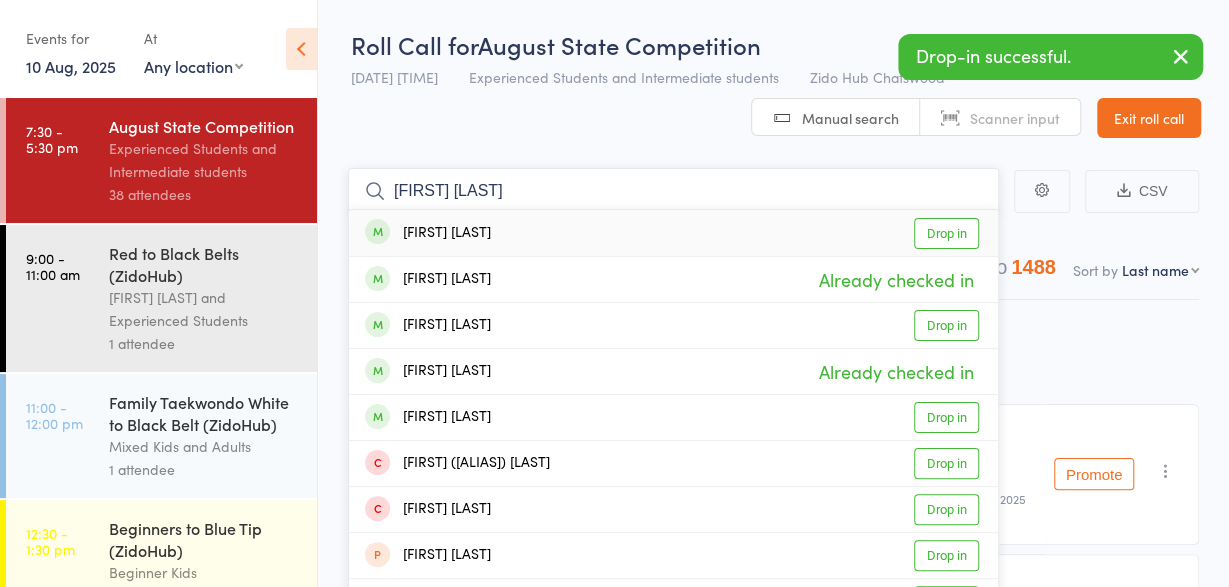 type on "yui li" 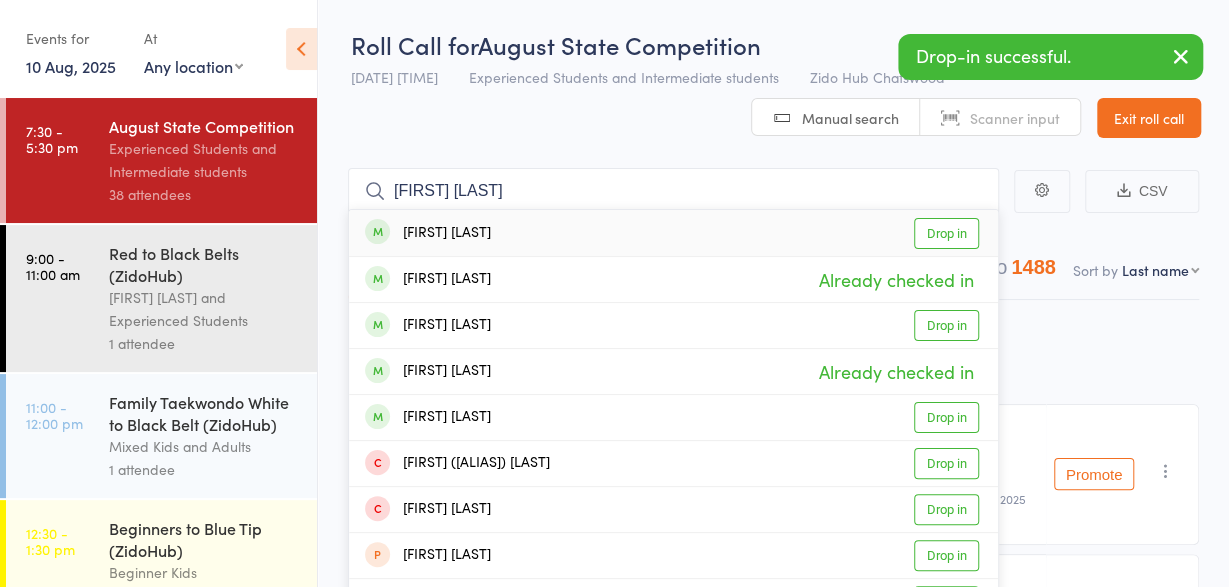 click on "[FIRST] [LAST]" at bounding box center (428, 233) 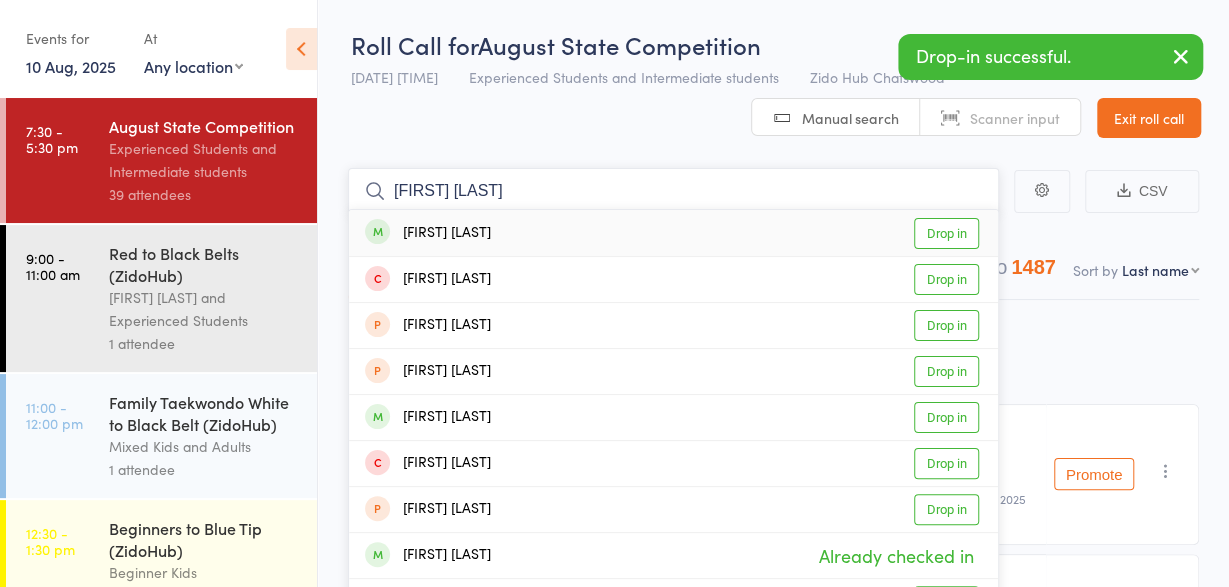 type on "eunice lau" 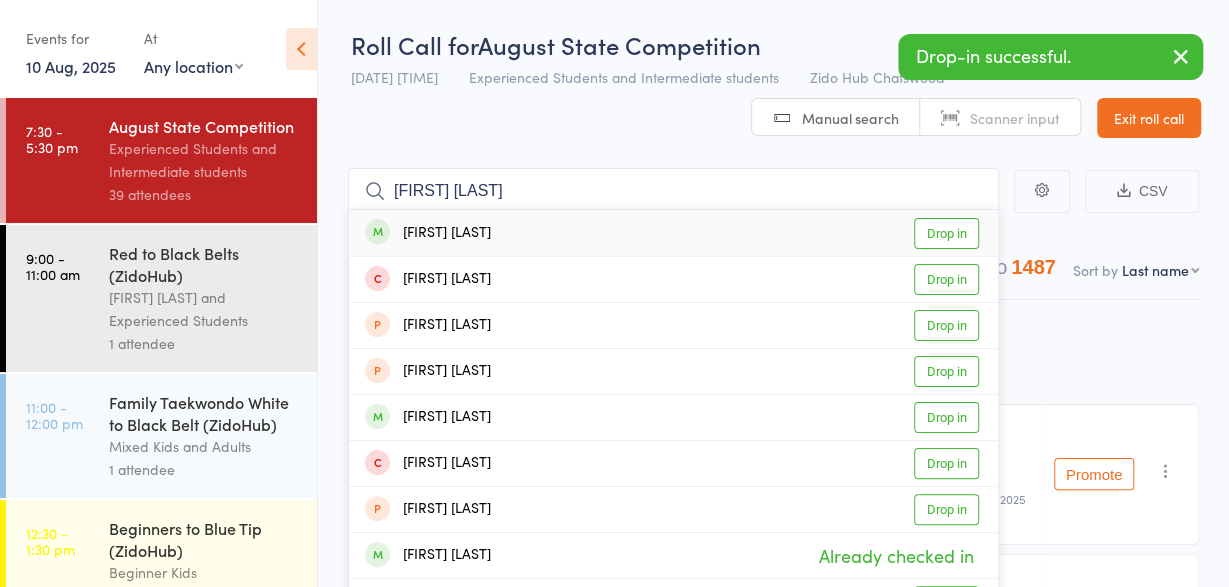 click on "Eunice Lau" at bounding box center (428, 233) 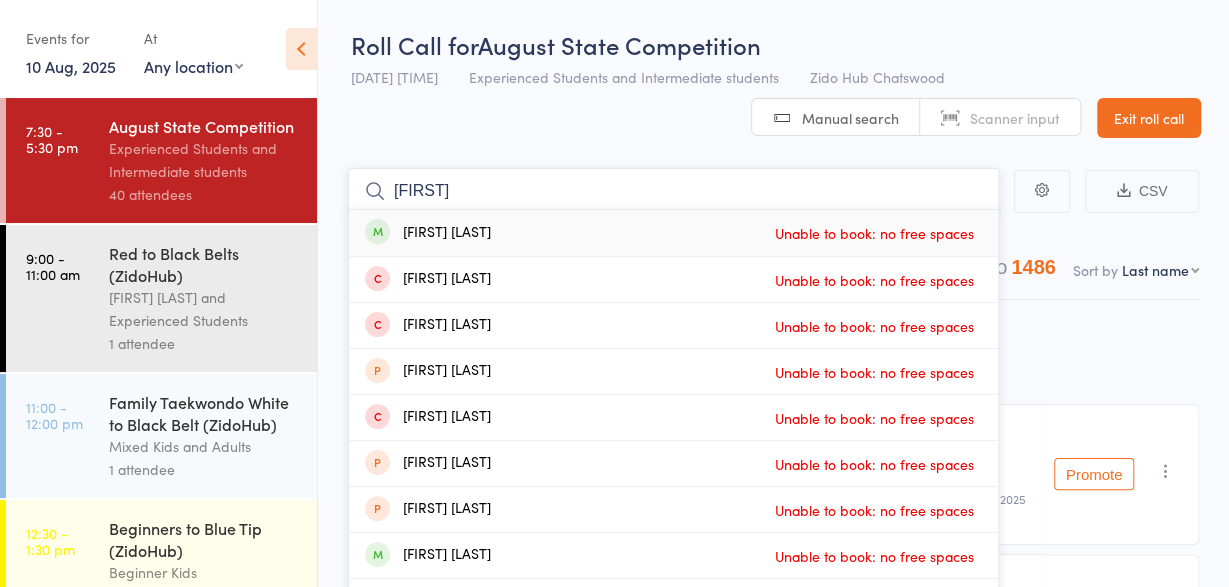 type on "[FIRST]" 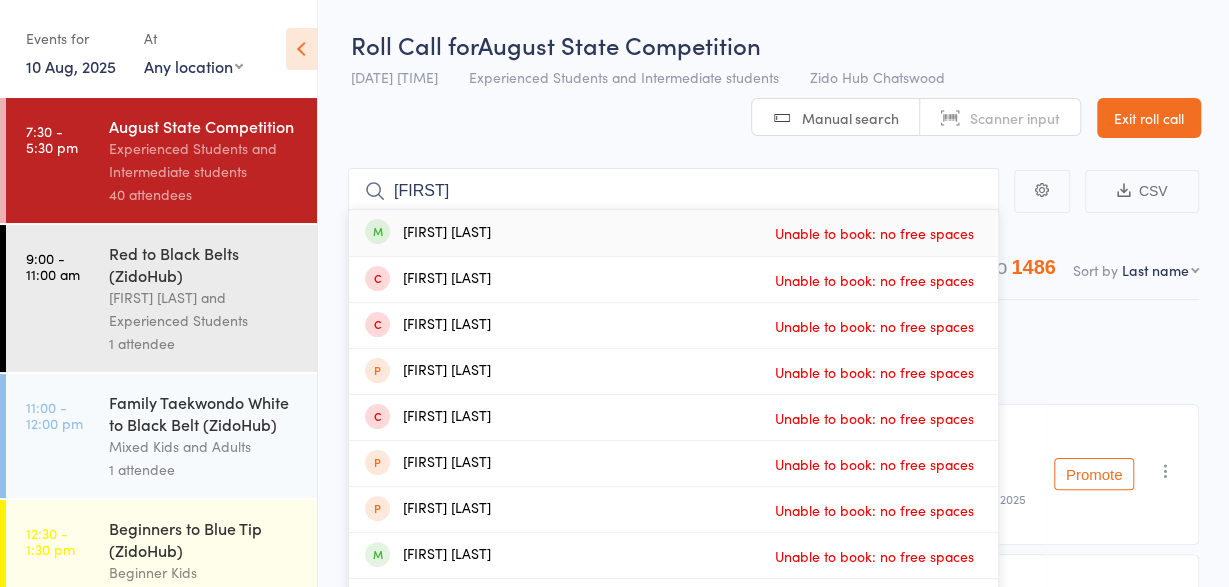 click on "[FIRST] [LAST]" at bounding box center [428, 233] 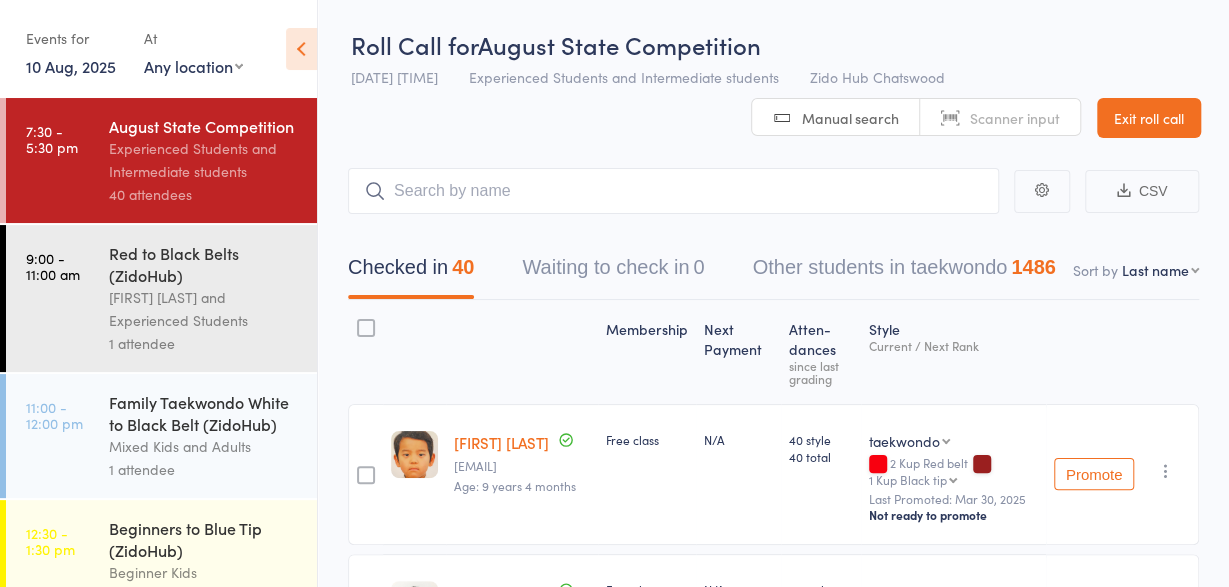 click on "Exit roll call" at bounding box center [1149, 118] 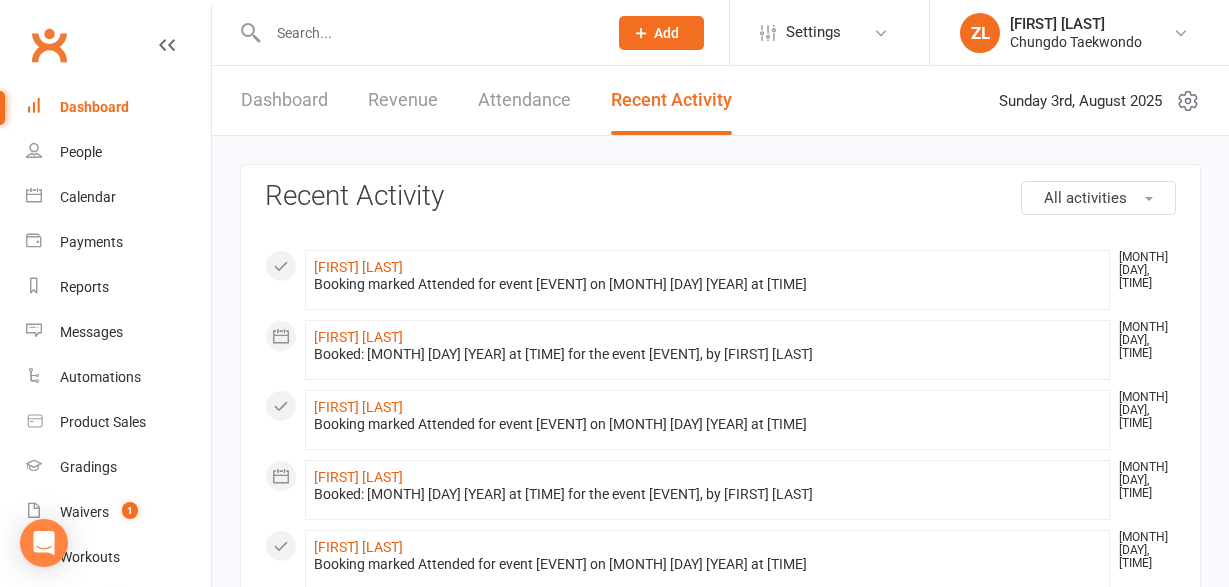 scroll, scrollTop: 0, scrollLeft: 0, axis: both 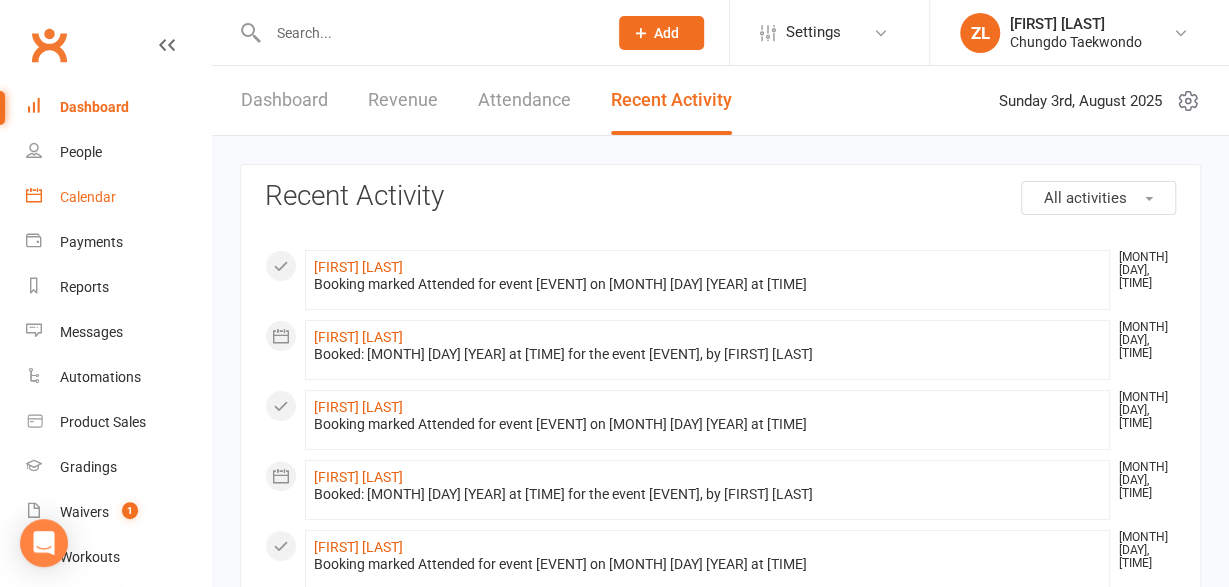 click on "Calendar" at bounding box center [88, 197] 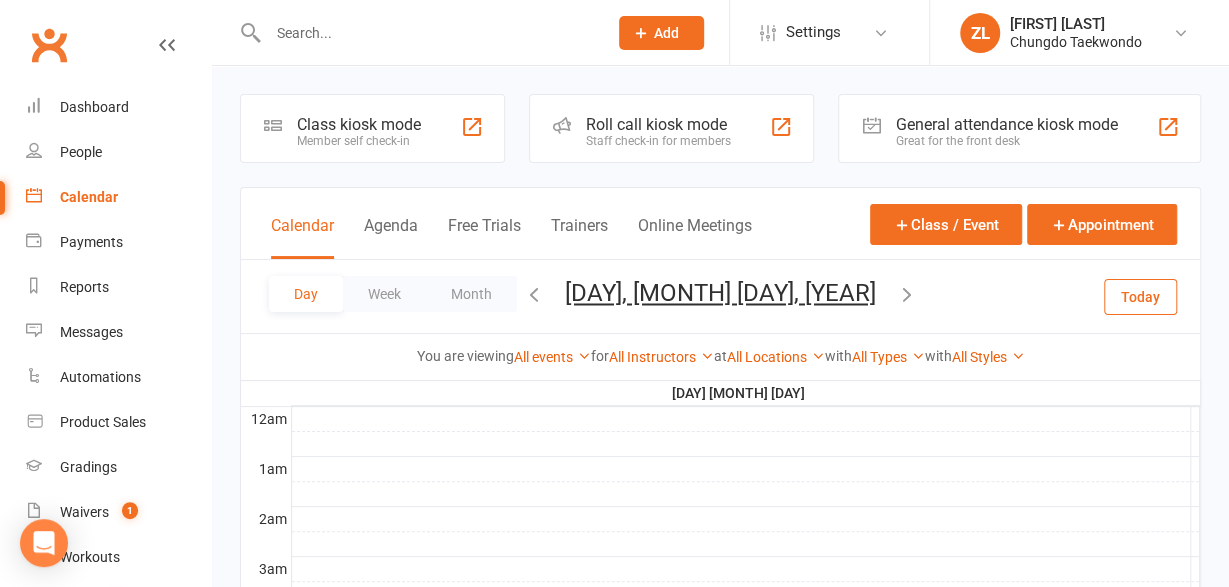 scroll, scrollTop: 486, scrollLeft: 0, axis: vertical 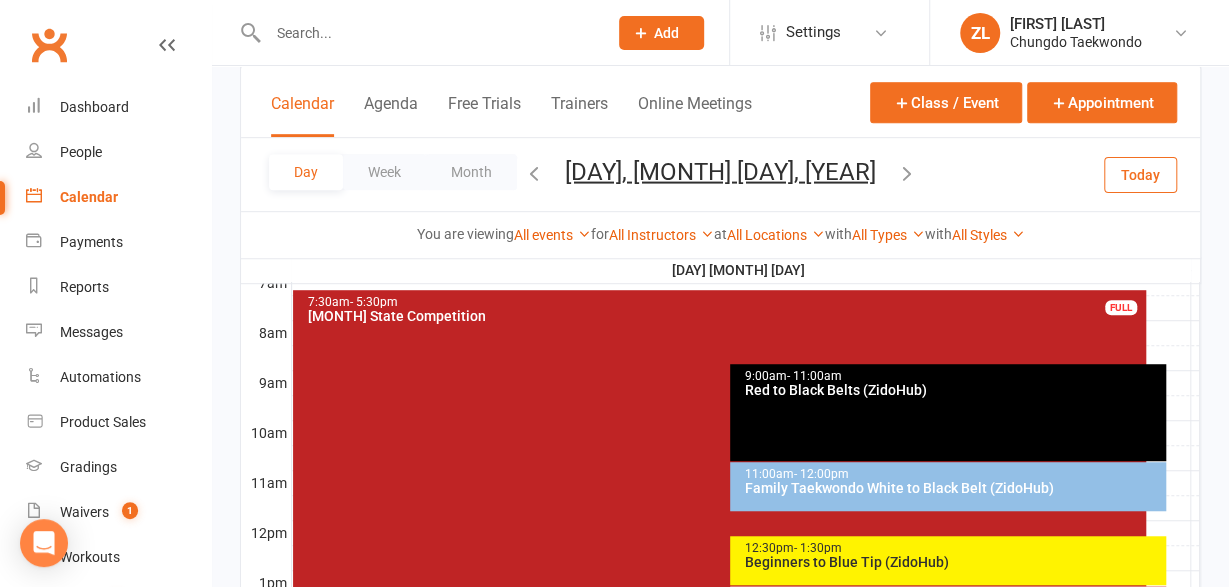 click on "7:30am  - 5:30pm August State Competition FULL" at bounding box center [719, 536] 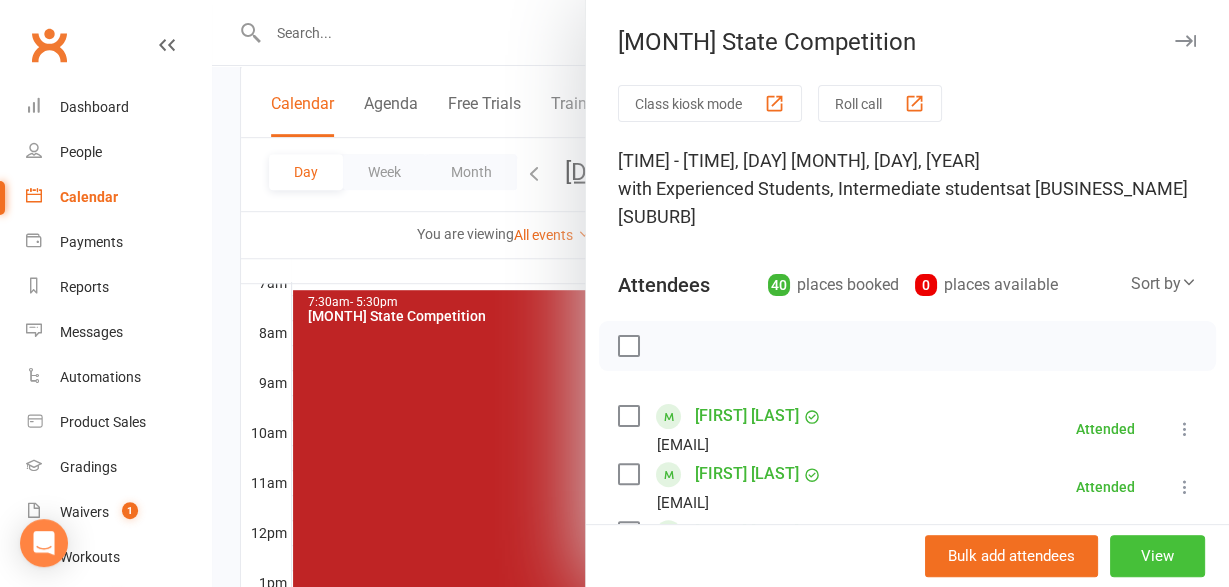 click on "View" at bounding box center [1157, 556] 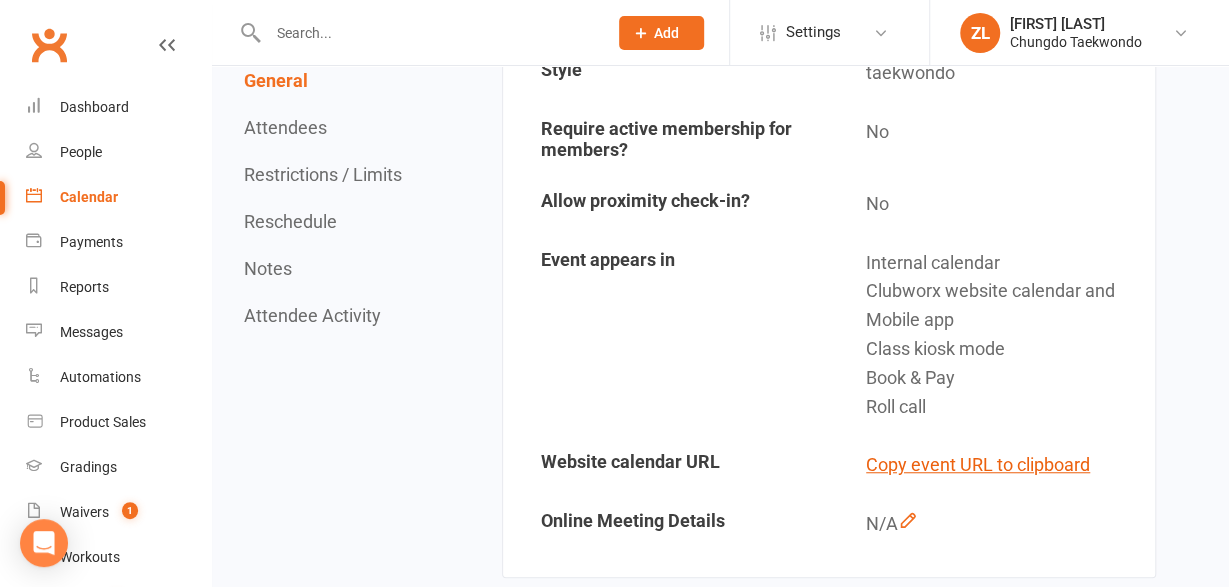 scroll, scrollTop: 0, scrollLeft: 0, axis: both 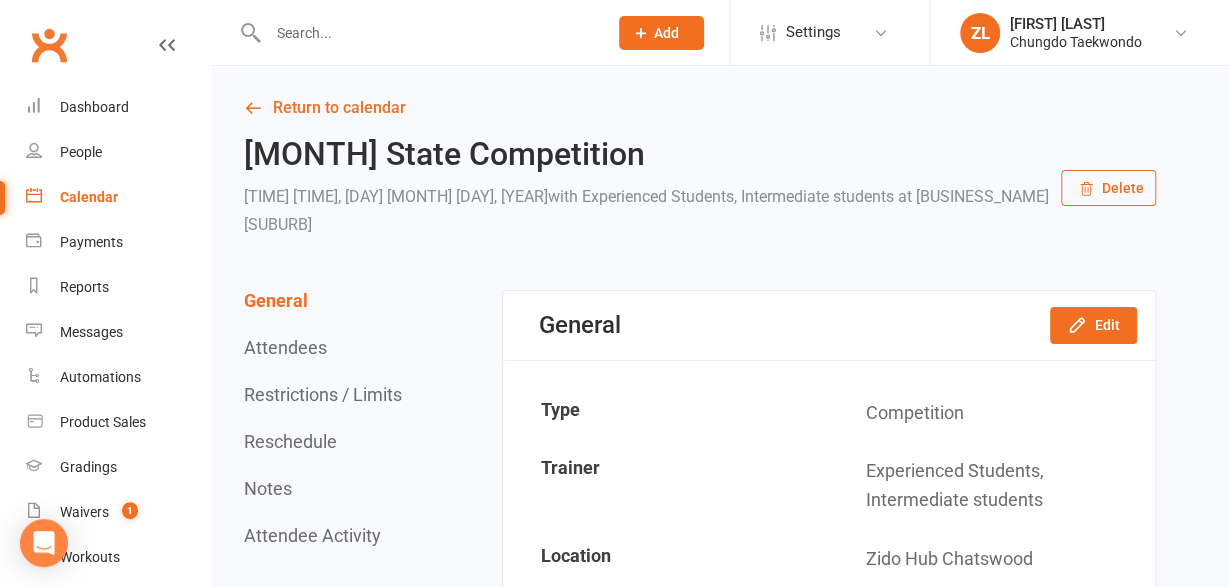 click on "Restrictions / Limits" at bounding box center [323, 394] 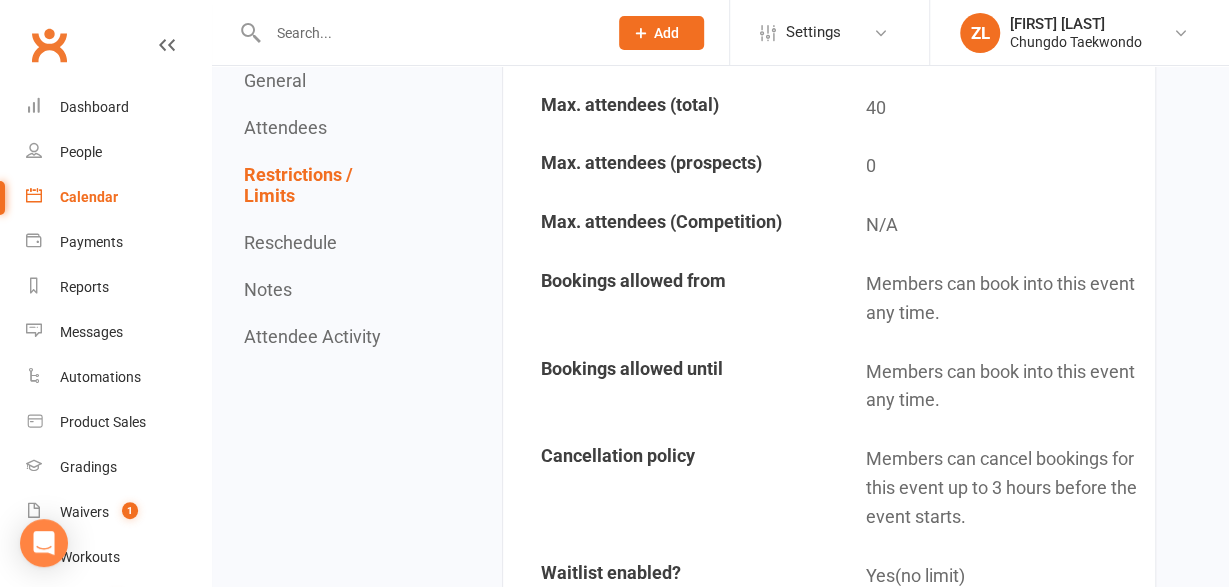 scroll, scrollTop: 4202, scrollLeft: 0, axis: vertical 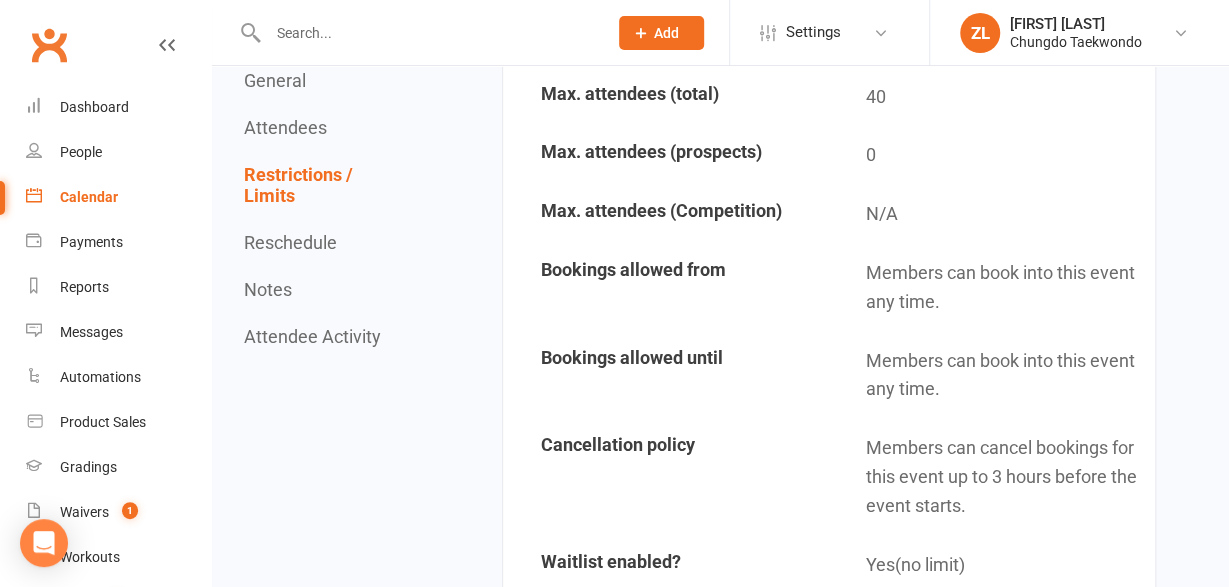type 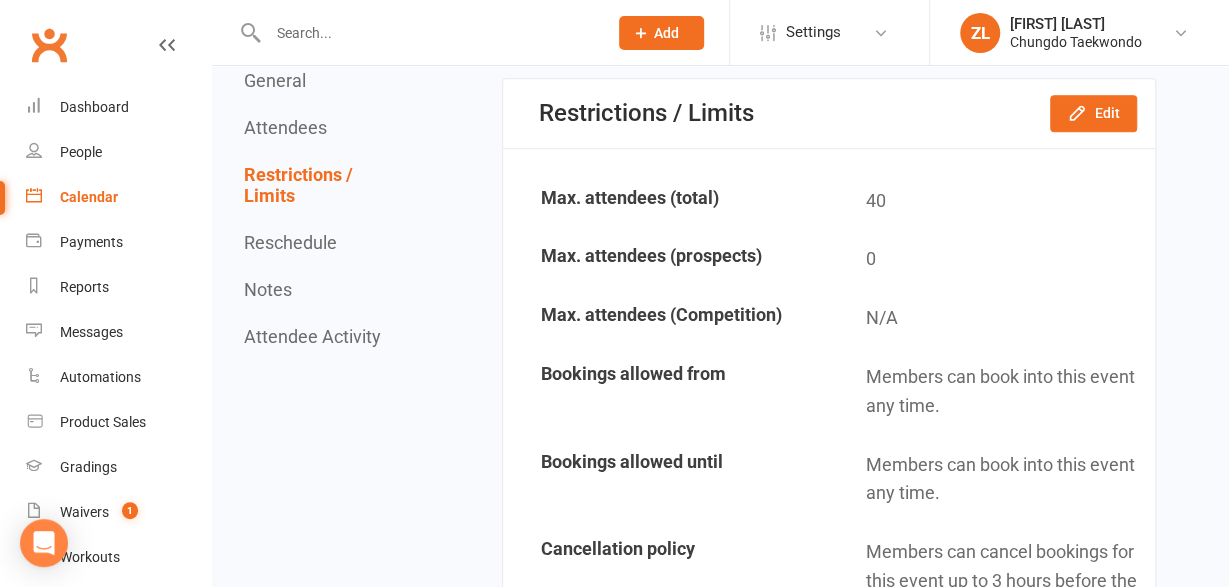 scroll, scrollTop: 4046, scrollLeft: 0, axis: vertical 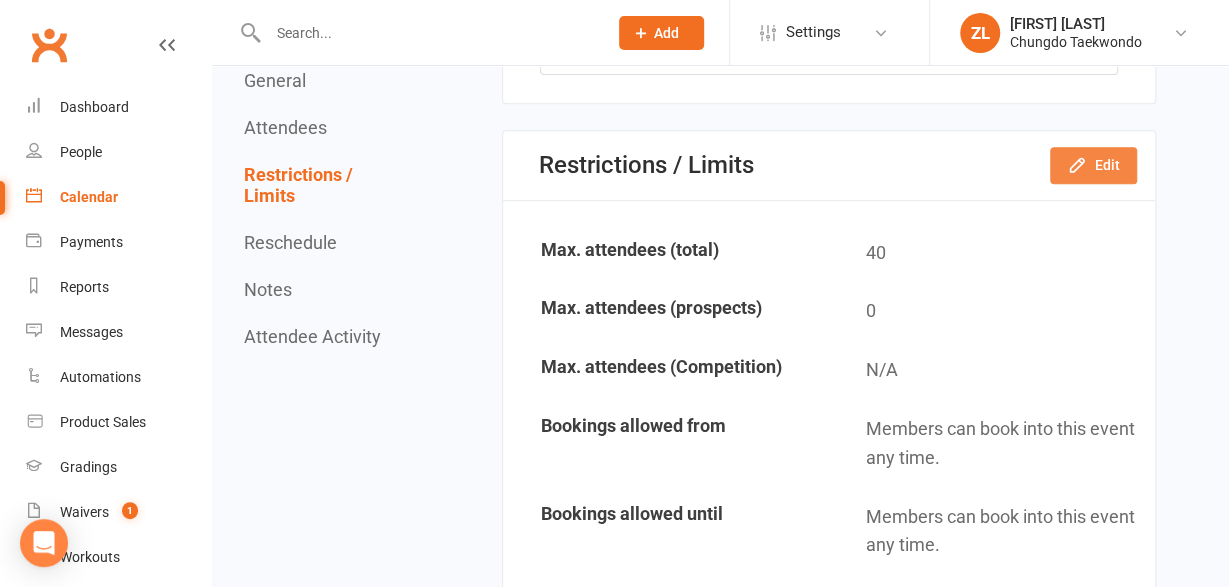 click on "Edit" 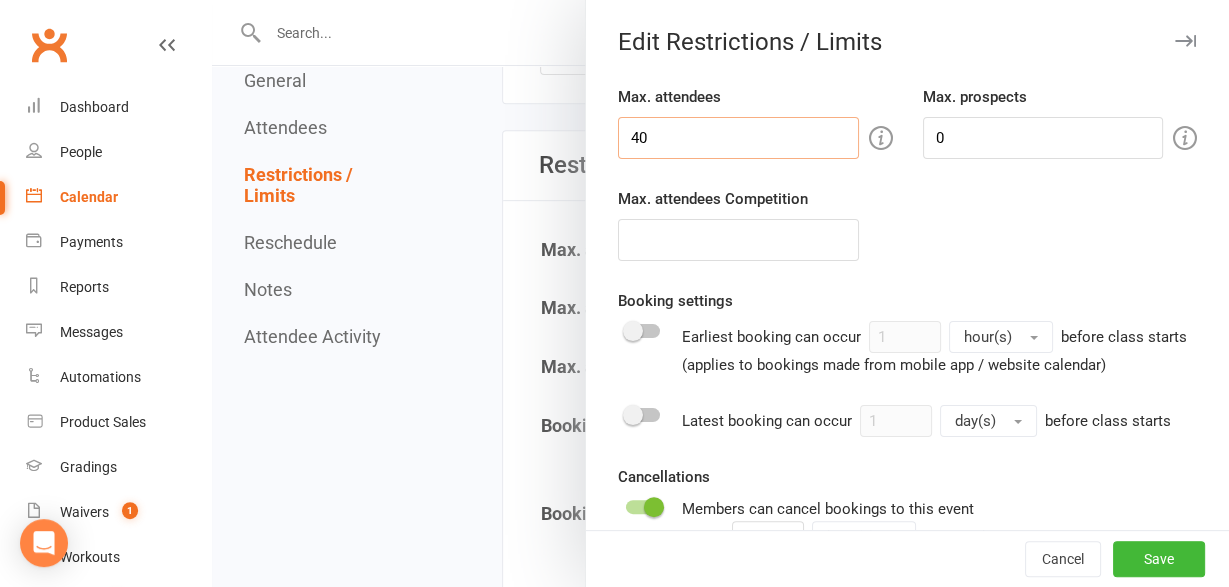 drag, startPoint x: 711, startPoint y: 136, endPoint x: 365, endPoint y: 155, distance: 346.52127 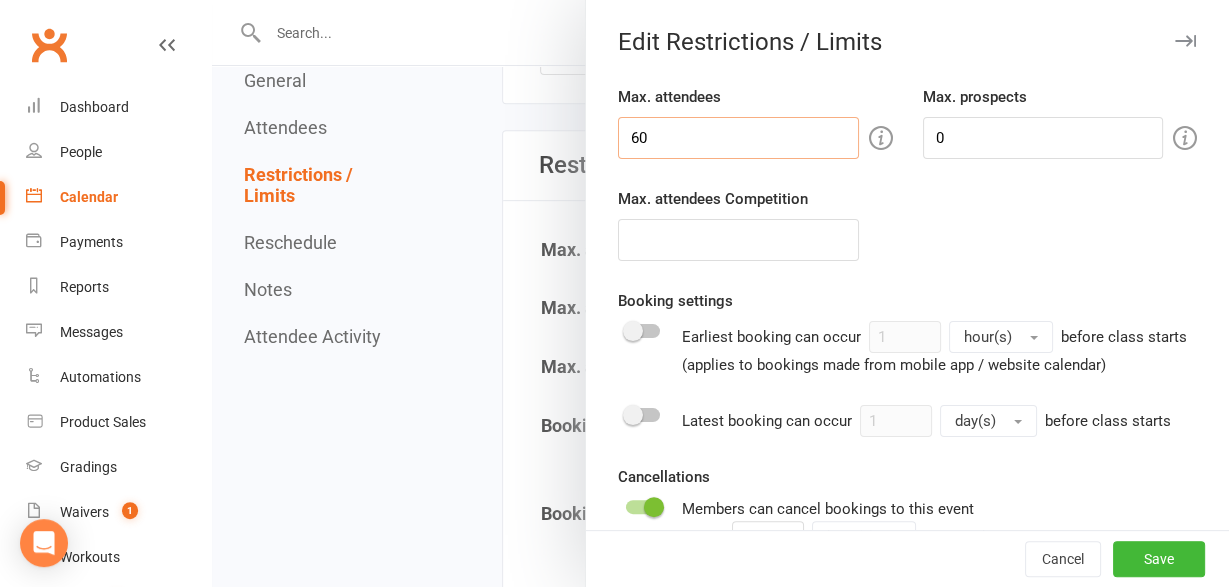 type on "6" 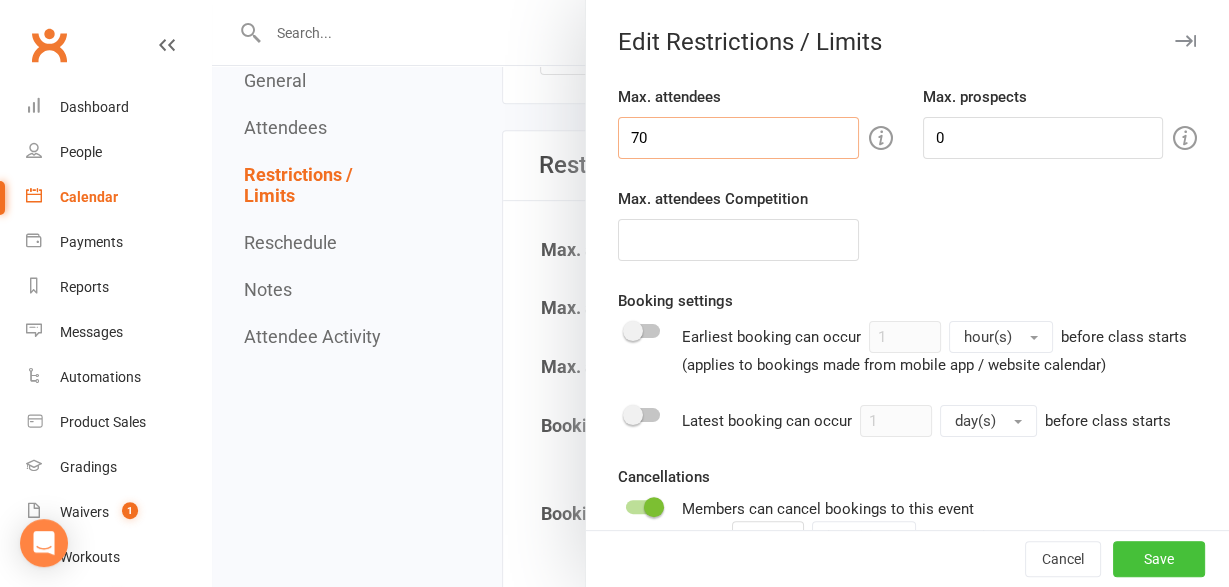 type on "70" 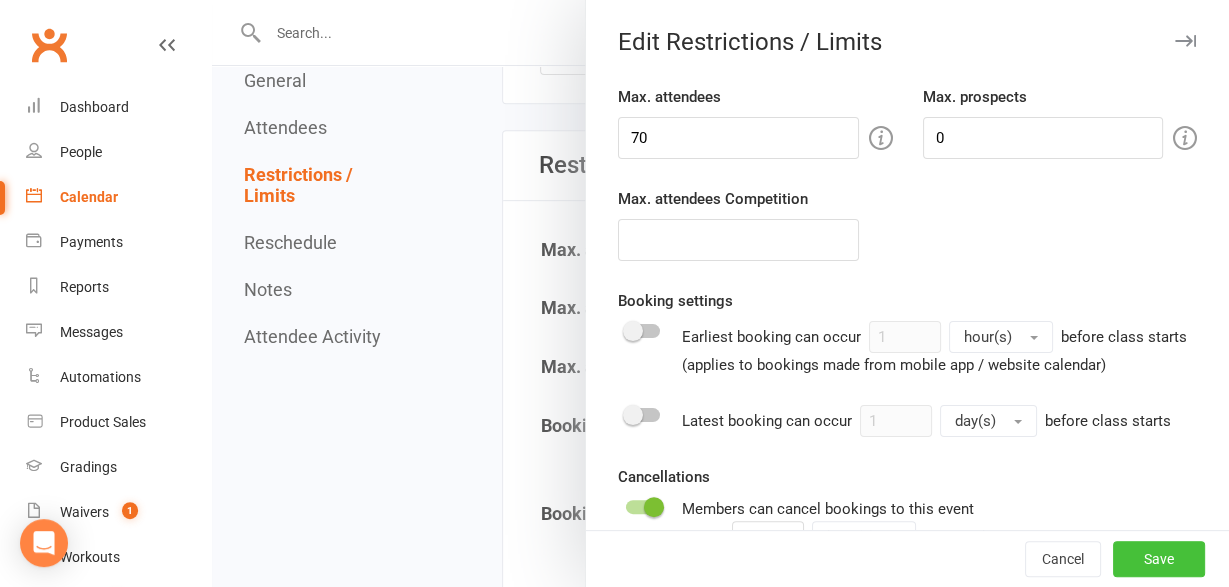 click on "Save" at bounding box center [1159, 559] 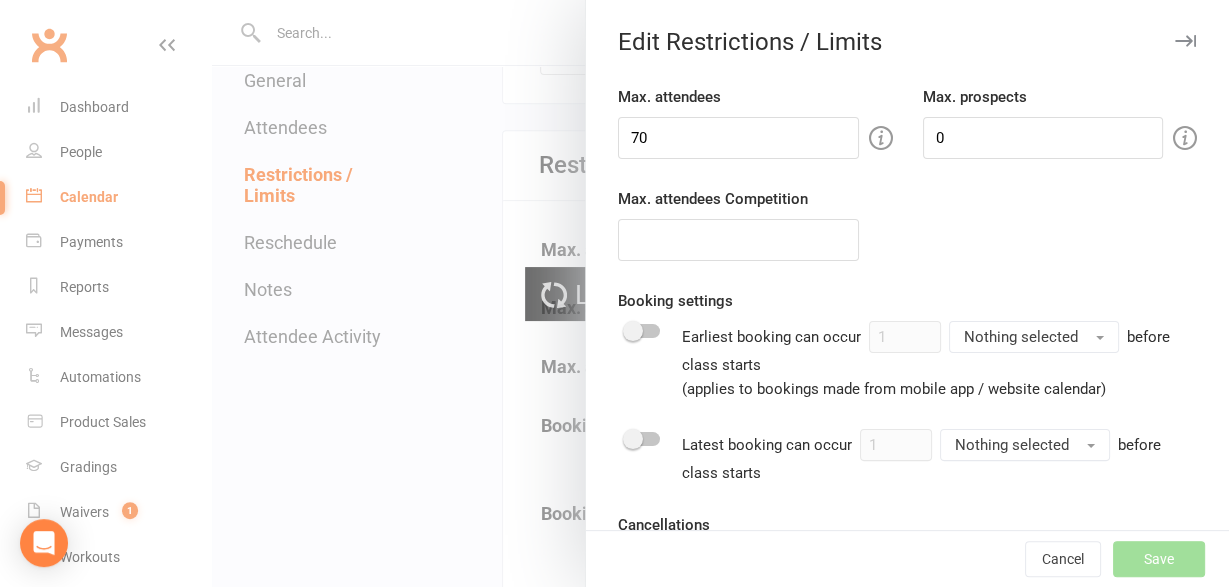 type 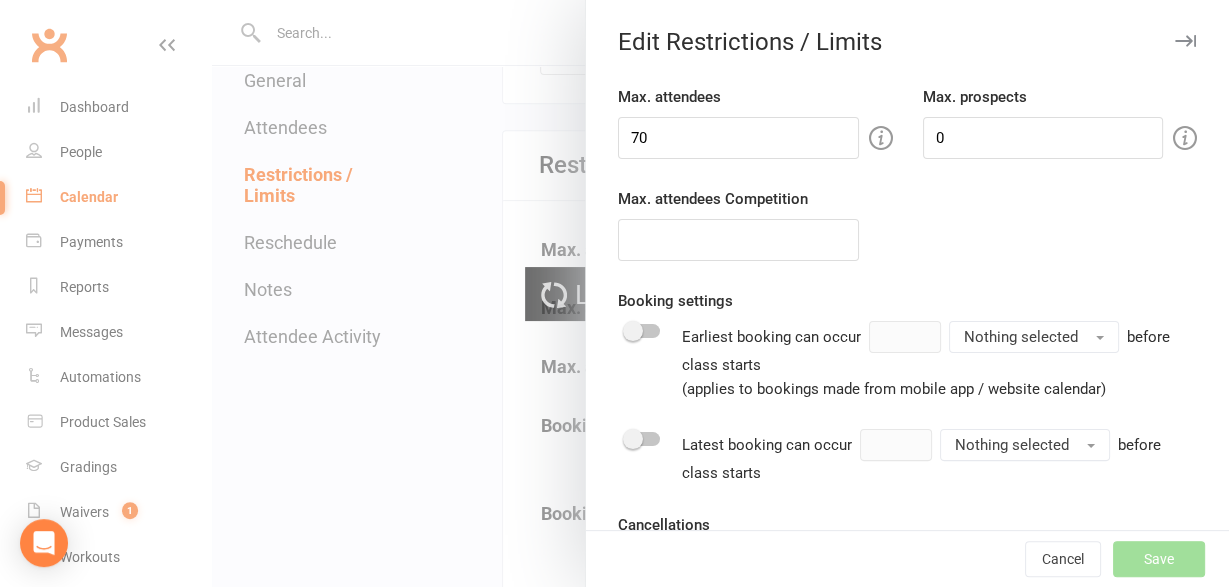 type on "2" 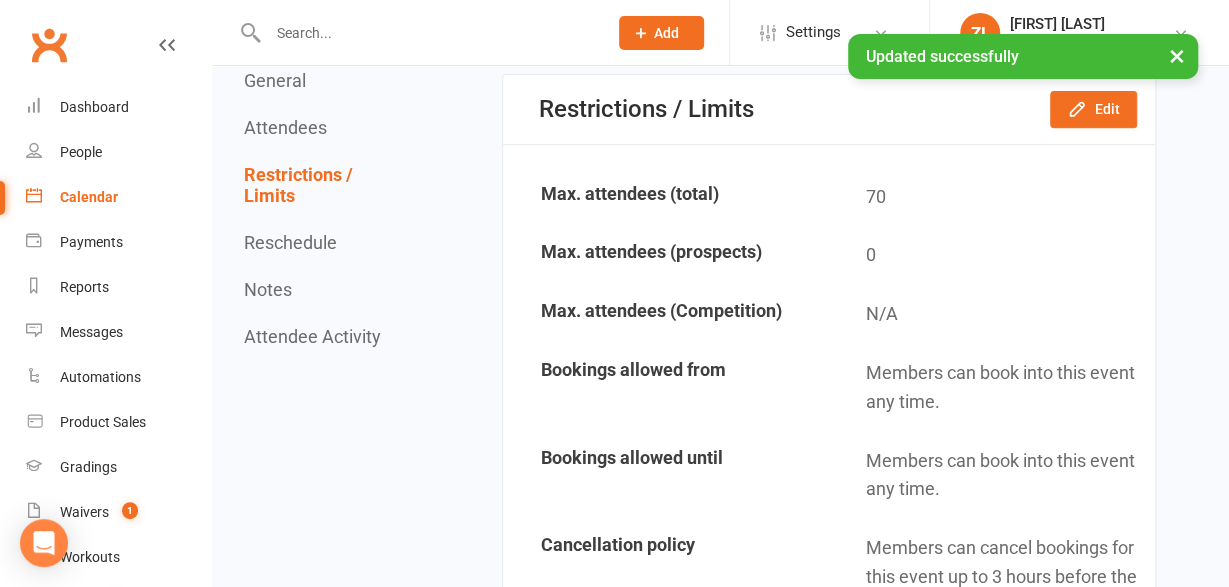 click on "General" at bounding box center (275, 80) 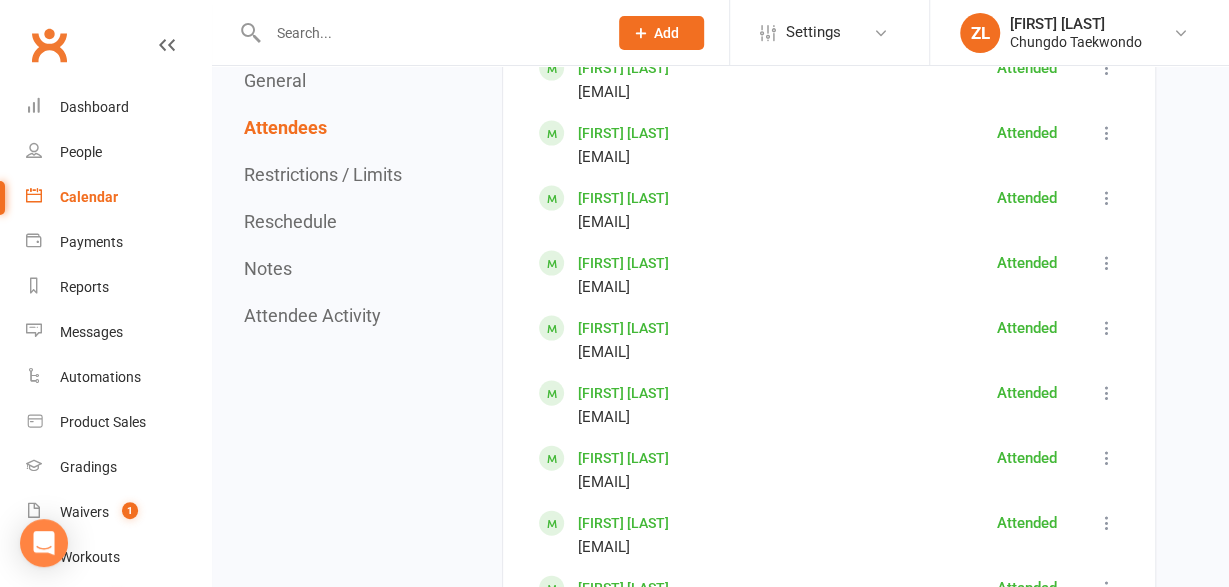 scroll, scrollTop: 1898, scrollLeft: 0, axis: vertical 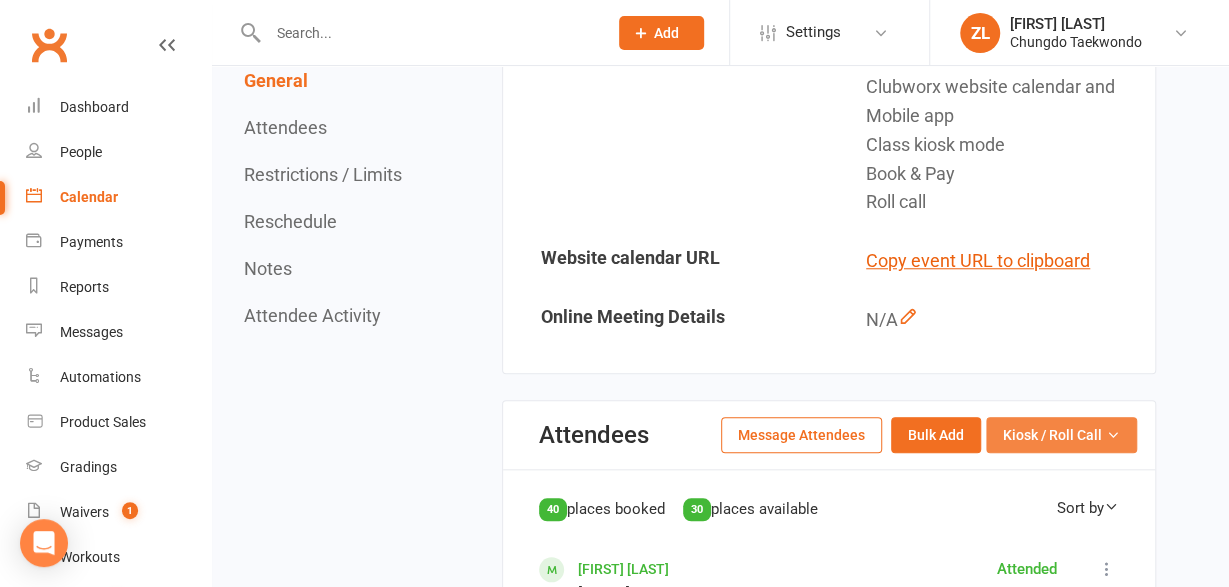 click on "Kiosk / Roll Call" at bounding box center (1052, 435) 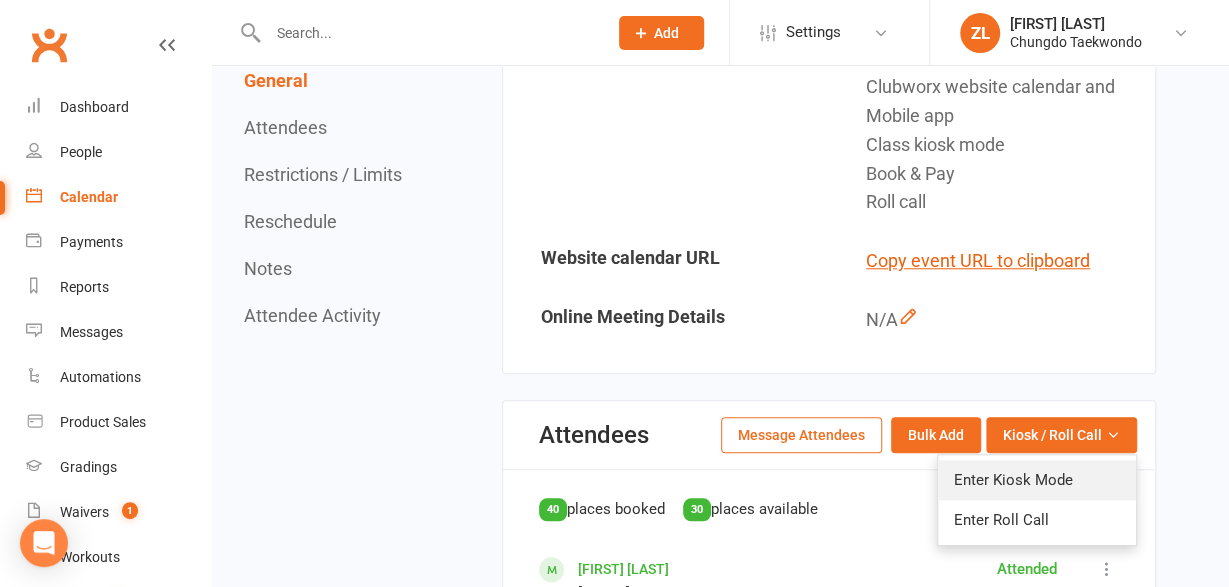 click on "Enter Kiosk Mode" at bounding box center (1037, 480) 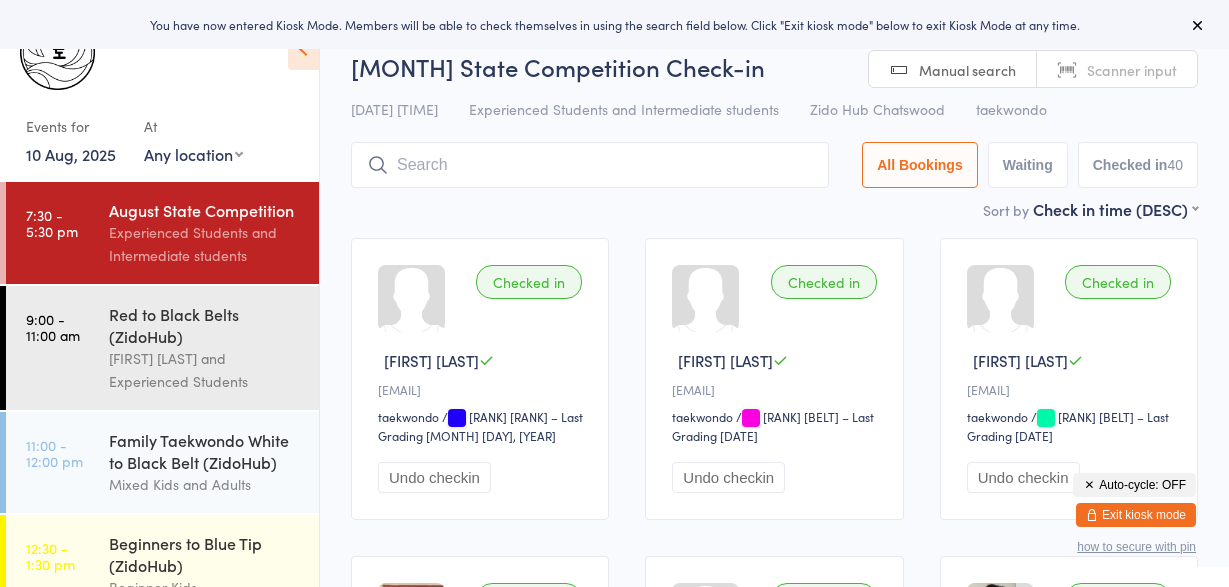 scroll, scrollTop: 0, scrollLeft: 0, axis: both 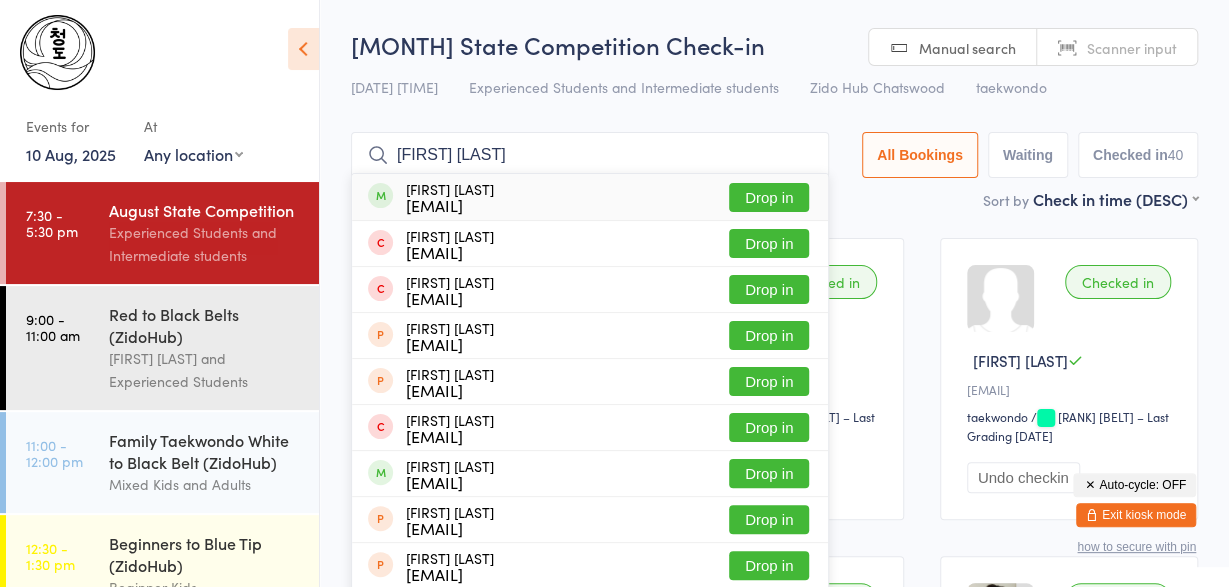 type on "[FIRST] [LAST]" 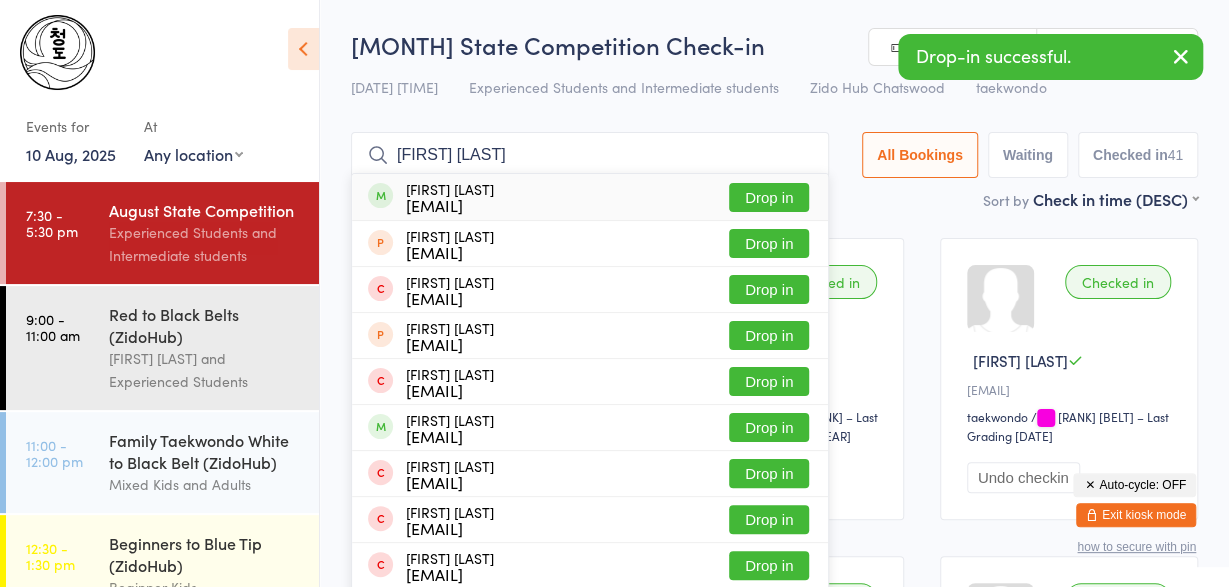 type on "[FIRST] [LAST]" 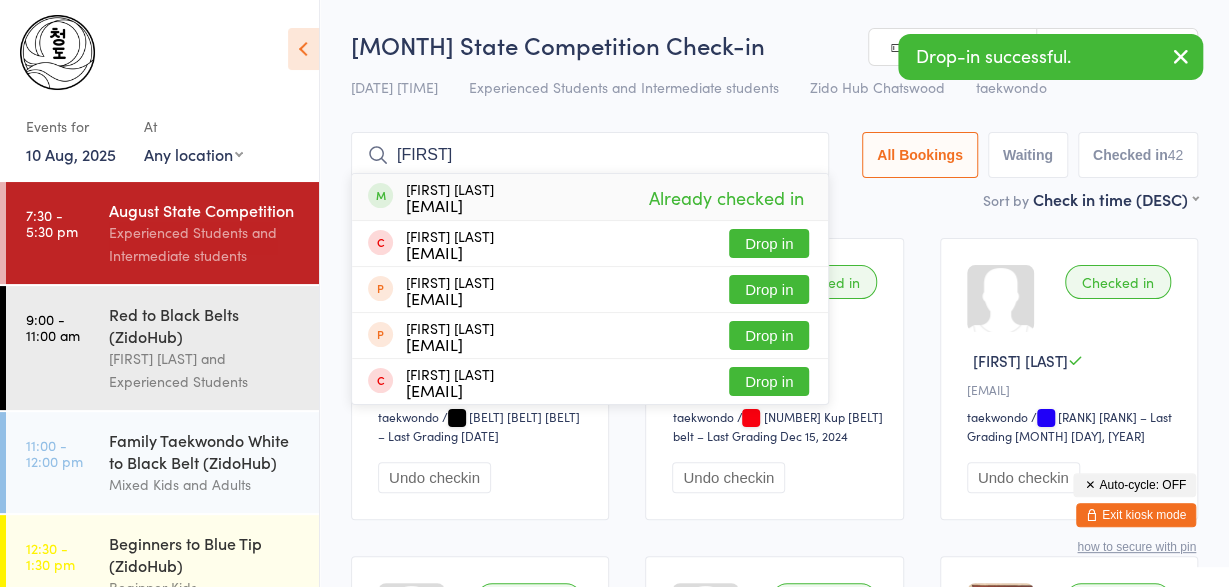 type on "[FIRST]" 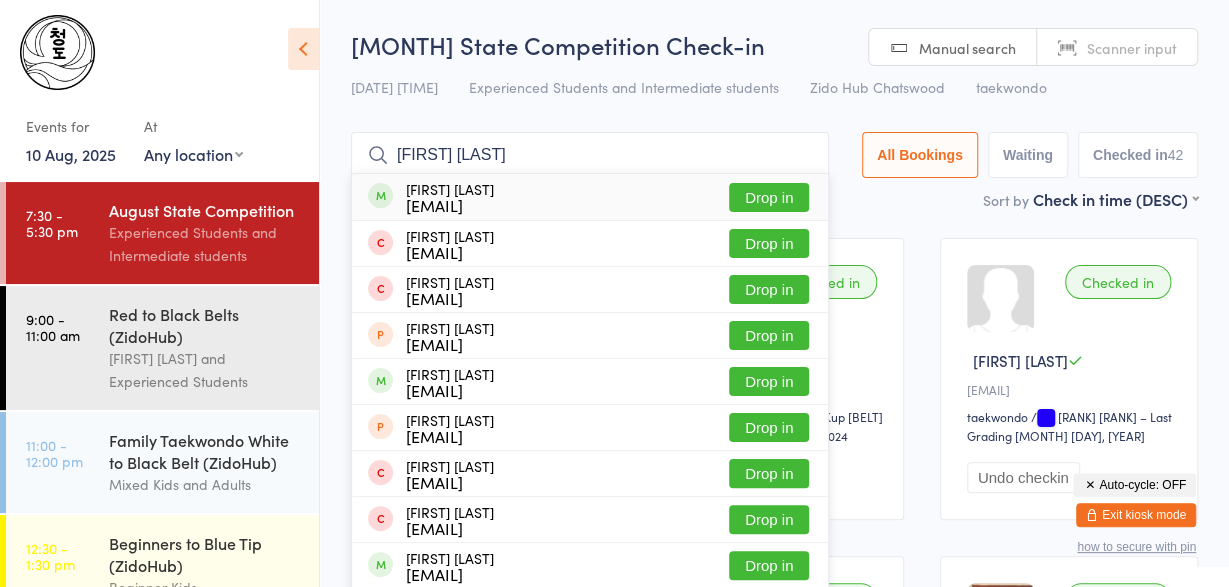 type on "[FIRST] [LAST]" 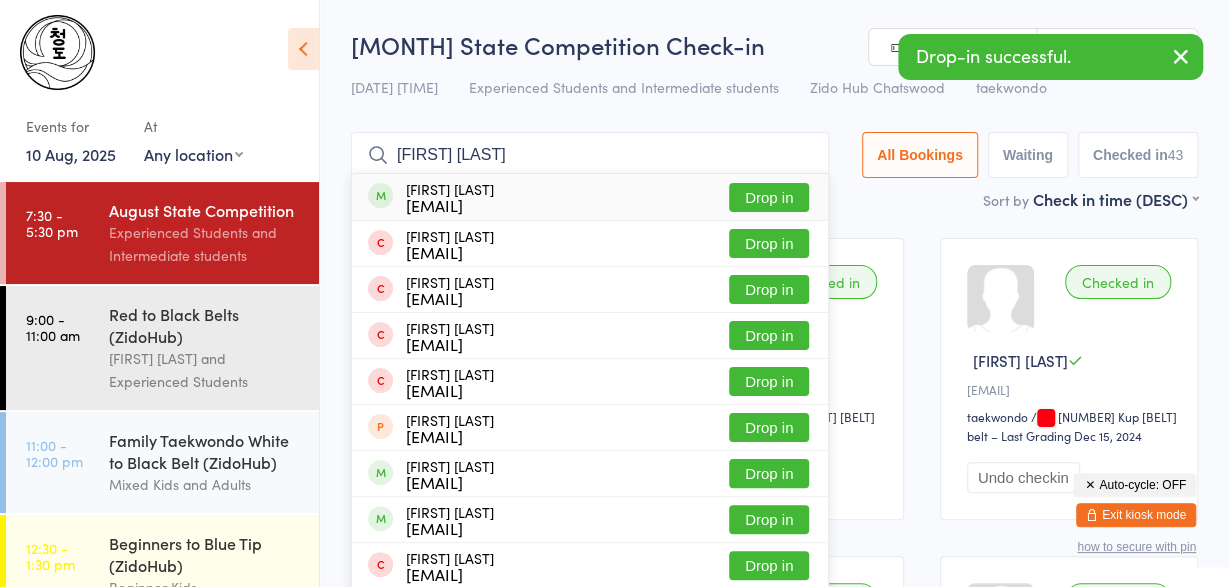 type on "[FIRST] [LAST]" 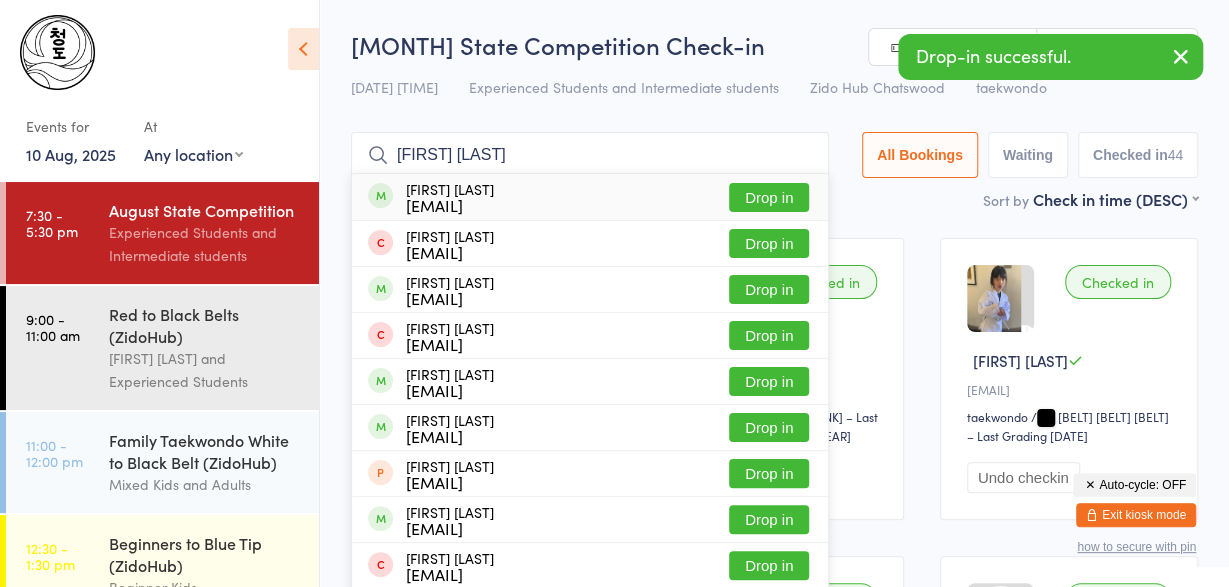 type on "[FIRST] [LAST]" 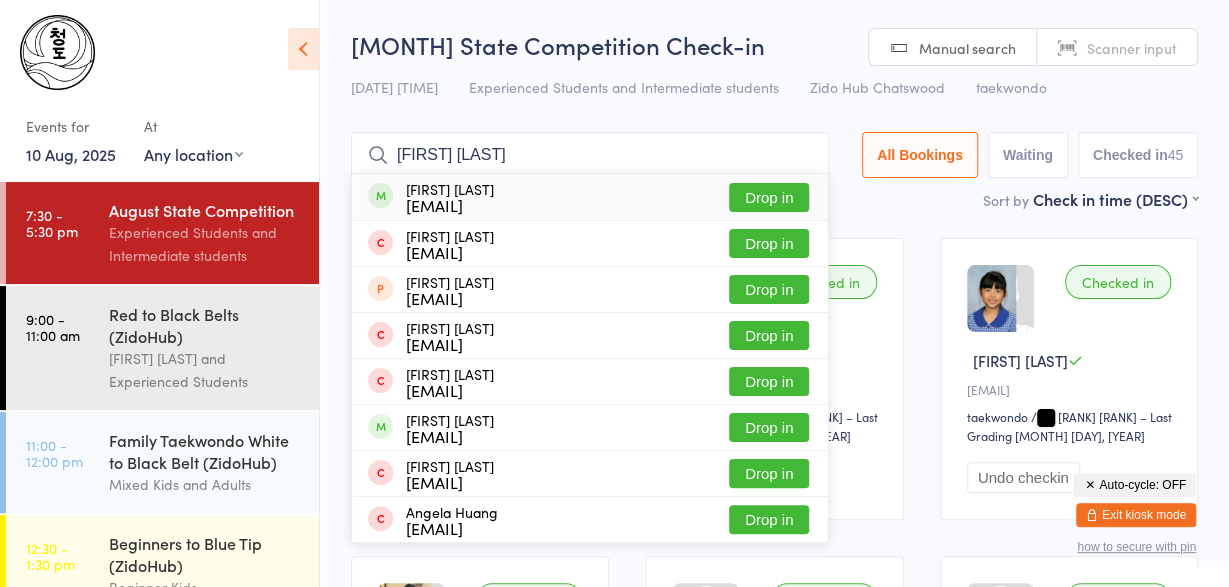 type on "[FIRST] [LAST]" 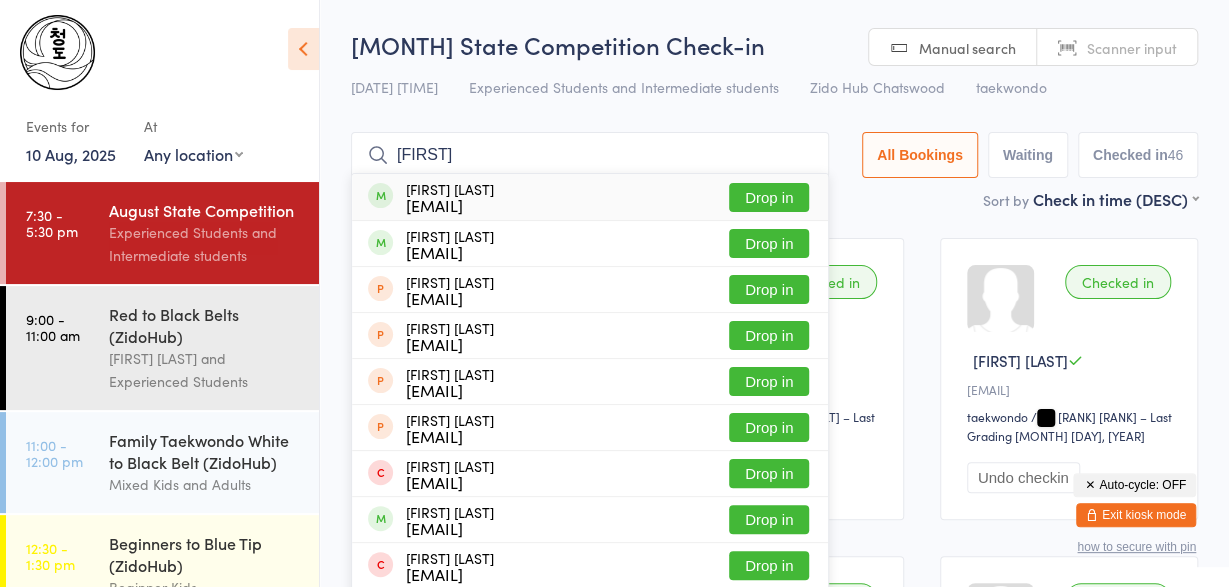 type on "[FIRST]" 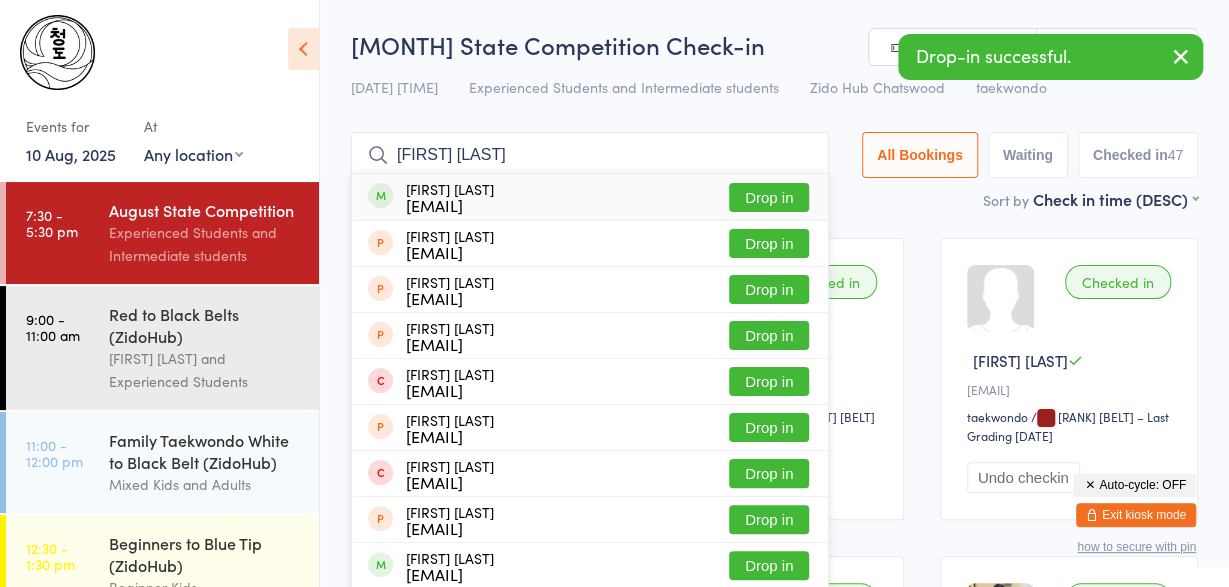 type on "[FIRST] [LAST]" 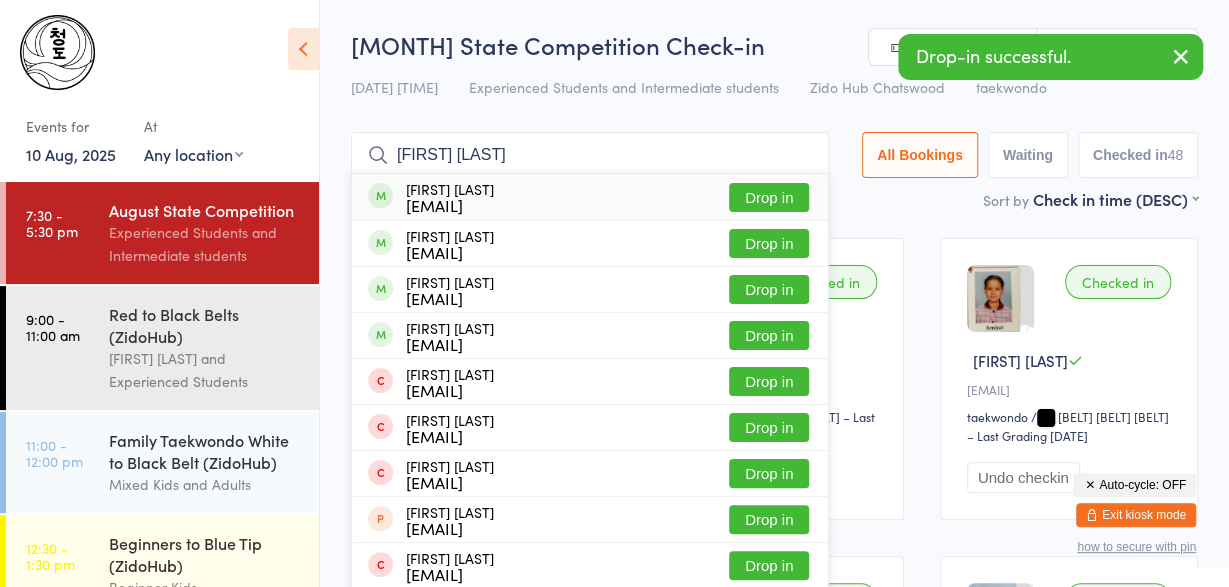 type on "[FIRST] [LAST]" 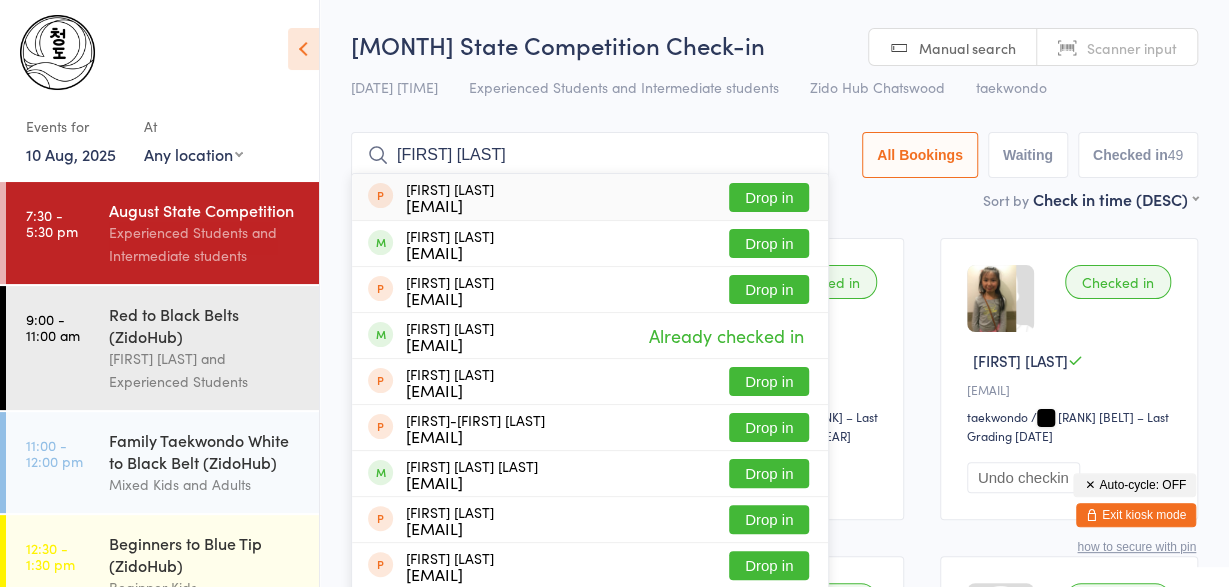 type on "[FIRST]" 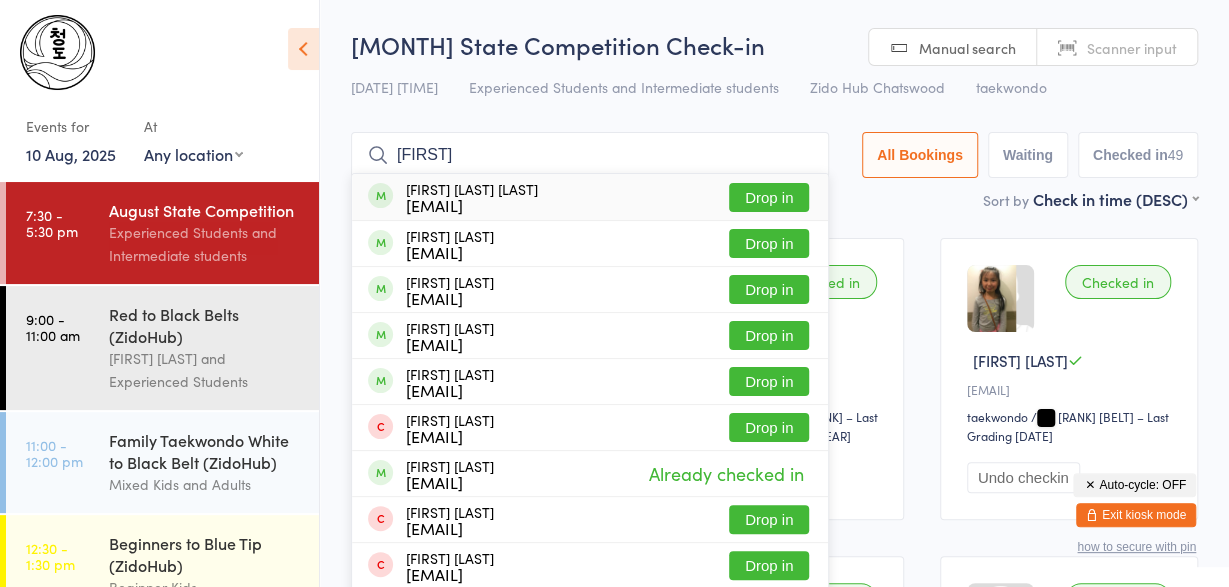 type on "[FIRST]" 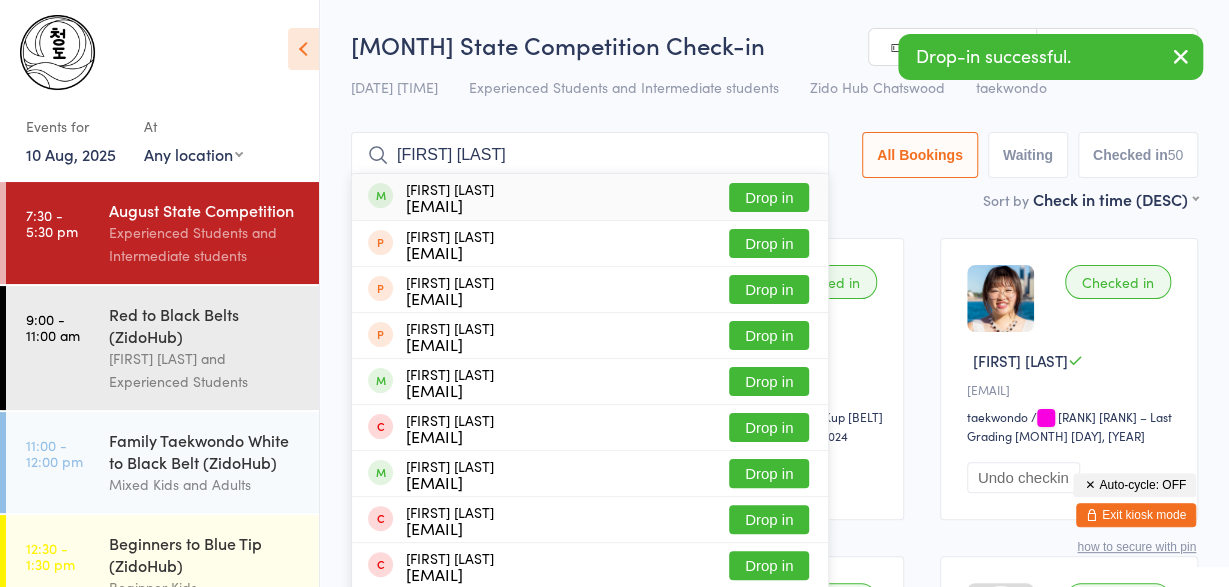 type on "[FIRST] [LAST]" 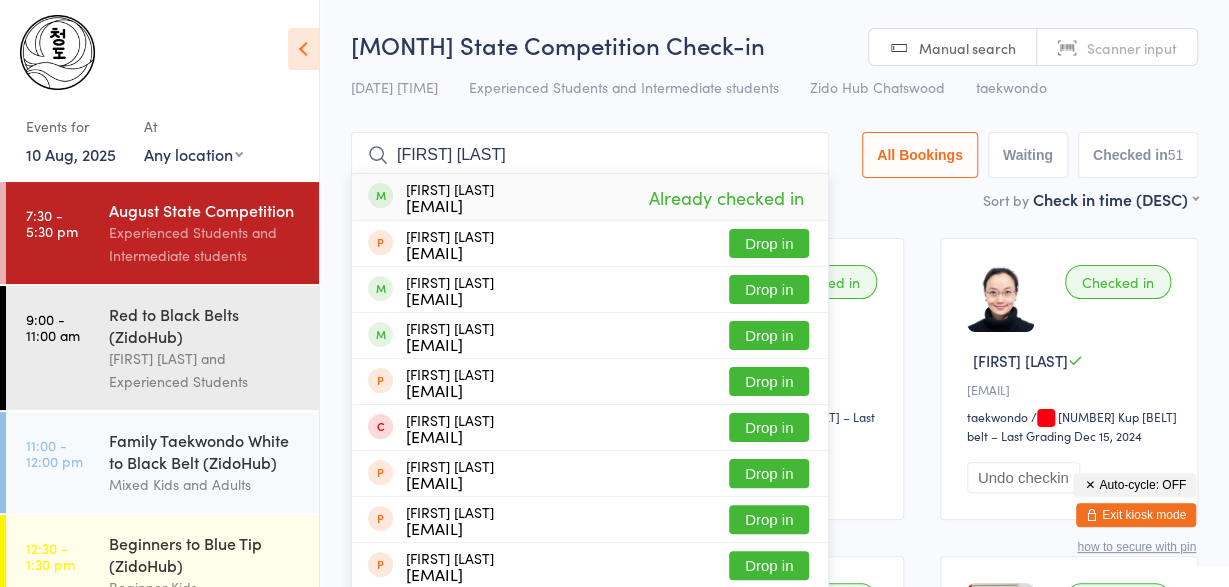 type on "[FIRST] [LAST]" 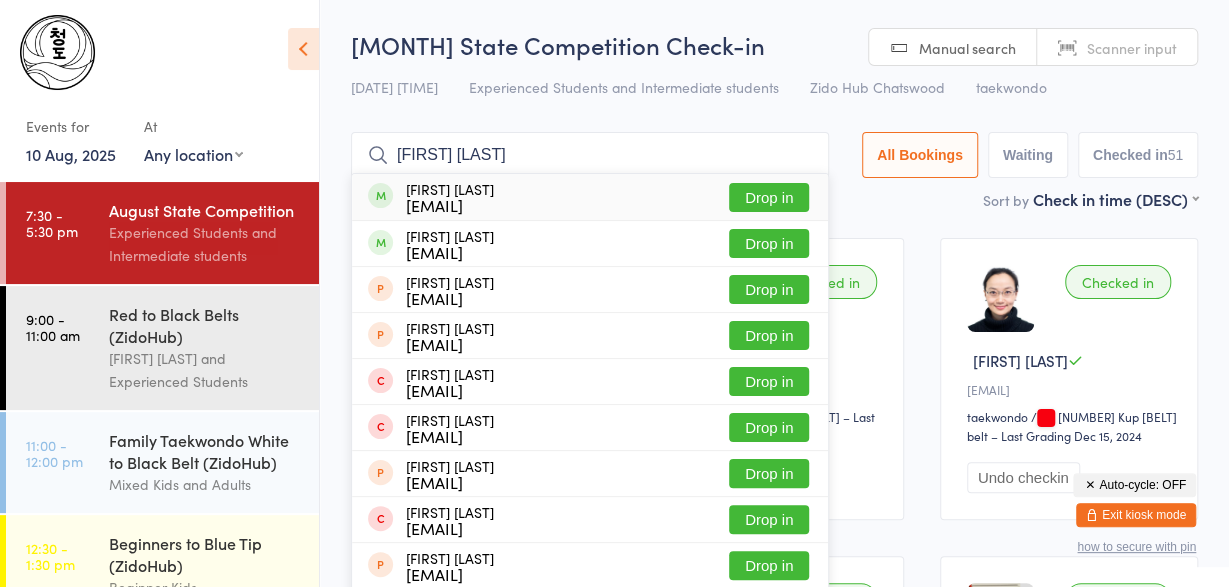 type on "[FIRST] [LAST]" 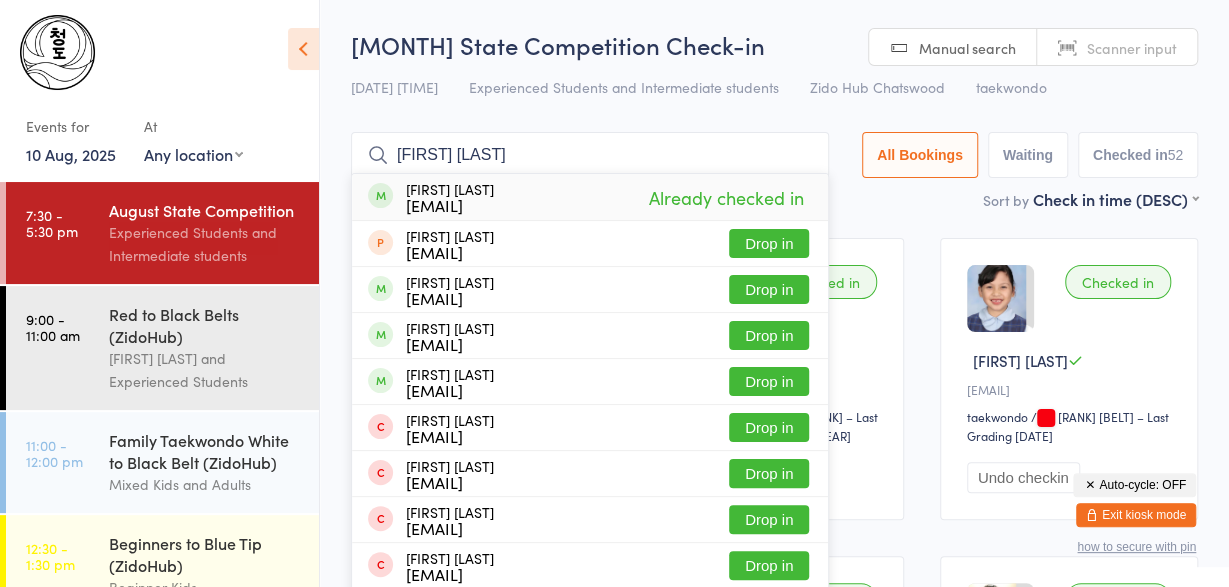 type on "[FIRST] [LAST]" 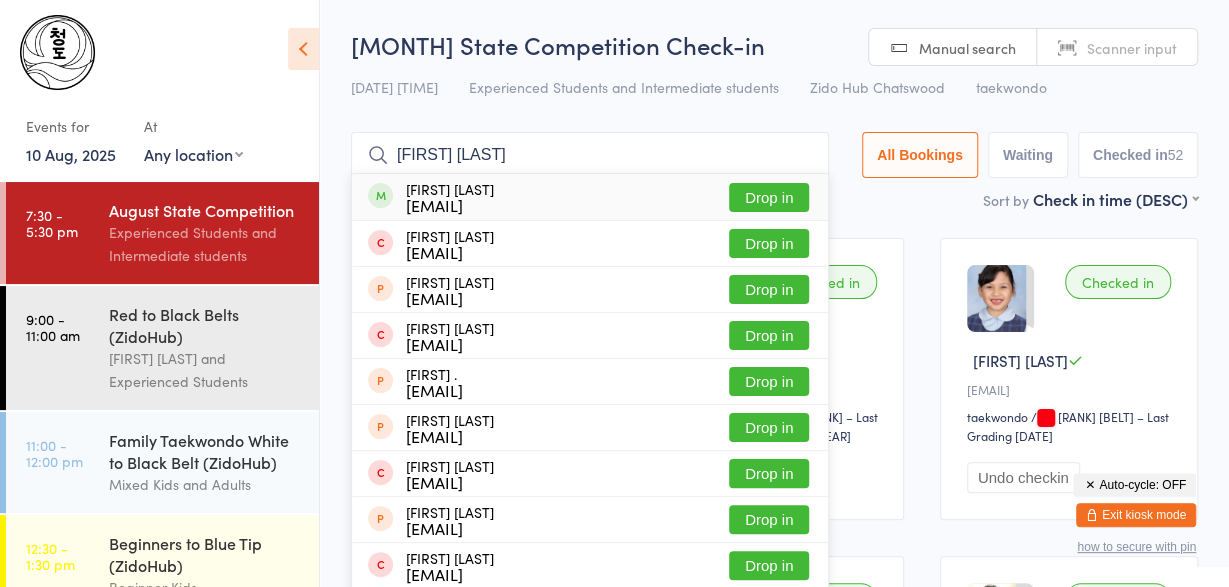 type on "[FIRST] [LAST]" 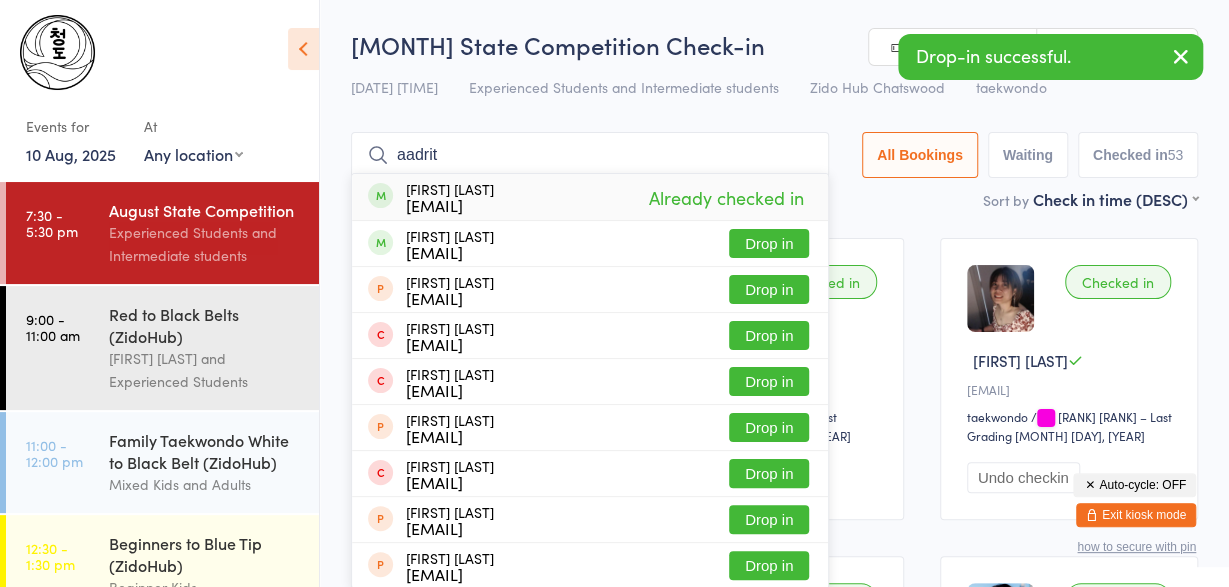 type on "aadrit" 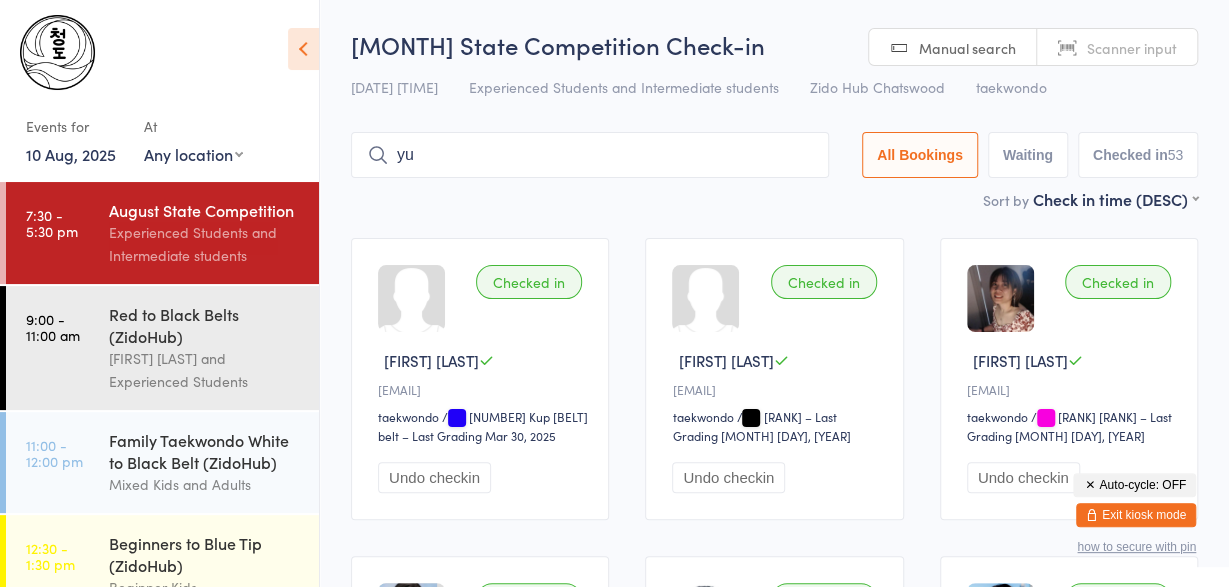 type on "yui" 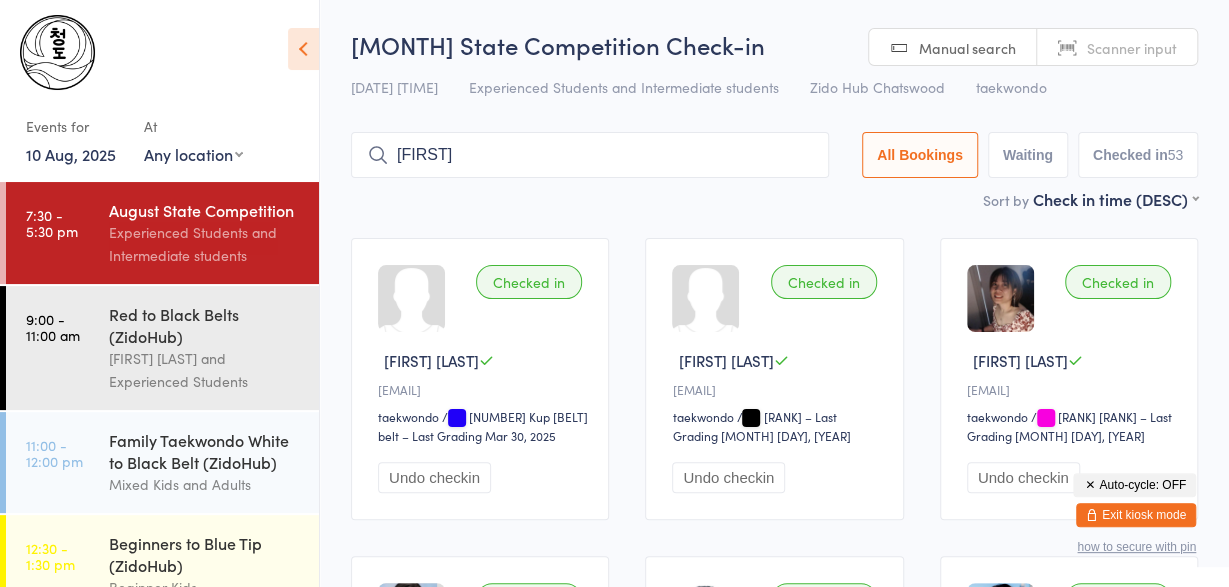 type on "[FIRST]" 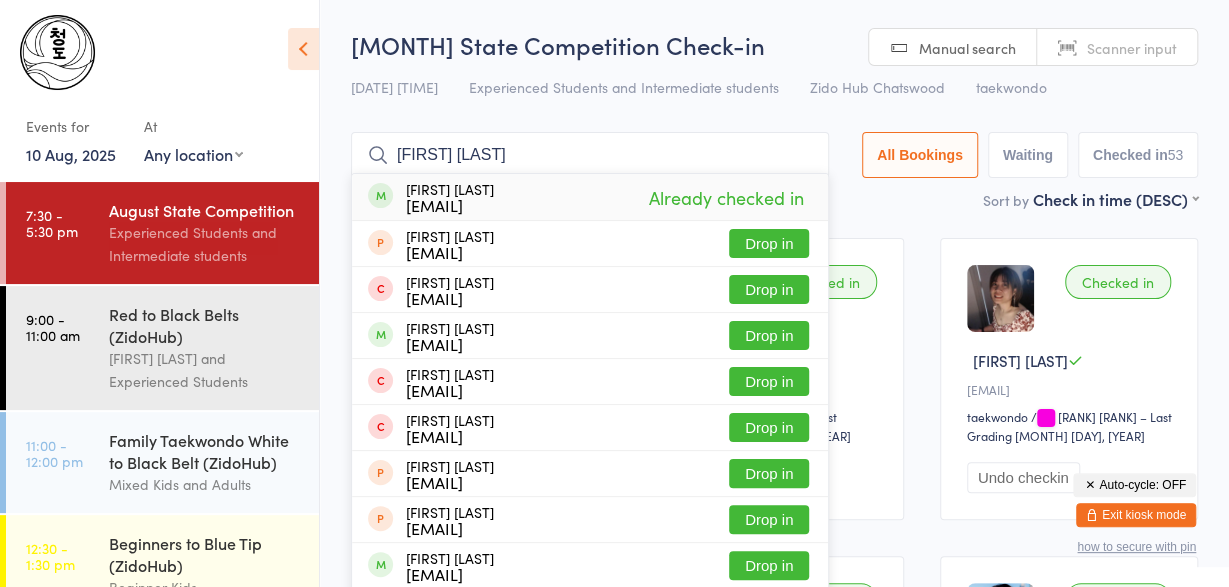 type on "jayden" 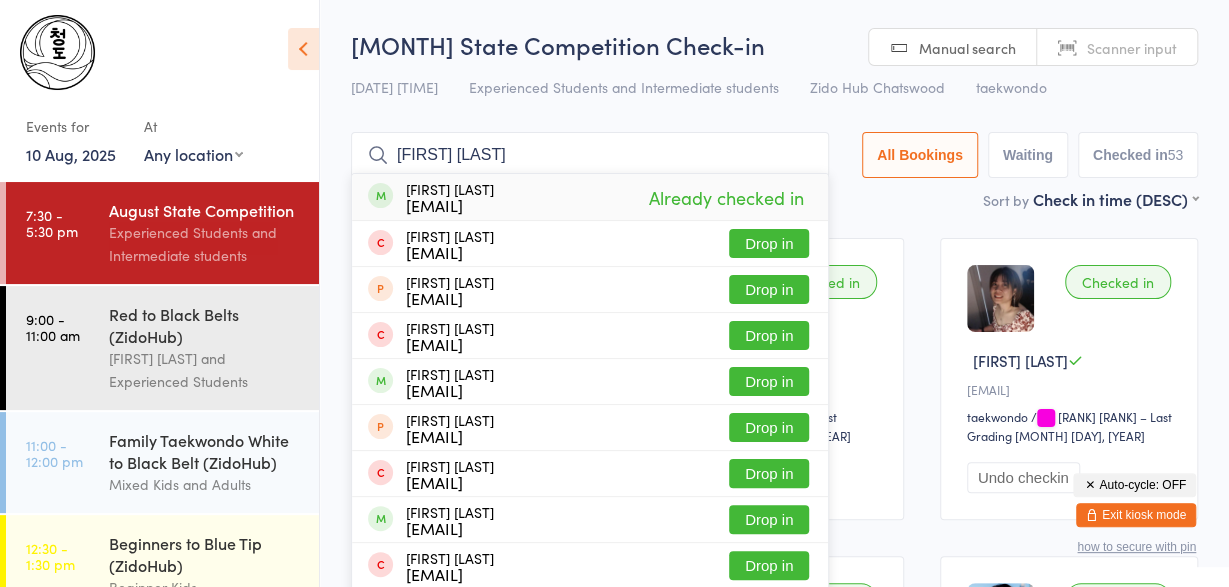 type on "[FIRST]" 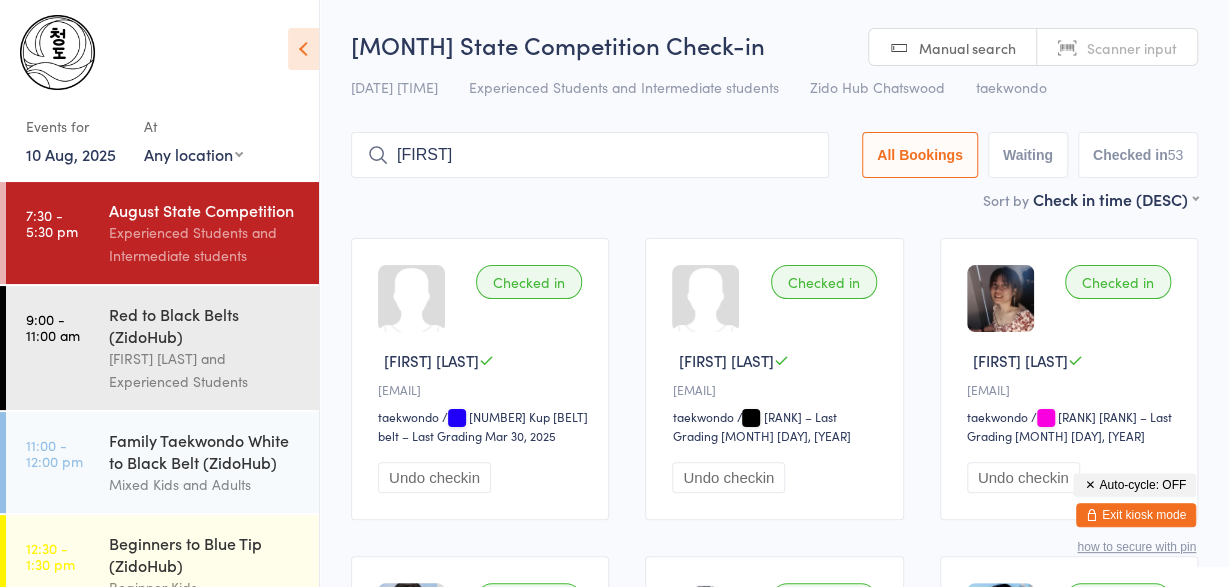 type on "[FIRST]" 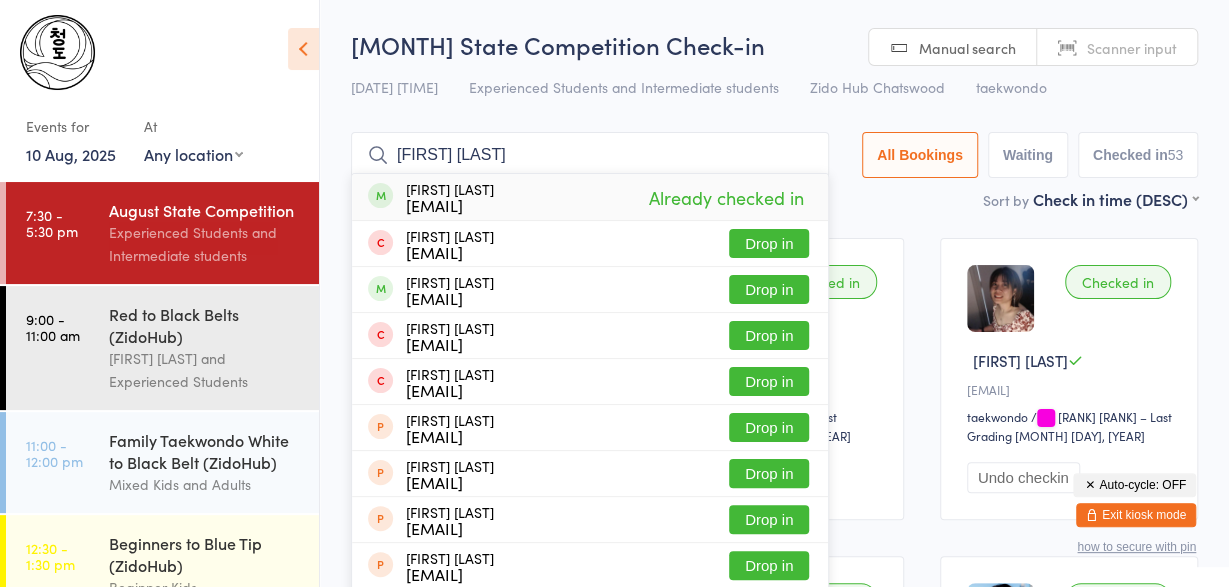 type on "aaron" 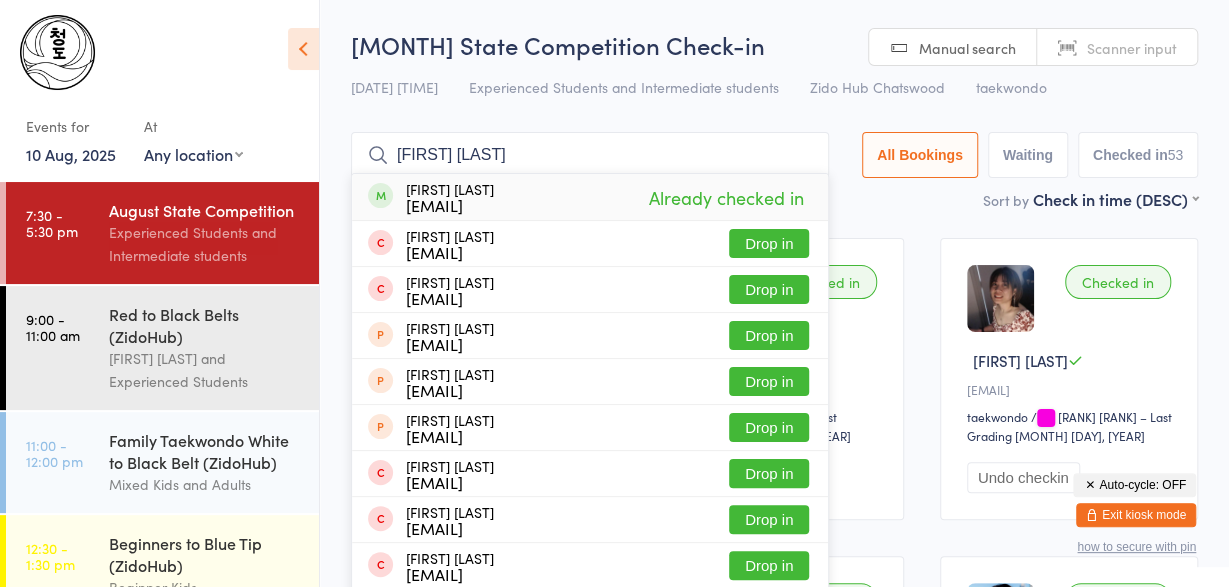 type on "[FIRST]" 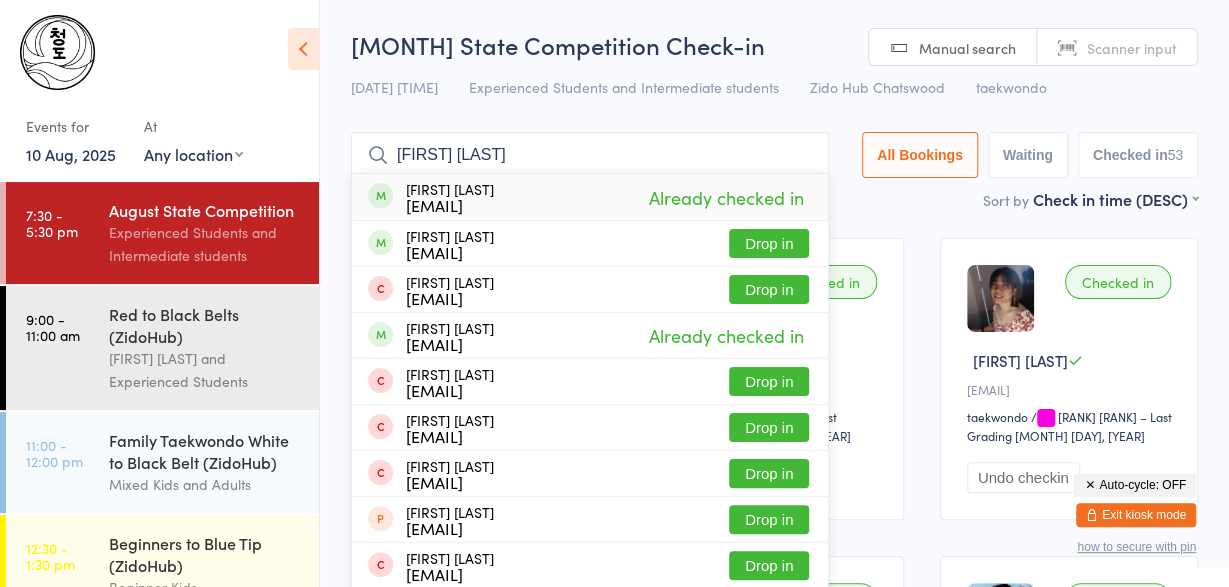 type on "david" 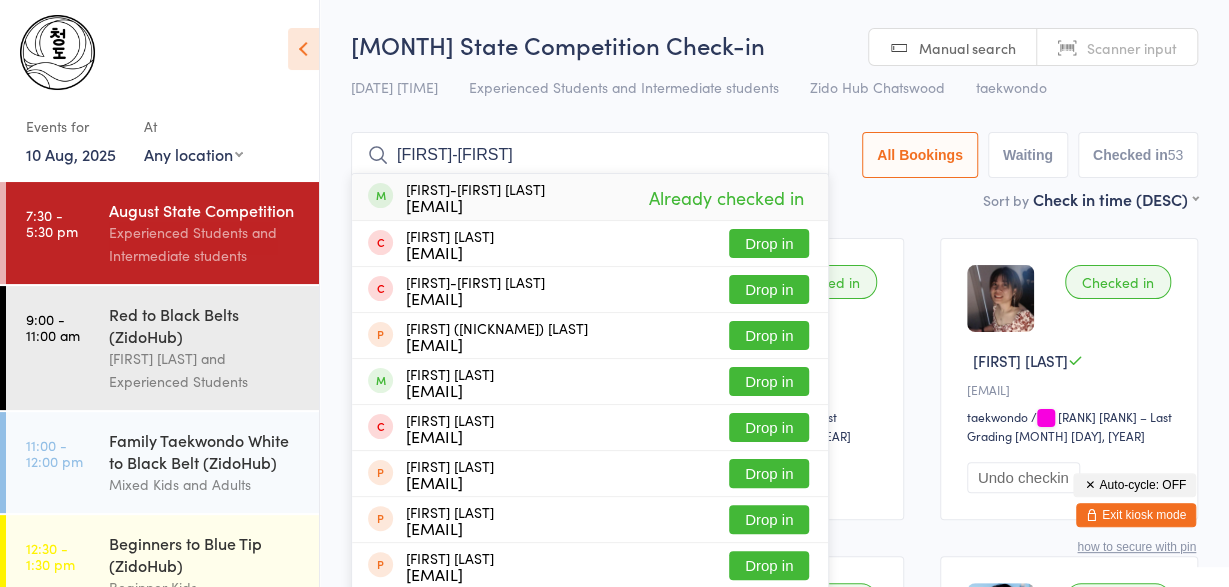type on "jiunn" 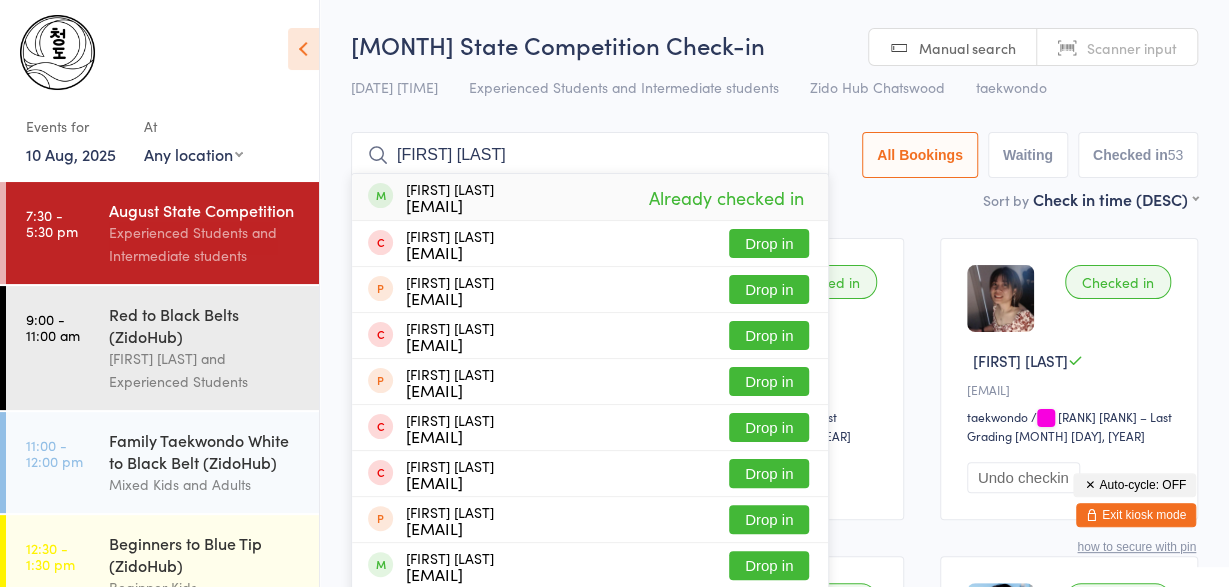 type on "william" 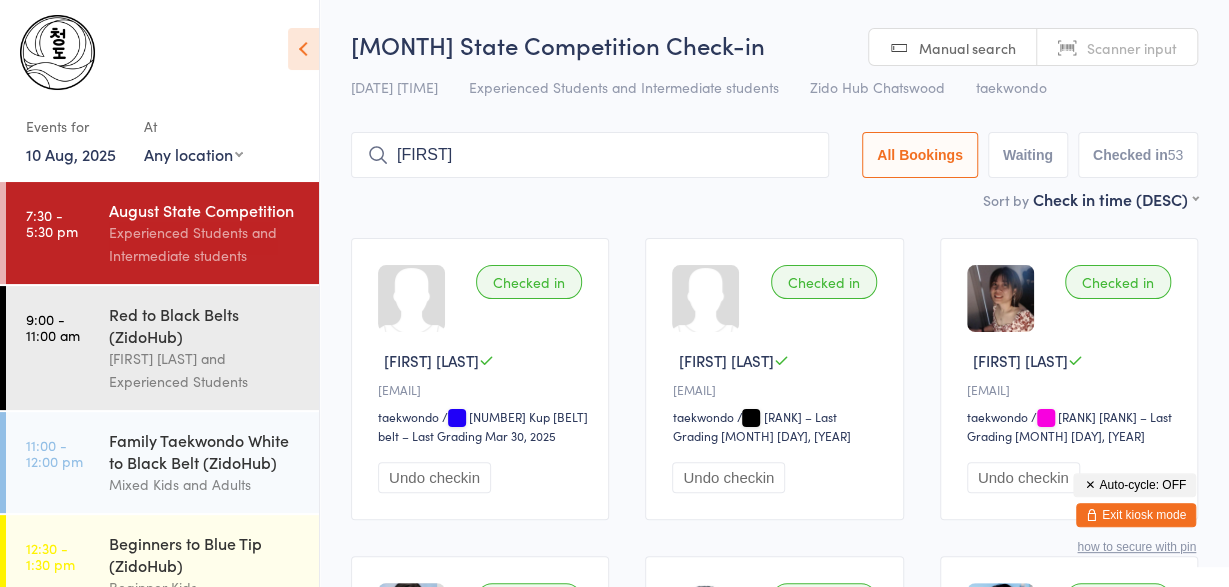 type on "[FIRST]" 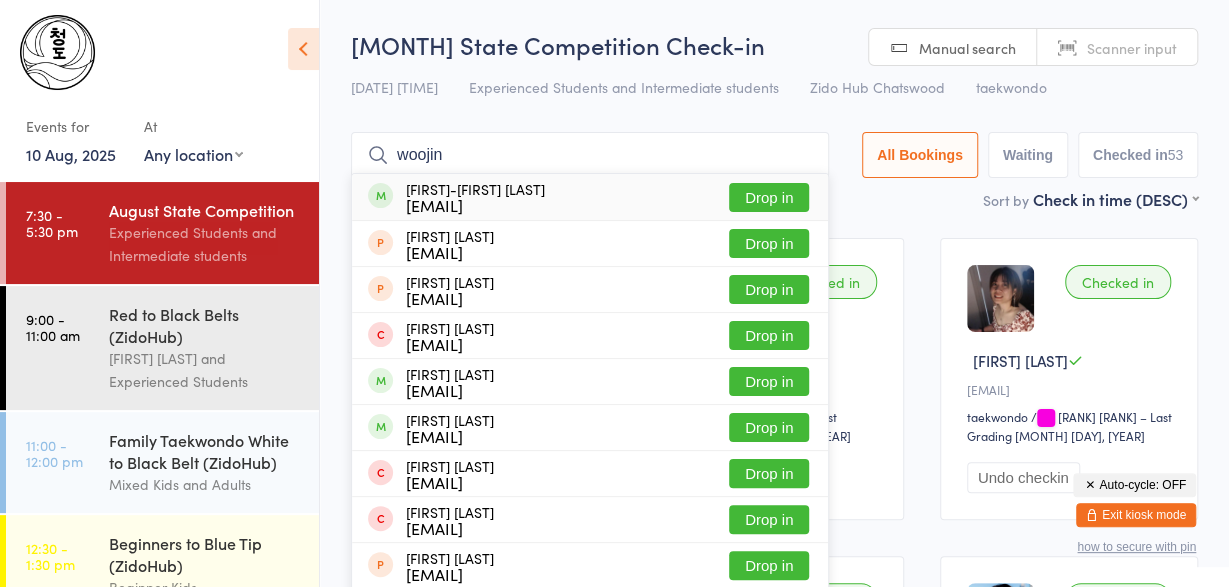 type on "woojin" 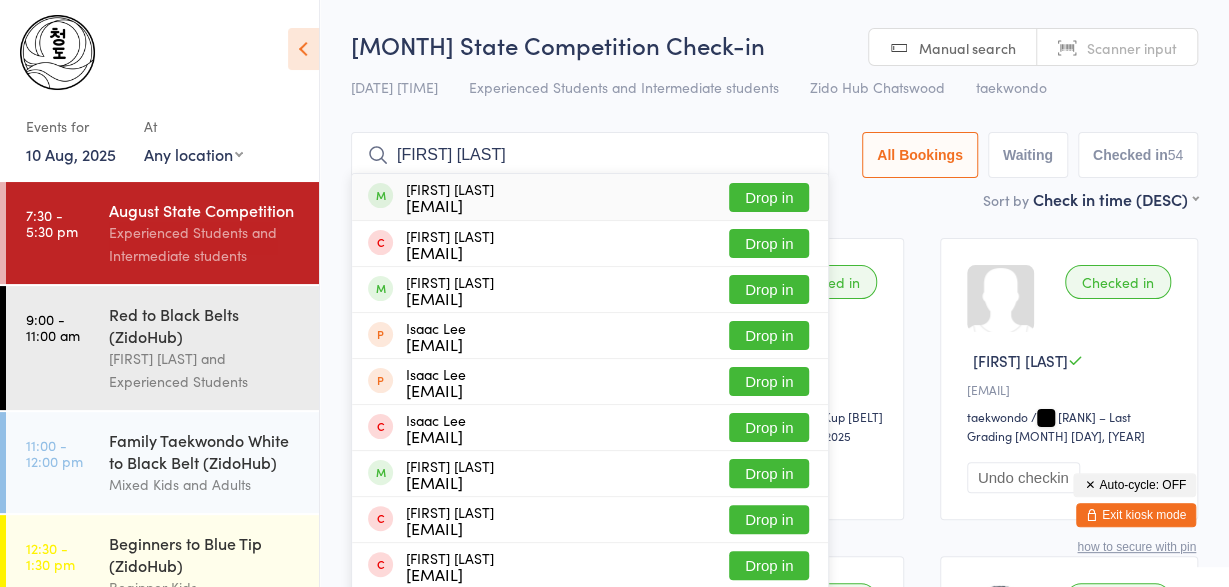 type on "[FIRST] [LAST]" 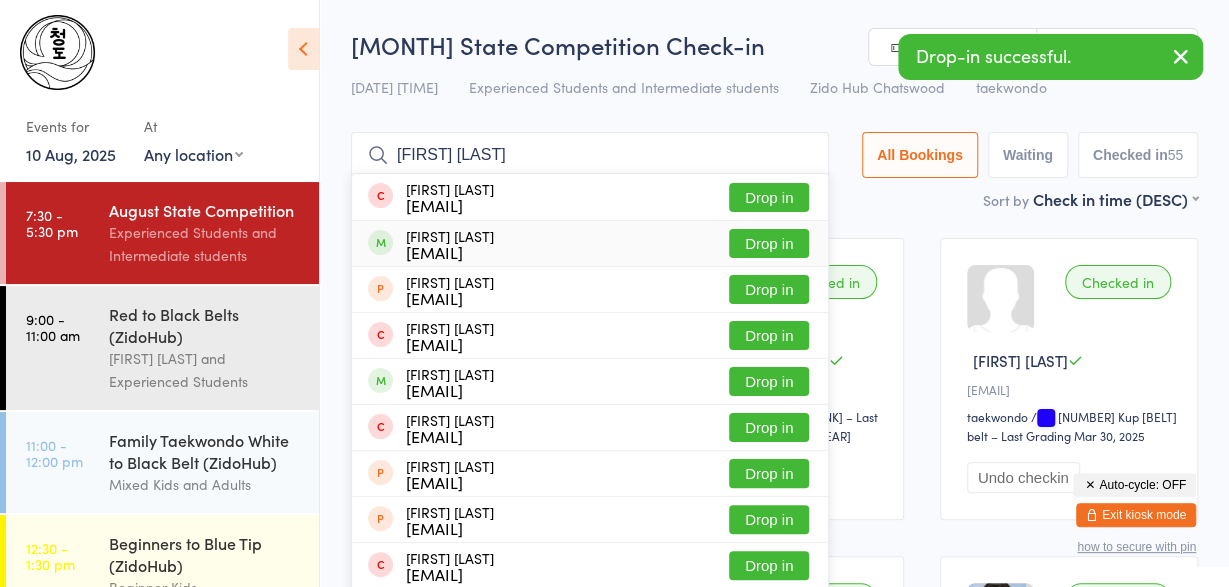 type on "[FIRST] [LAST]" 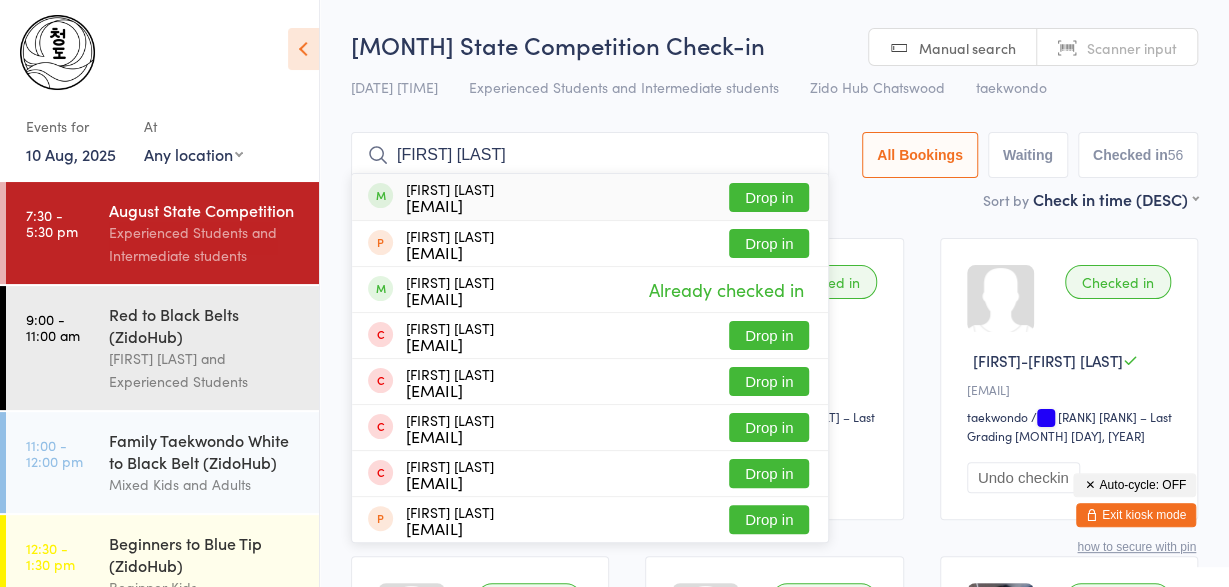 type on "[FIRST] [LAST]" 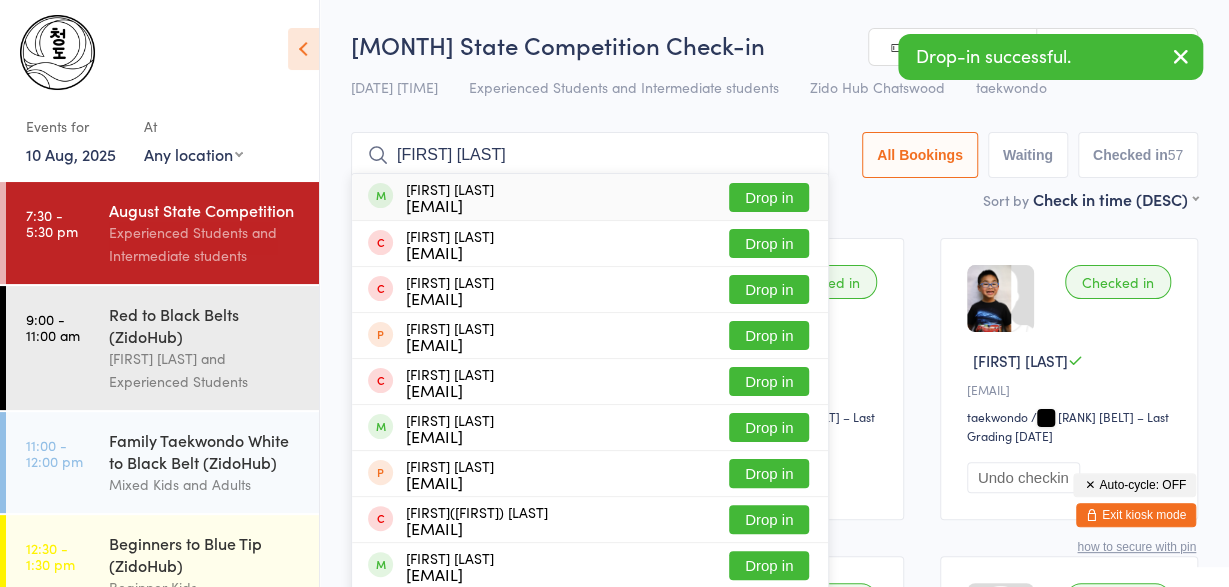 type on "[FIRST] [LAST]" 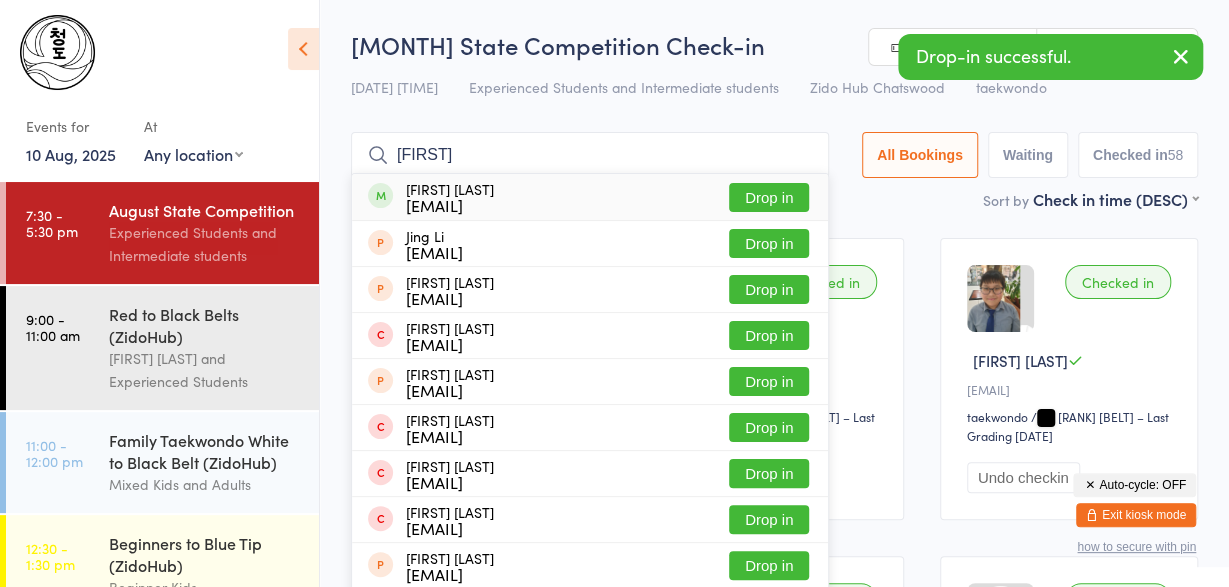 type on "[FIRST]" 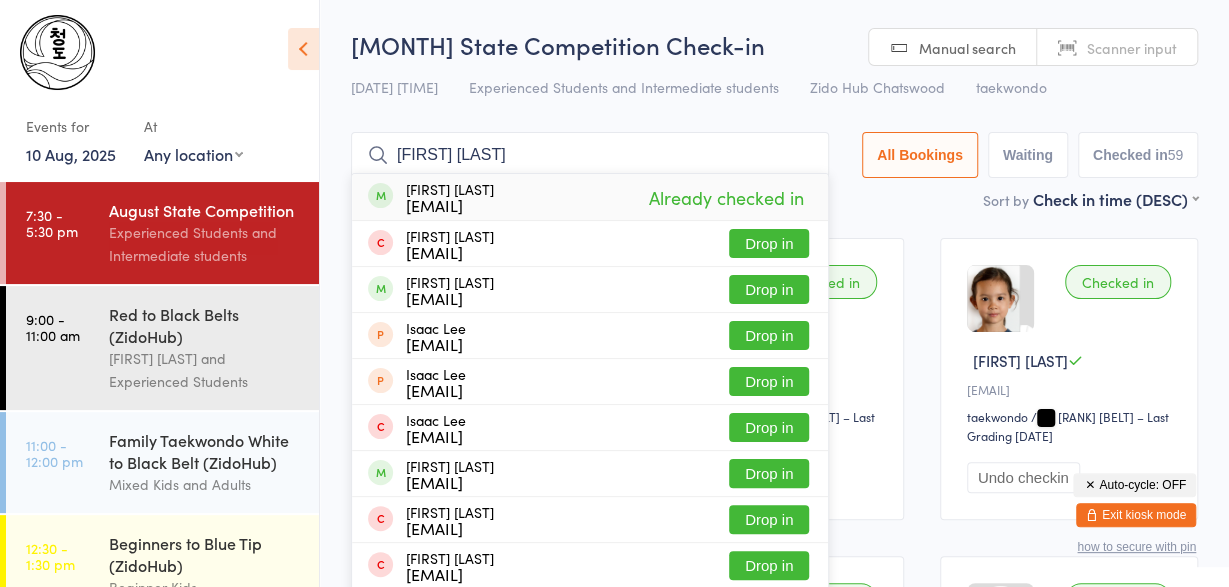 type on "[FIRST]" 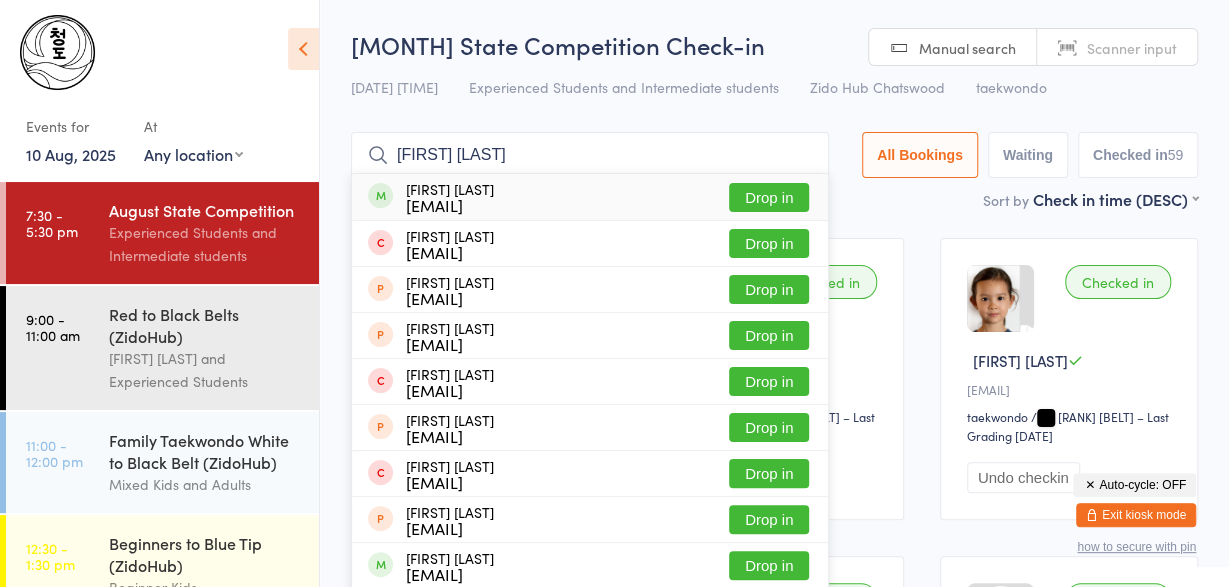type on "[FIRST] [LAST]" 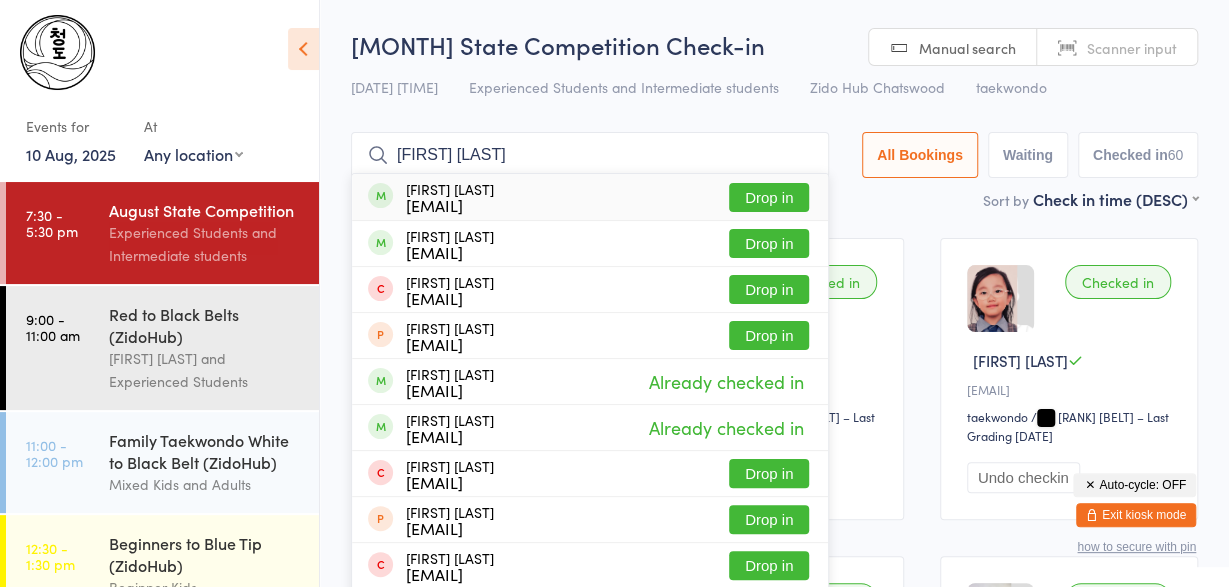 type on "[FIRST] [LAST]" 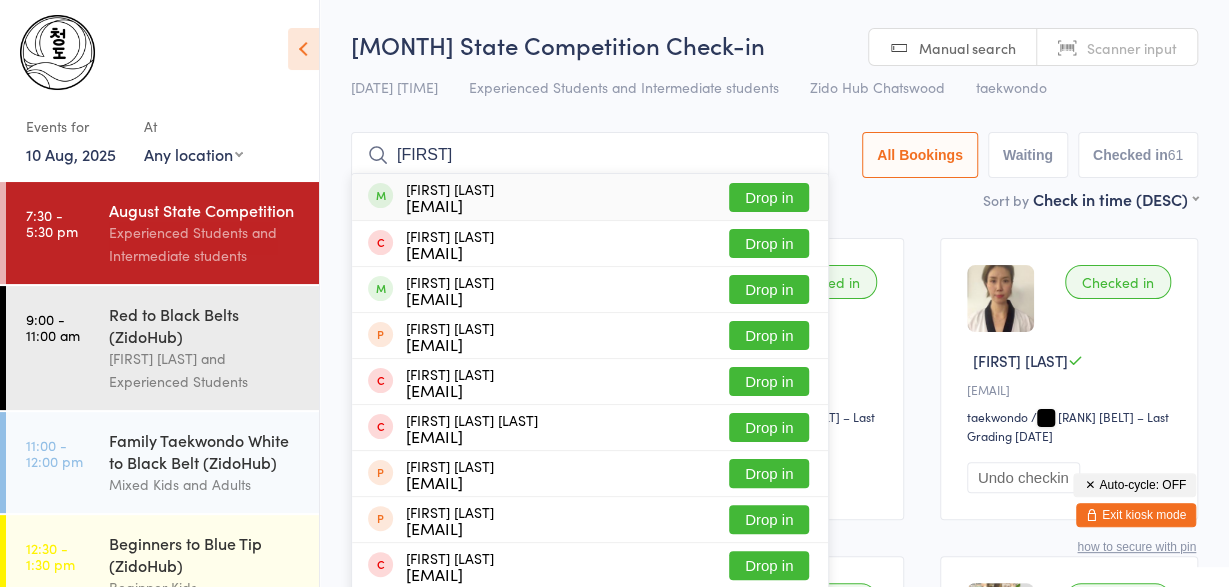 type on "[FIRST]" 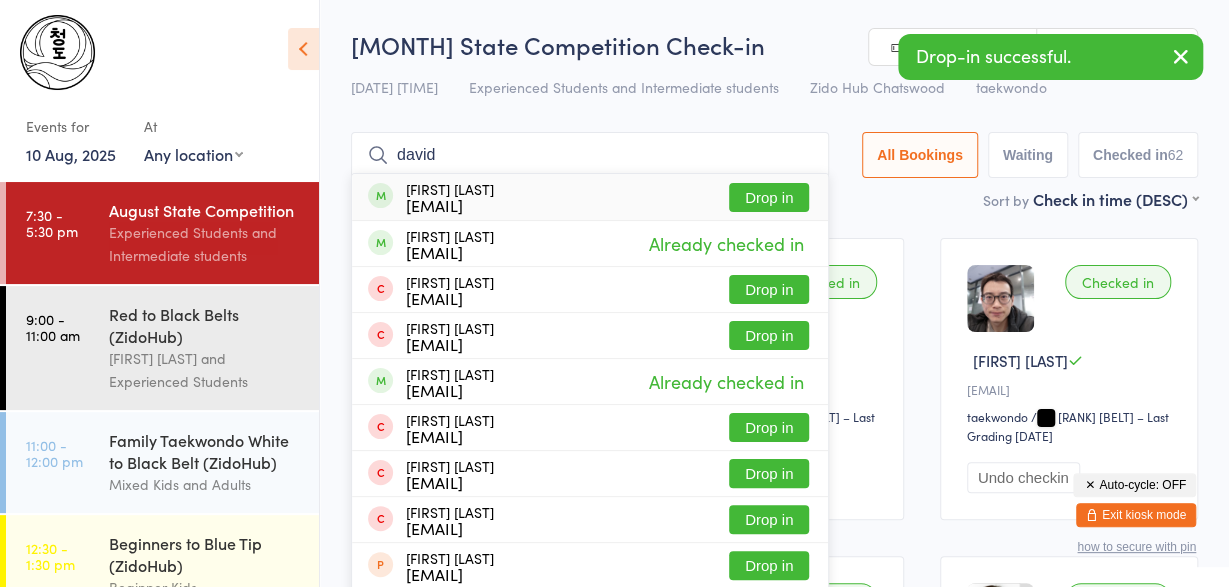 type on "david" 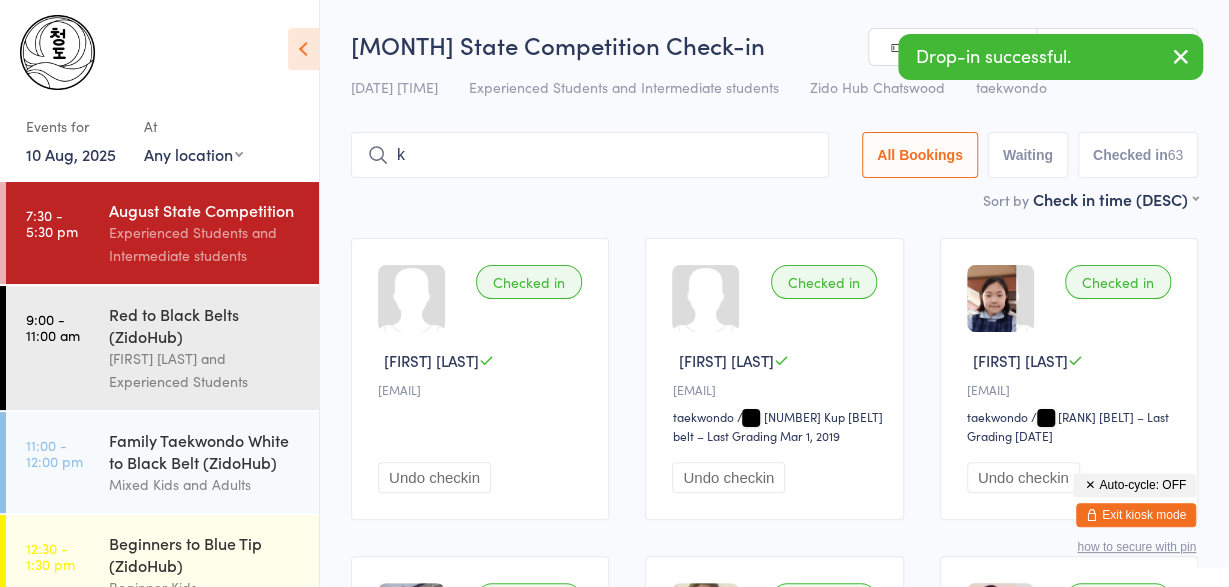 type on "kk" 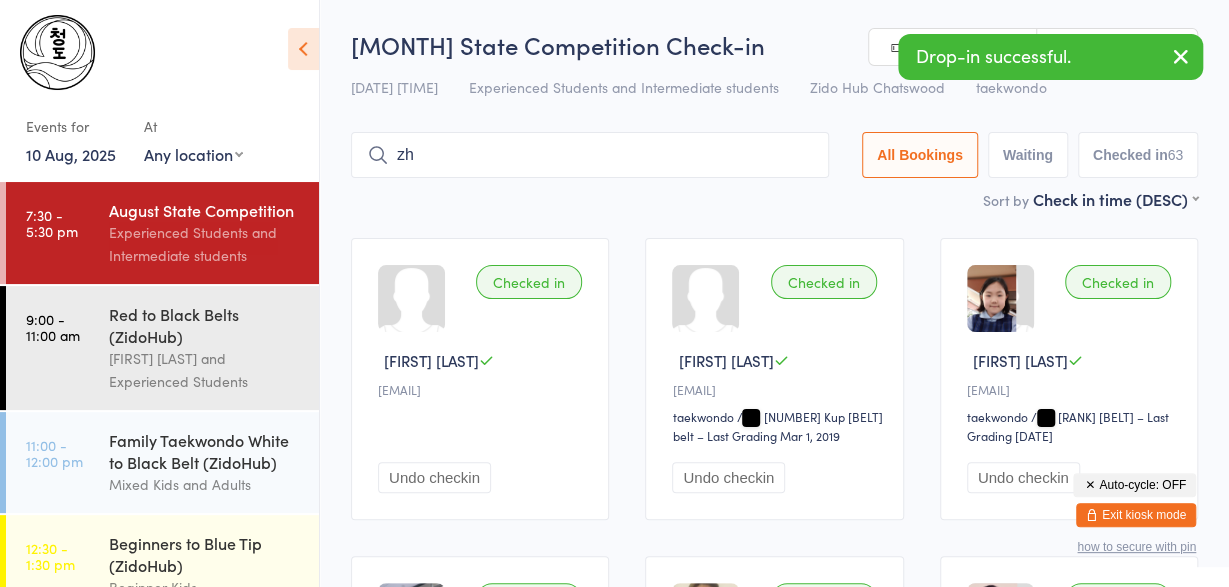 type on "[FIRST]" 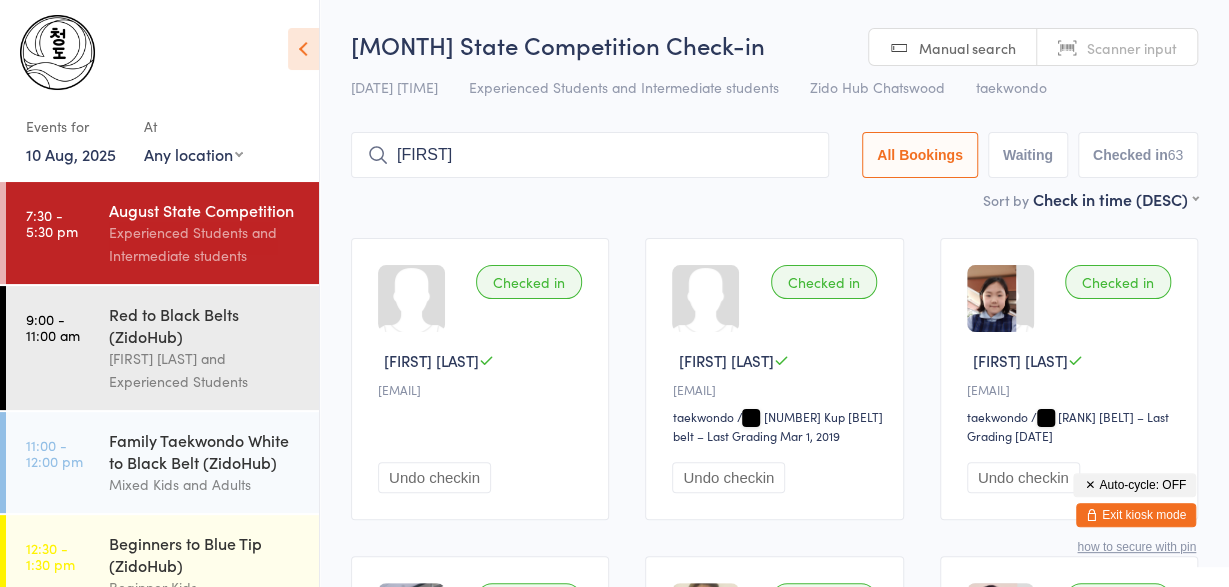 type 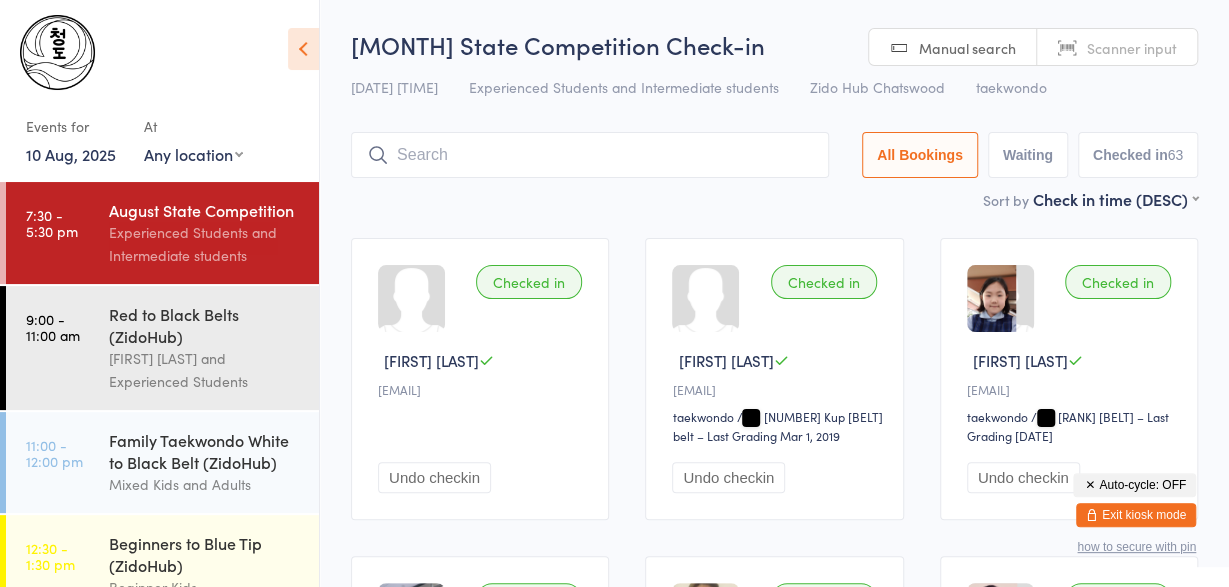 click on "Sort by   Check in time (DESC) First name (ASC) First name (DESC) Last name (ASC) Last name (DESC) Check in time (ASC) Check in time (DESC) Rank (ASC) Rank (DESC)" at bounding box center [774, 199] 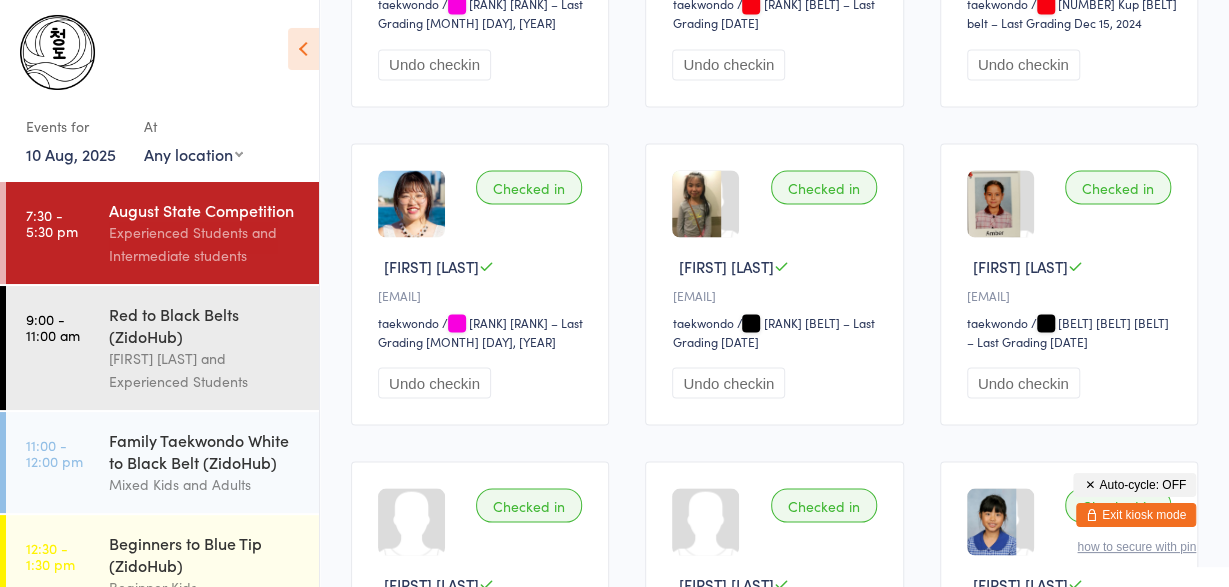 scroll, scrollTop: 1768, scrollLeft: 0, axis: vertical 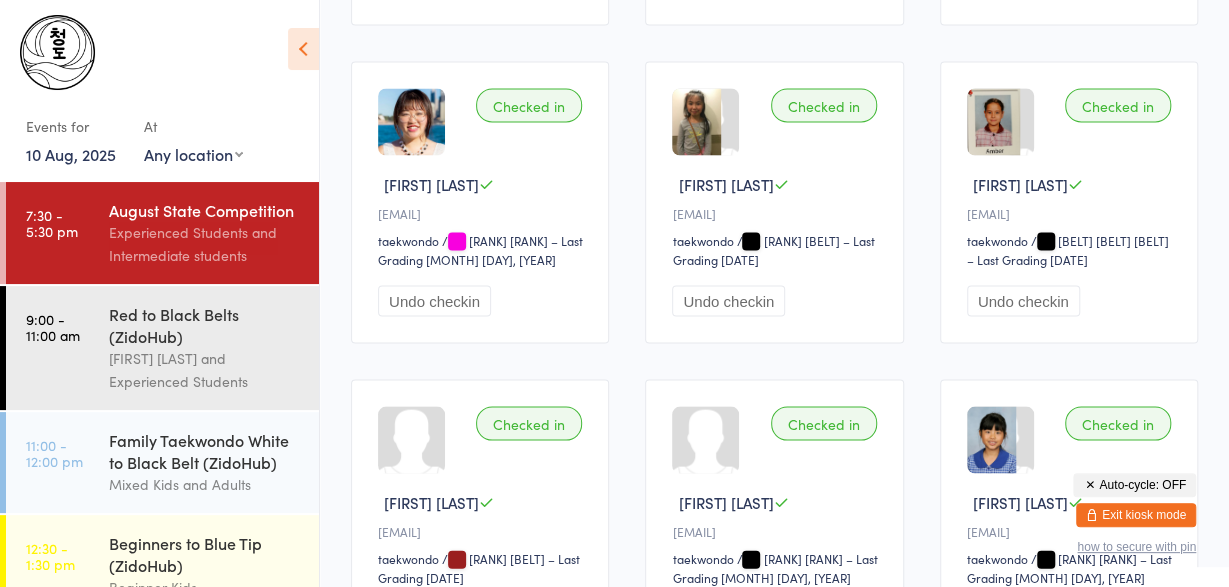 click on "Exit kiosk mode" at bounding box center (1136, 515) 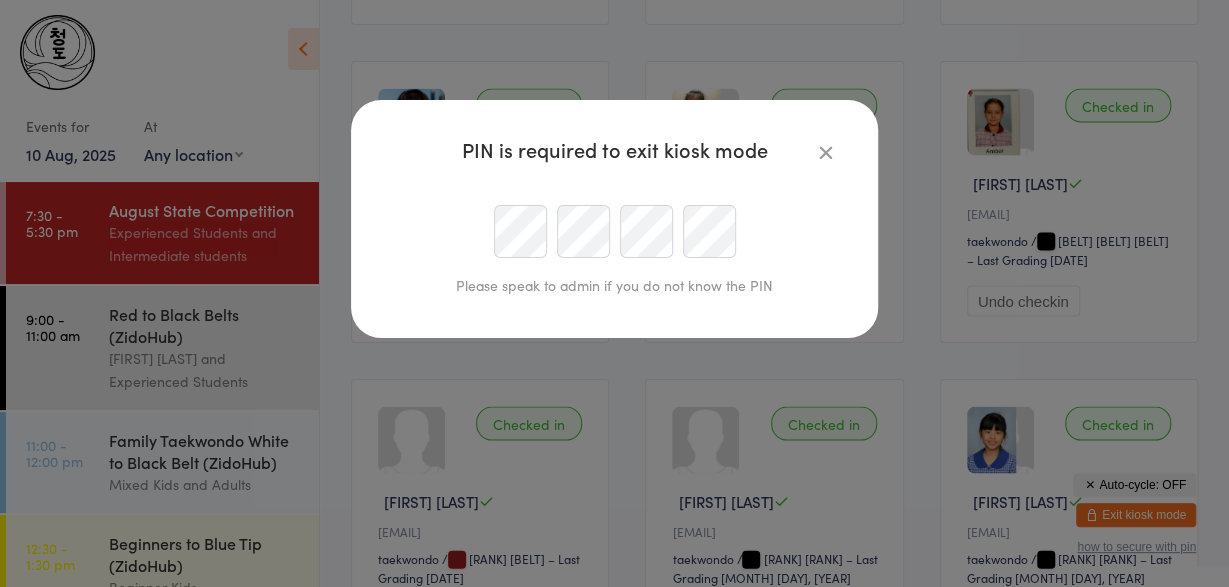 scroll, scrollTop: 0, scrollLeft: 0, axis: both 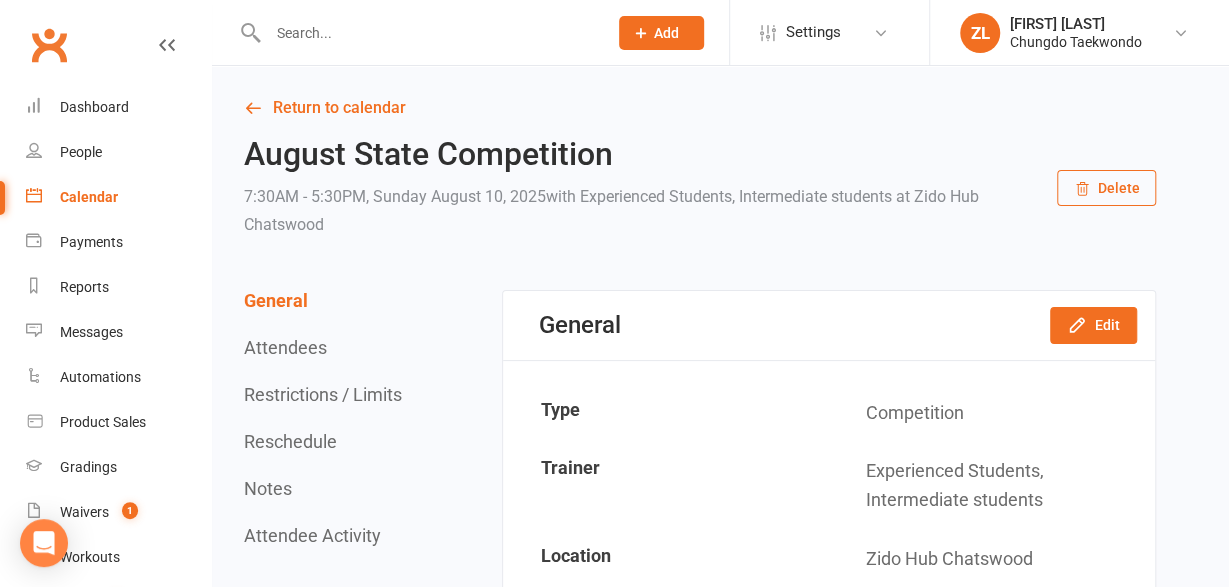 click on "Attendees" at bounding box center [285, 347] 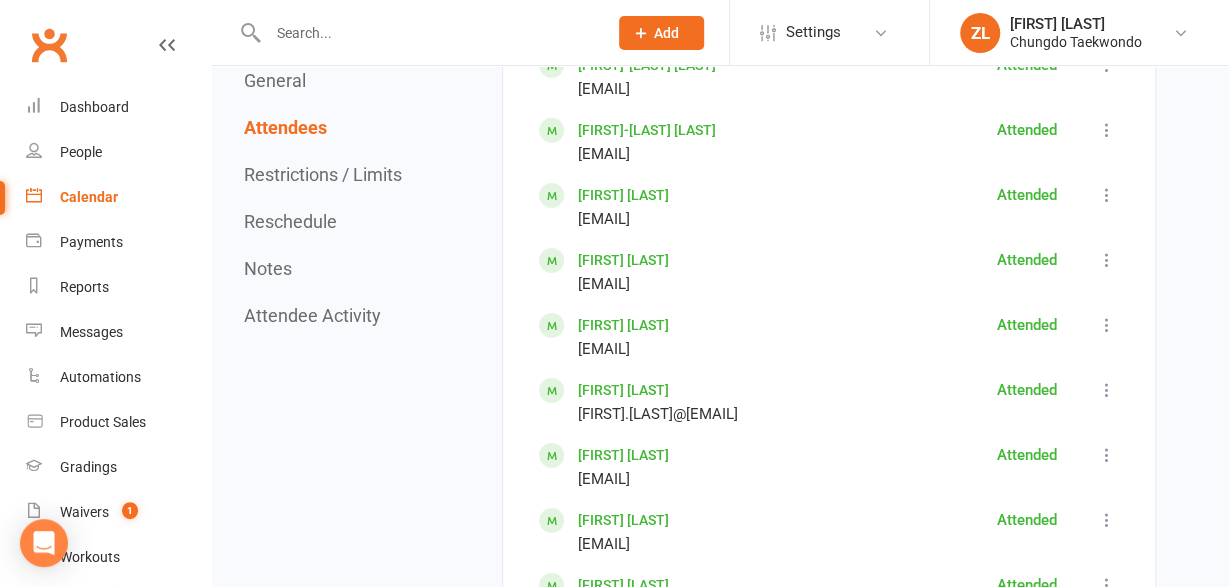 scroll, scrollTop: 3074, scrollLeft: 0, axis: vertical 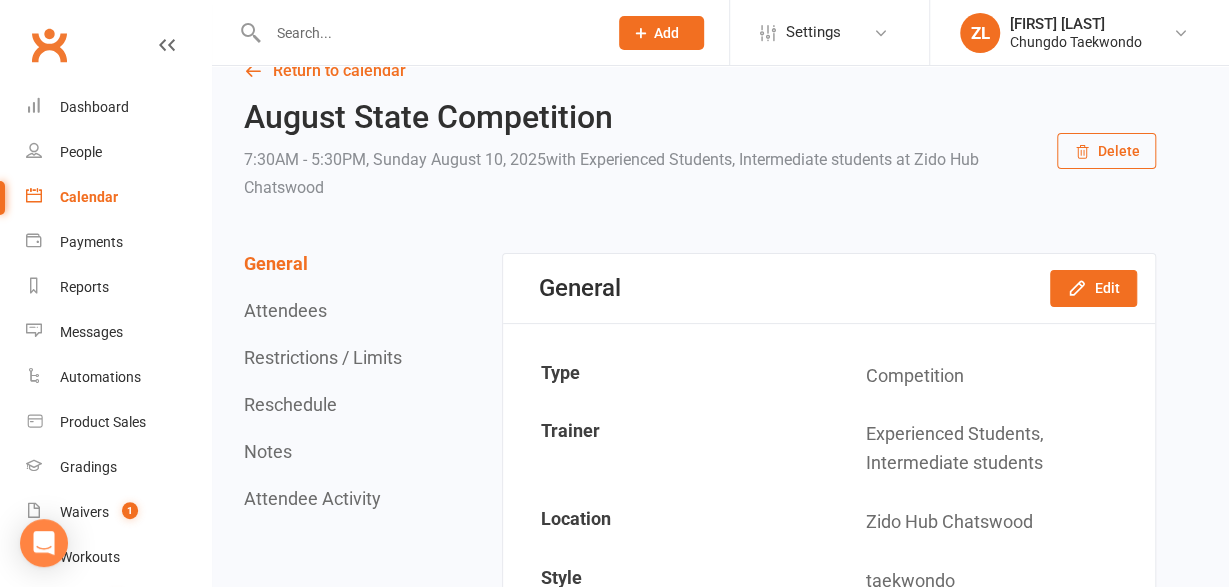 click on "Attendees" at bounding box center (285, 310) 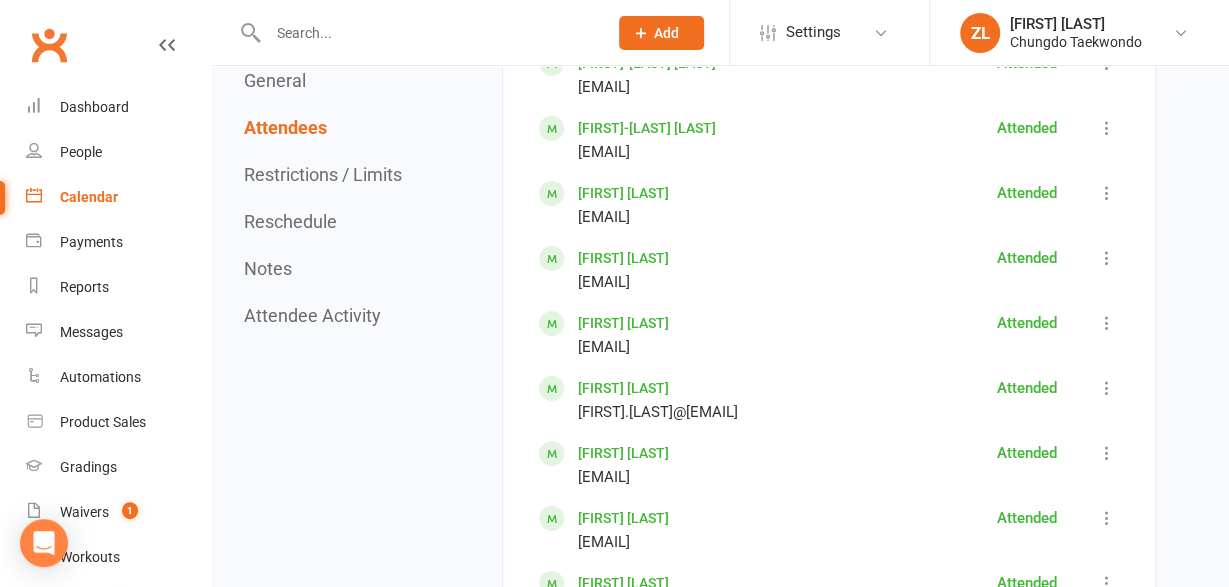 scroll, scrollTop: 3074, scrollLeft: 0, axis: vertical 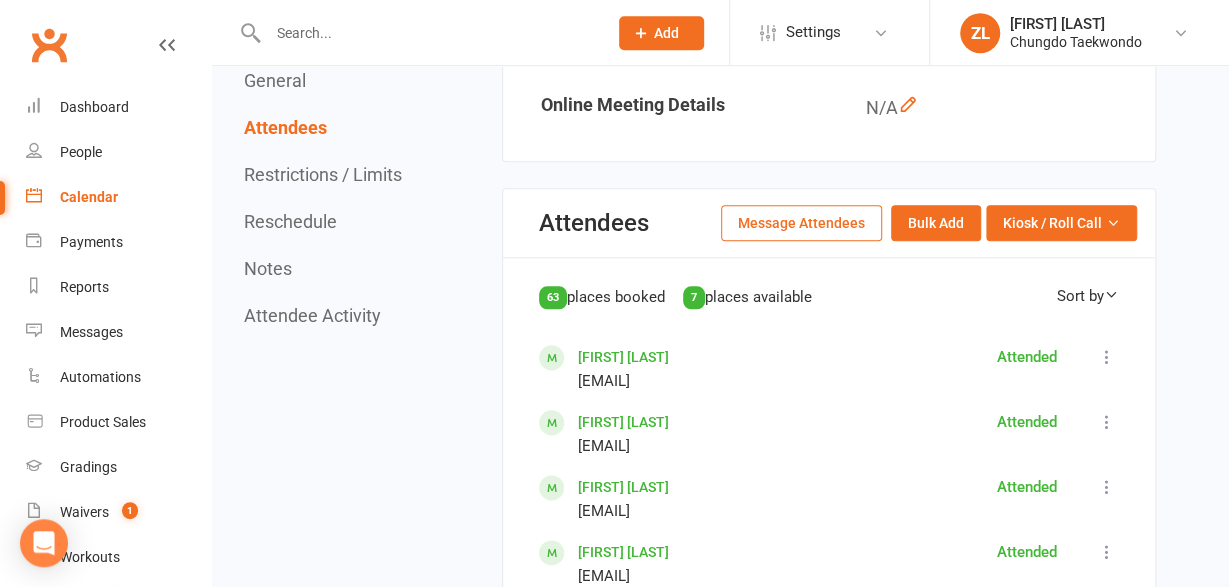 click on "Restrictions / Limits" at bounding box center [323, 174] 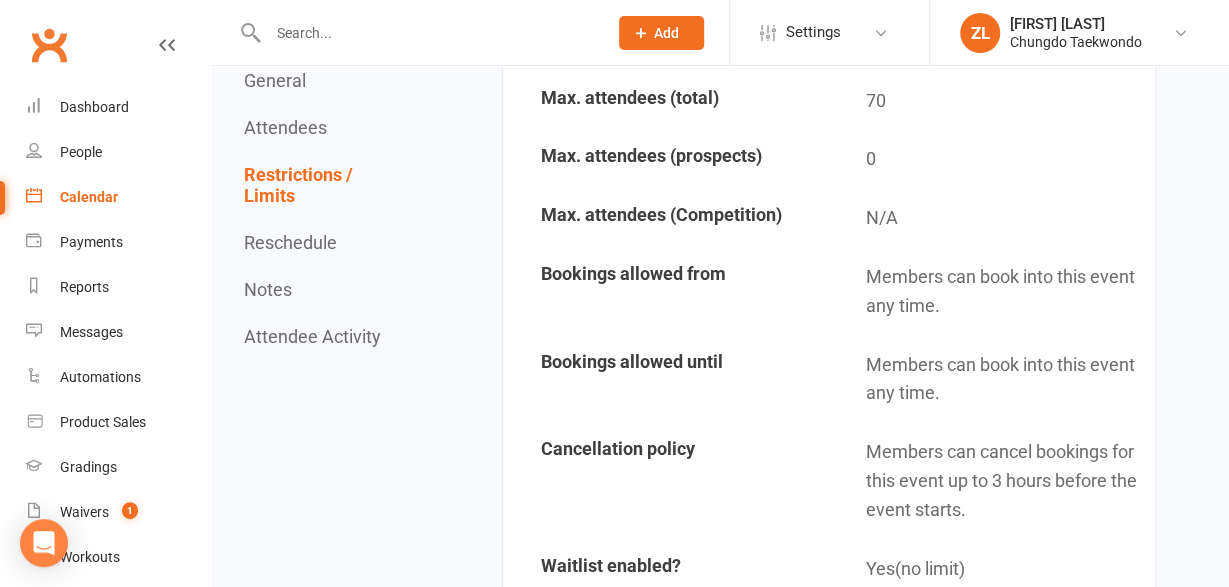 scroll, scrollTop: 5642, scrollLeft: 0, axis: vertical 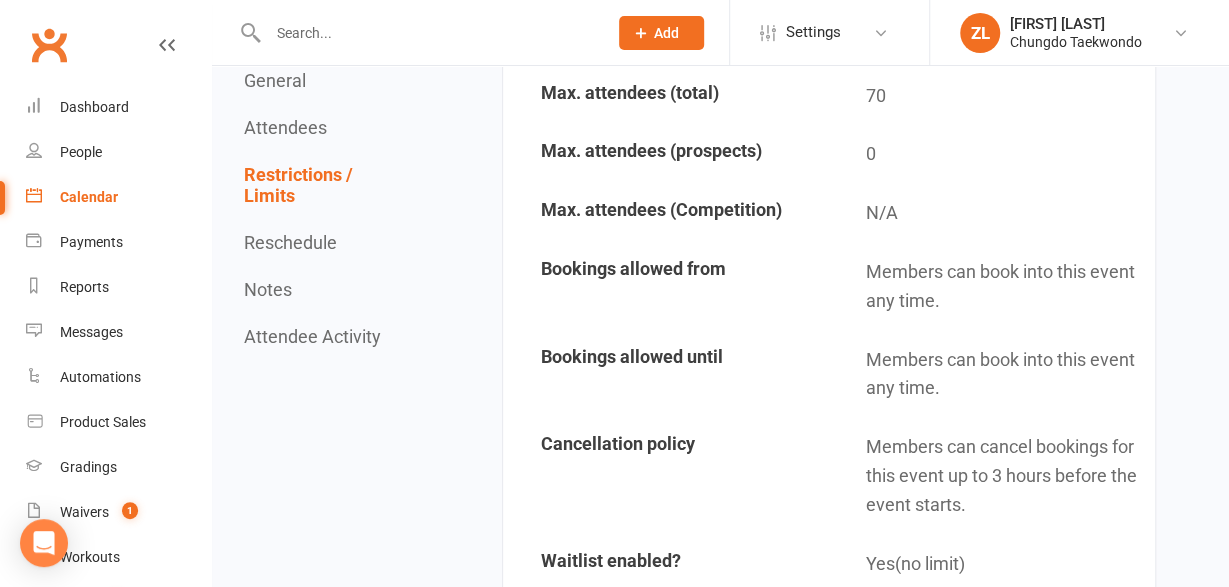 type 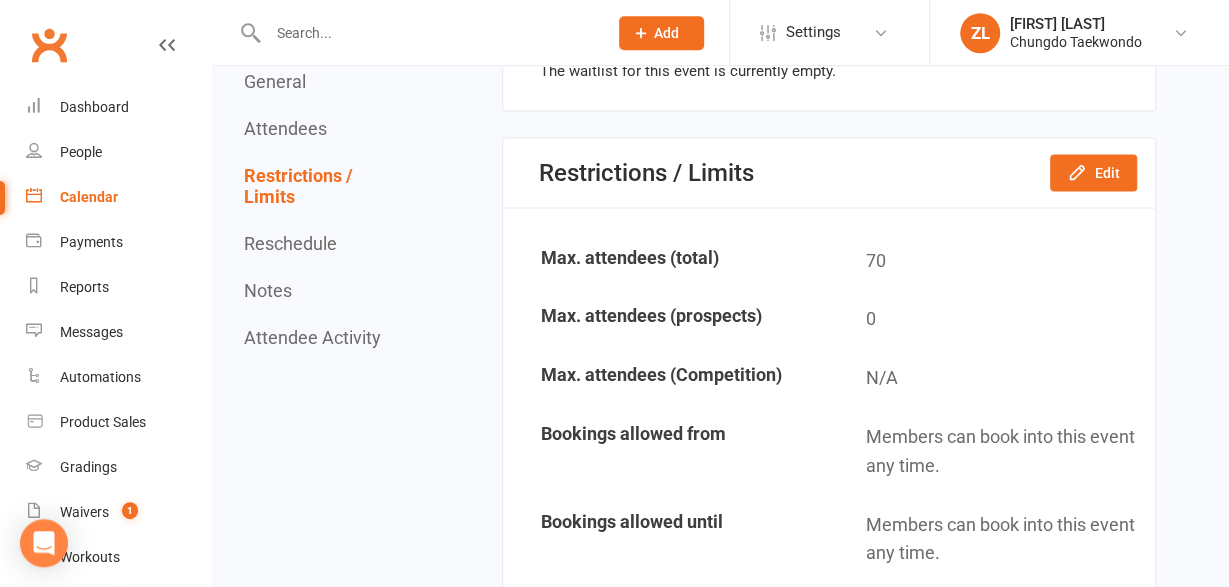scroll, scrollTop: 5434, scrollLeft: 0, axis: vertical 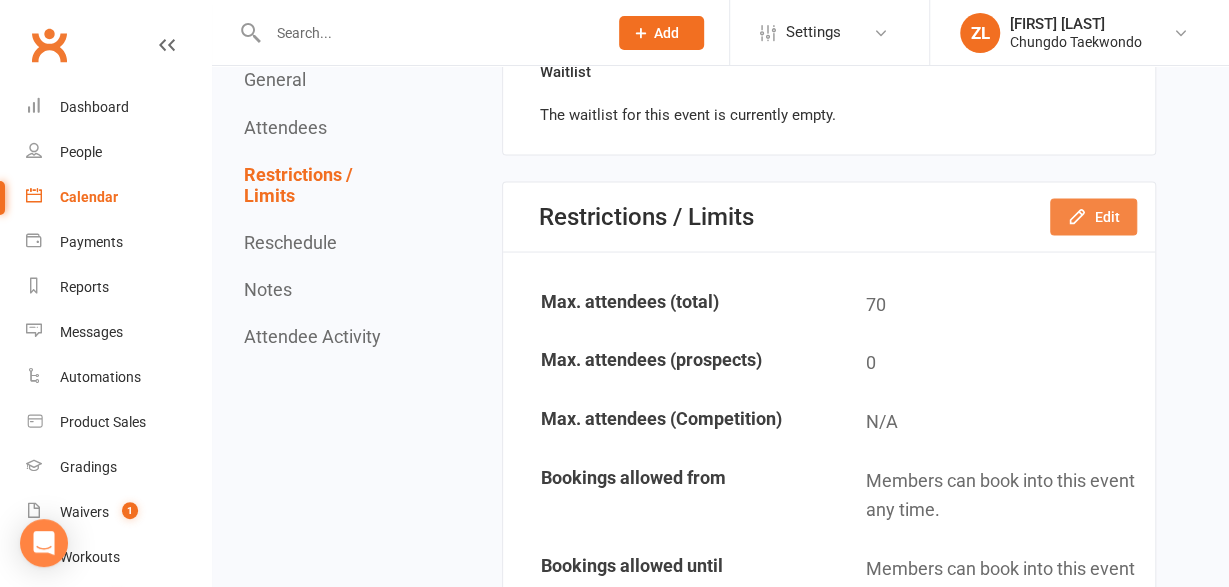 click on "Edit" 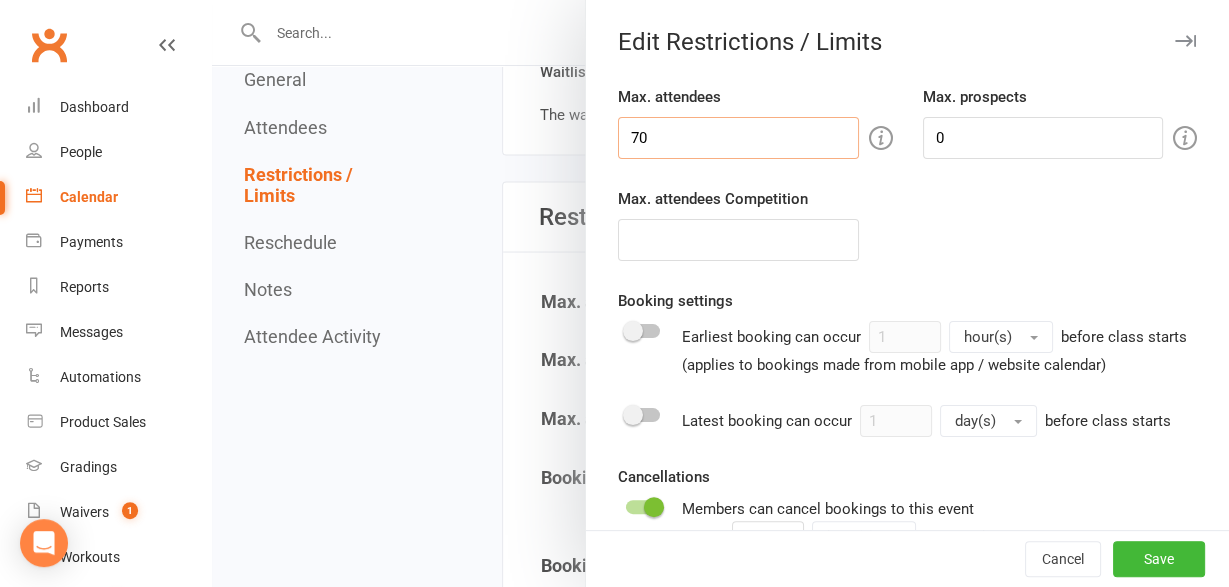 drag, startPoint x: 701, startPoint y: 155, endPoint x: 512, endPoint y: 128, distance: 190.91884 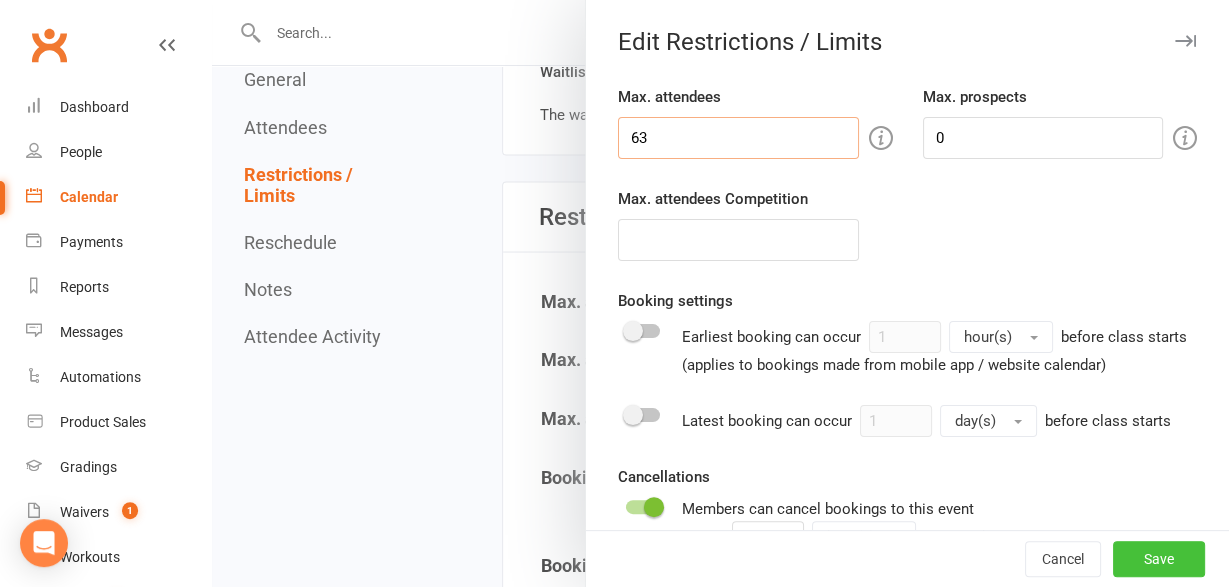 type on "63" 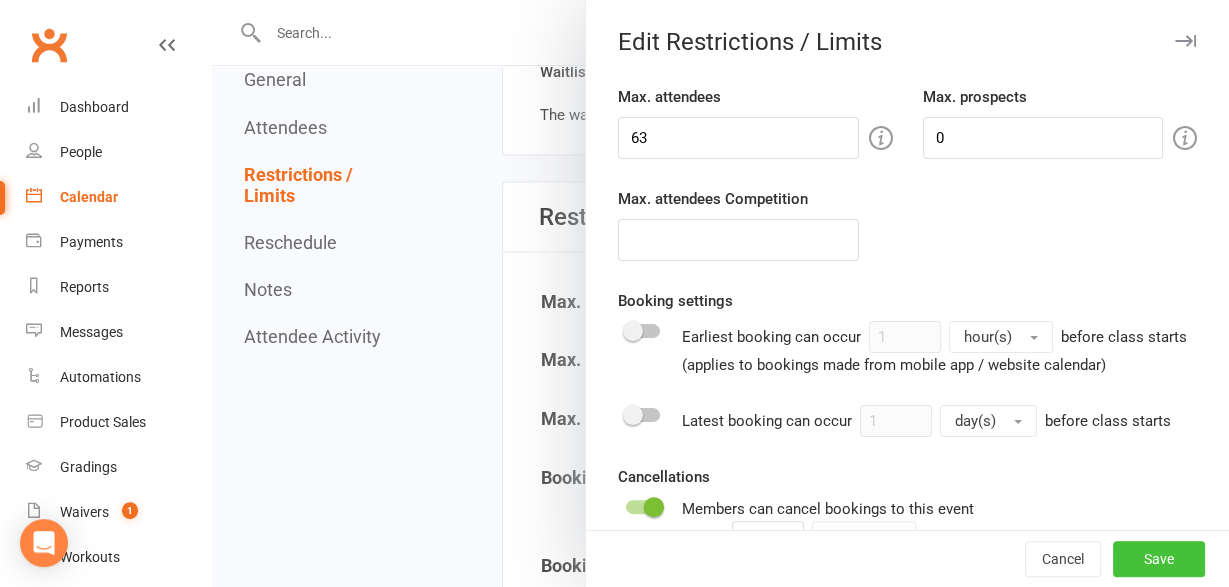 click on "Save" at bounding box center (1159, 559) 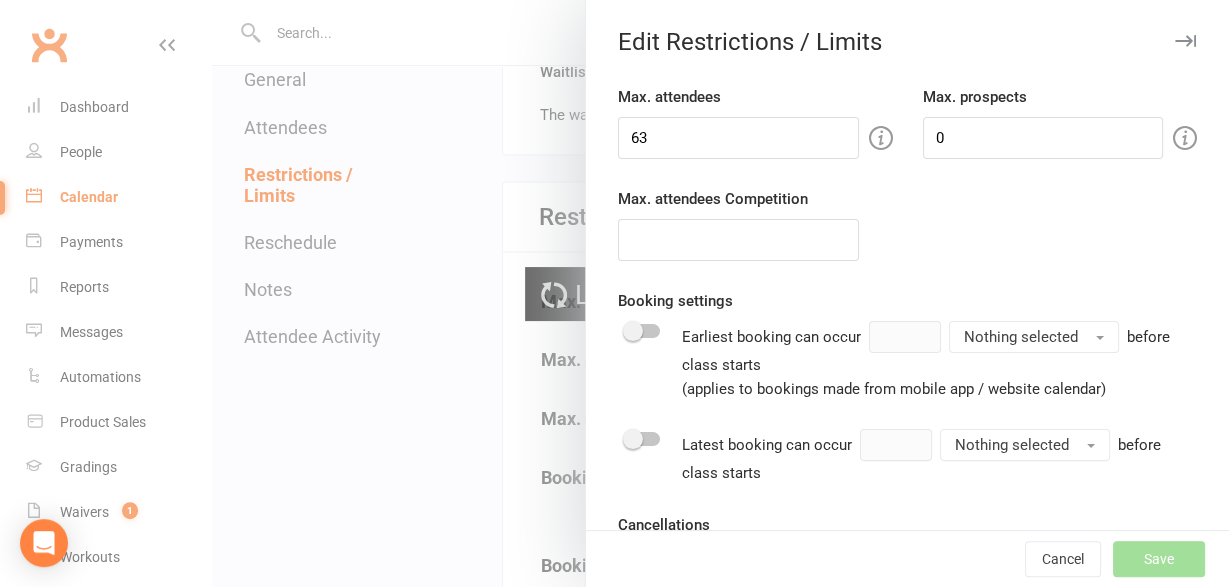 type on "2" 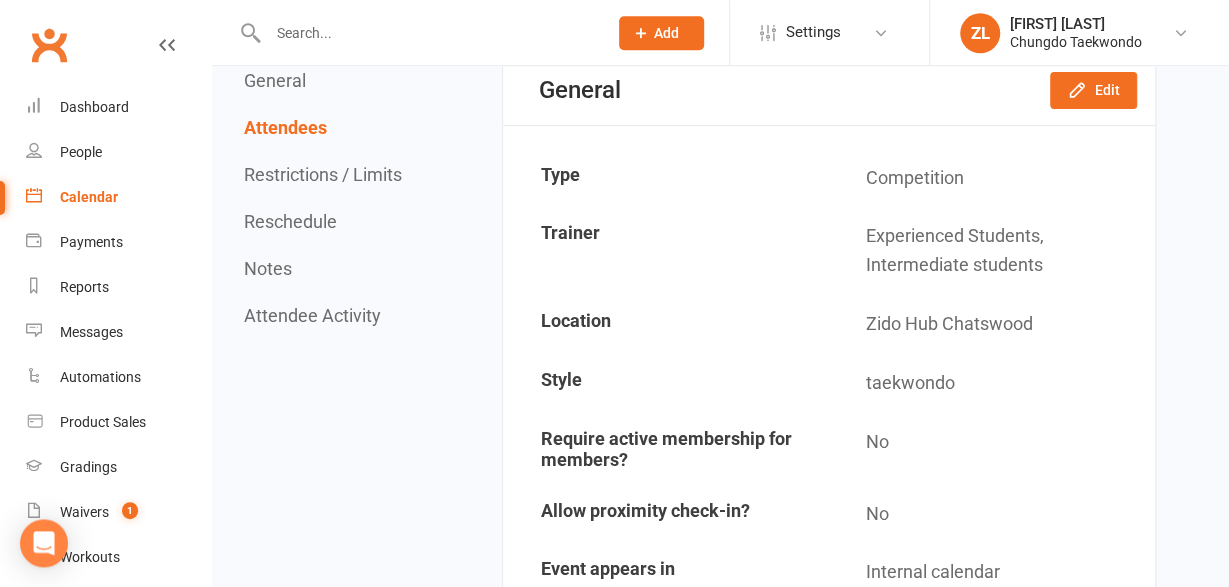 scroll, scrollTop: 160, scrollLeft: 0, axis: vertical 